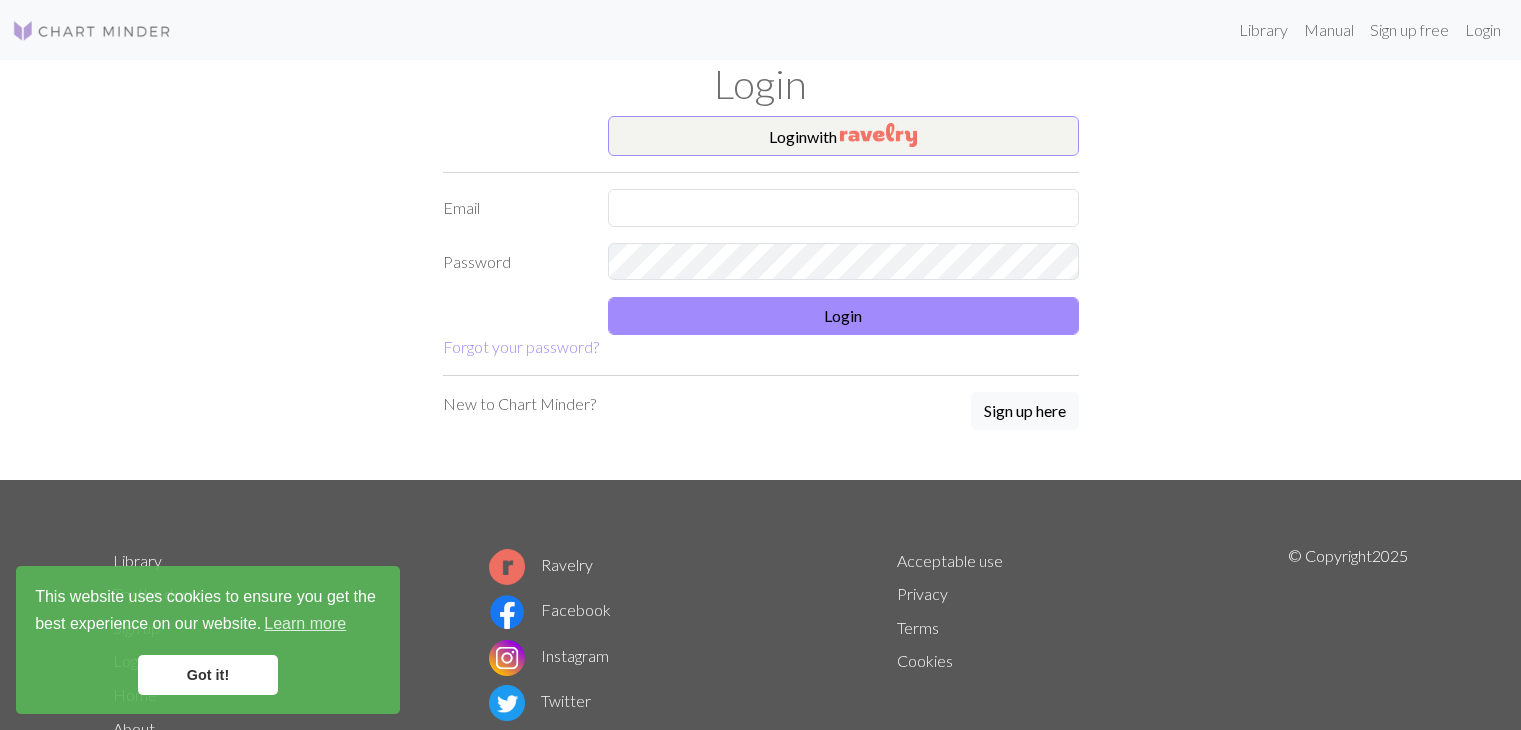 scroll, scrollTop: 0, scrollLeft: 0, axis: both 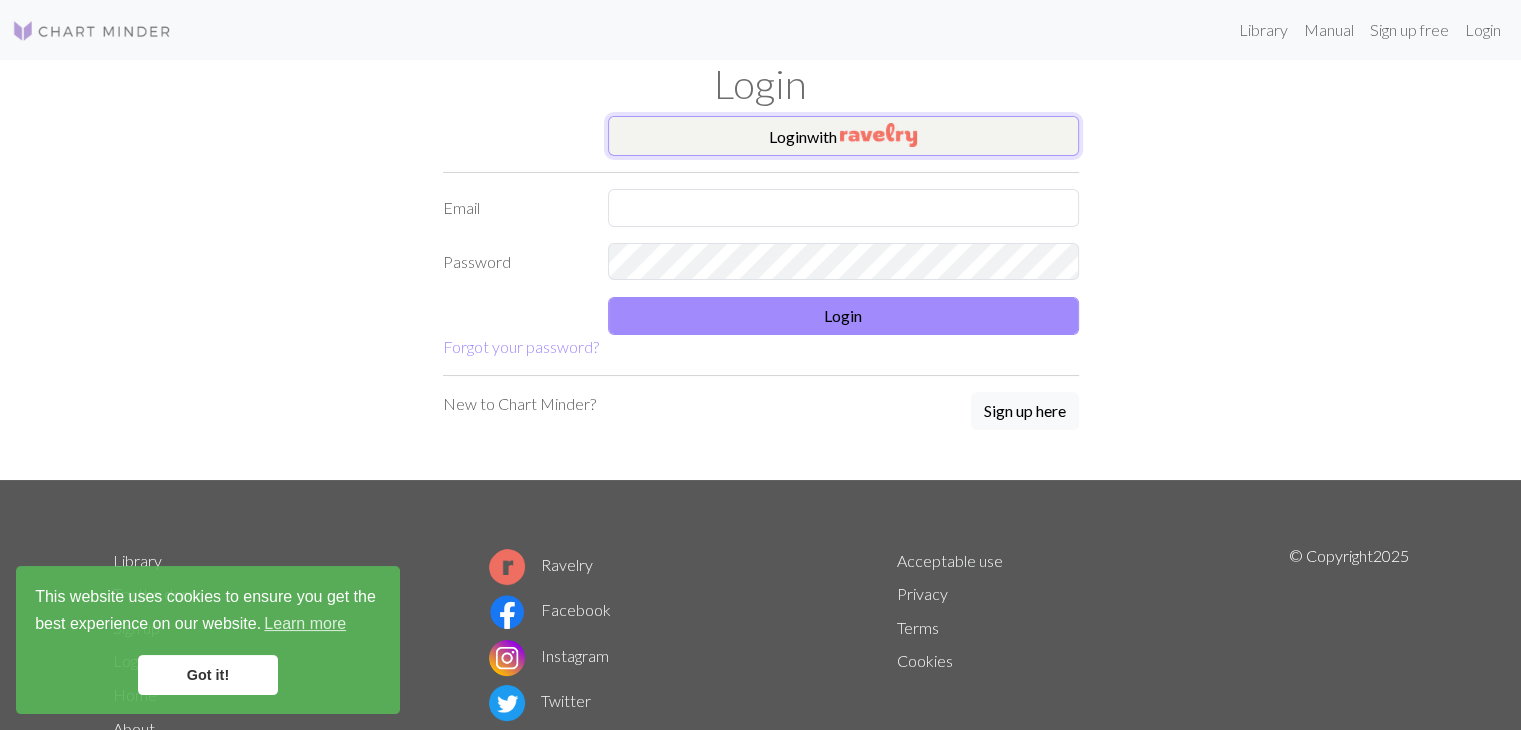 click at bounding box center (878, 135) 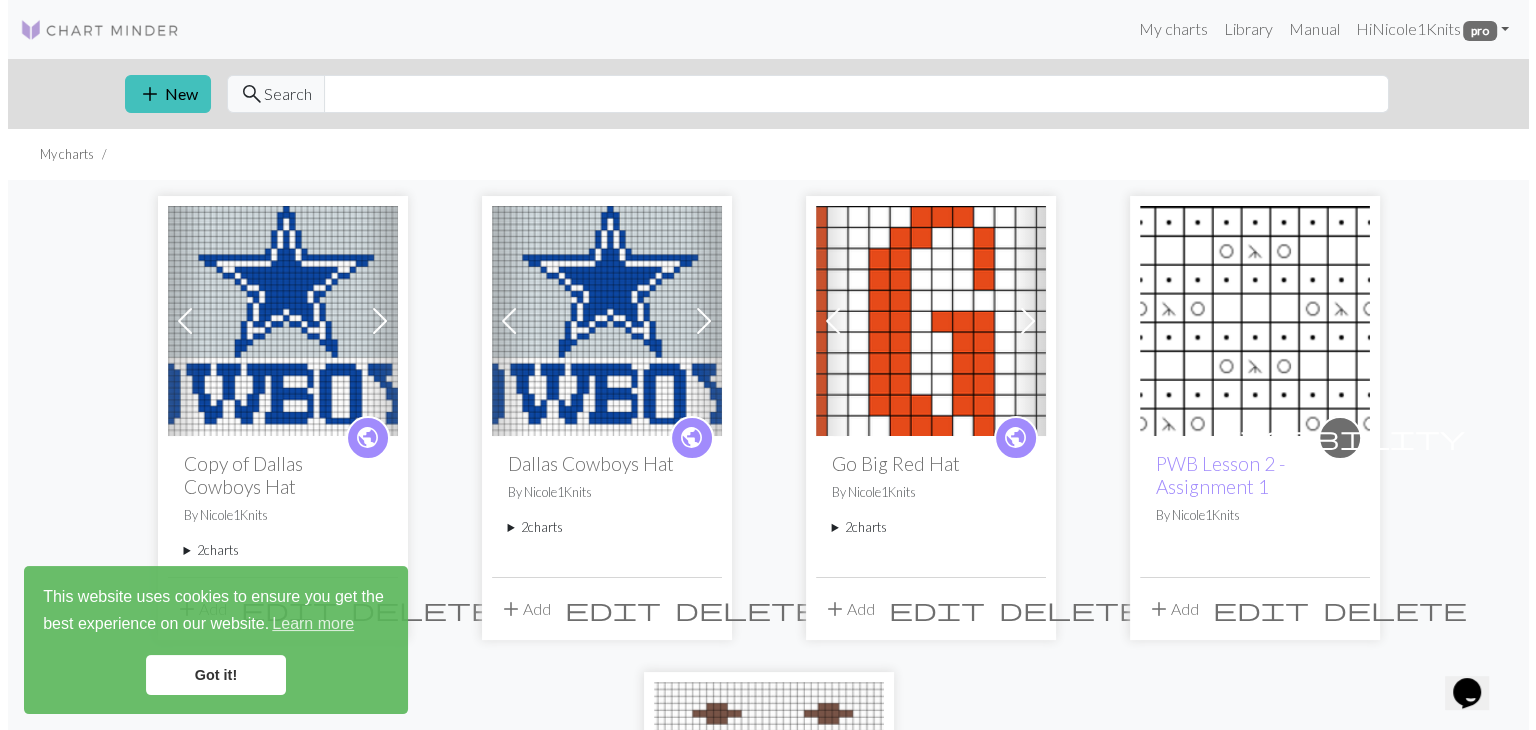 scroll, scrollTop: 0, scrollLeft: 0, axis: both 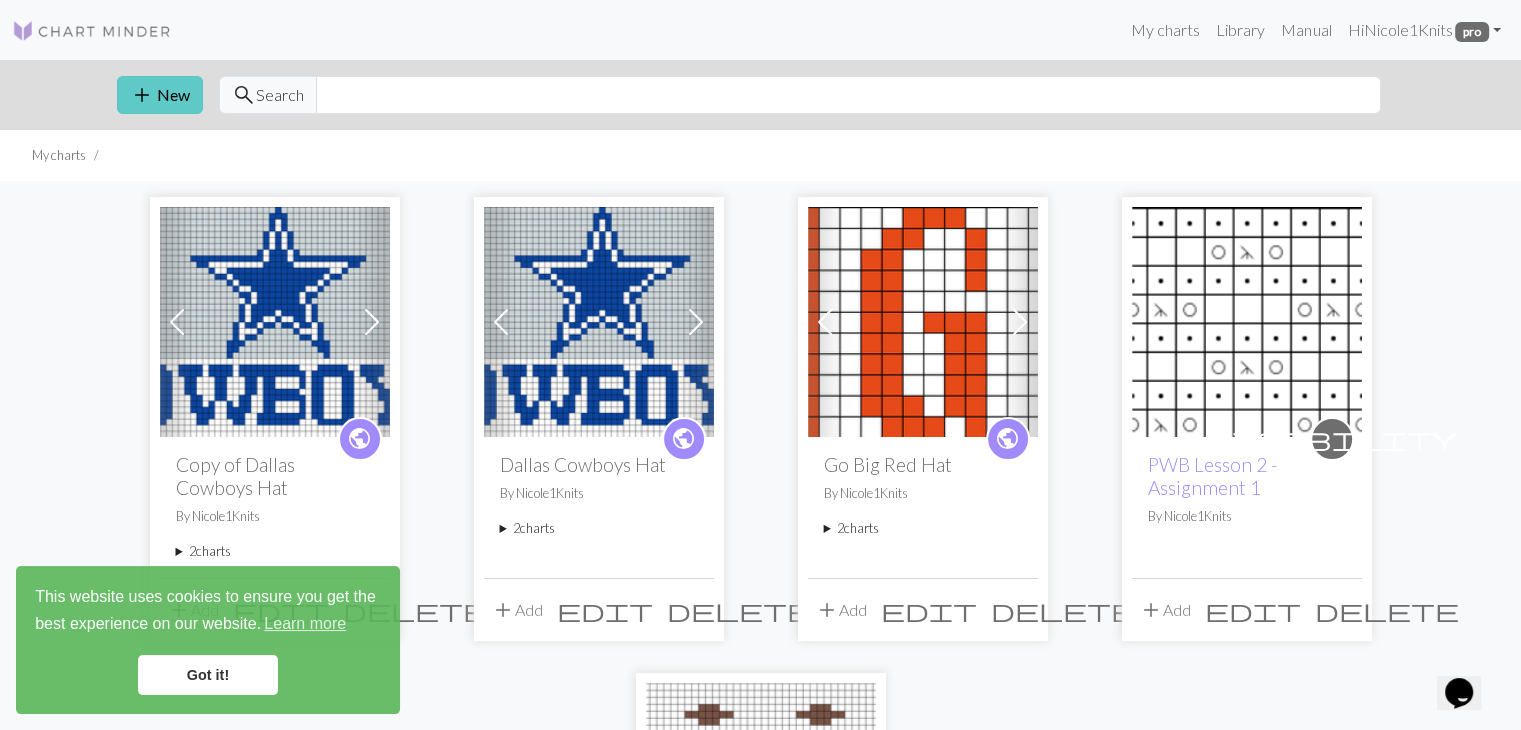 click on "add" at bounding box center [142, 95] 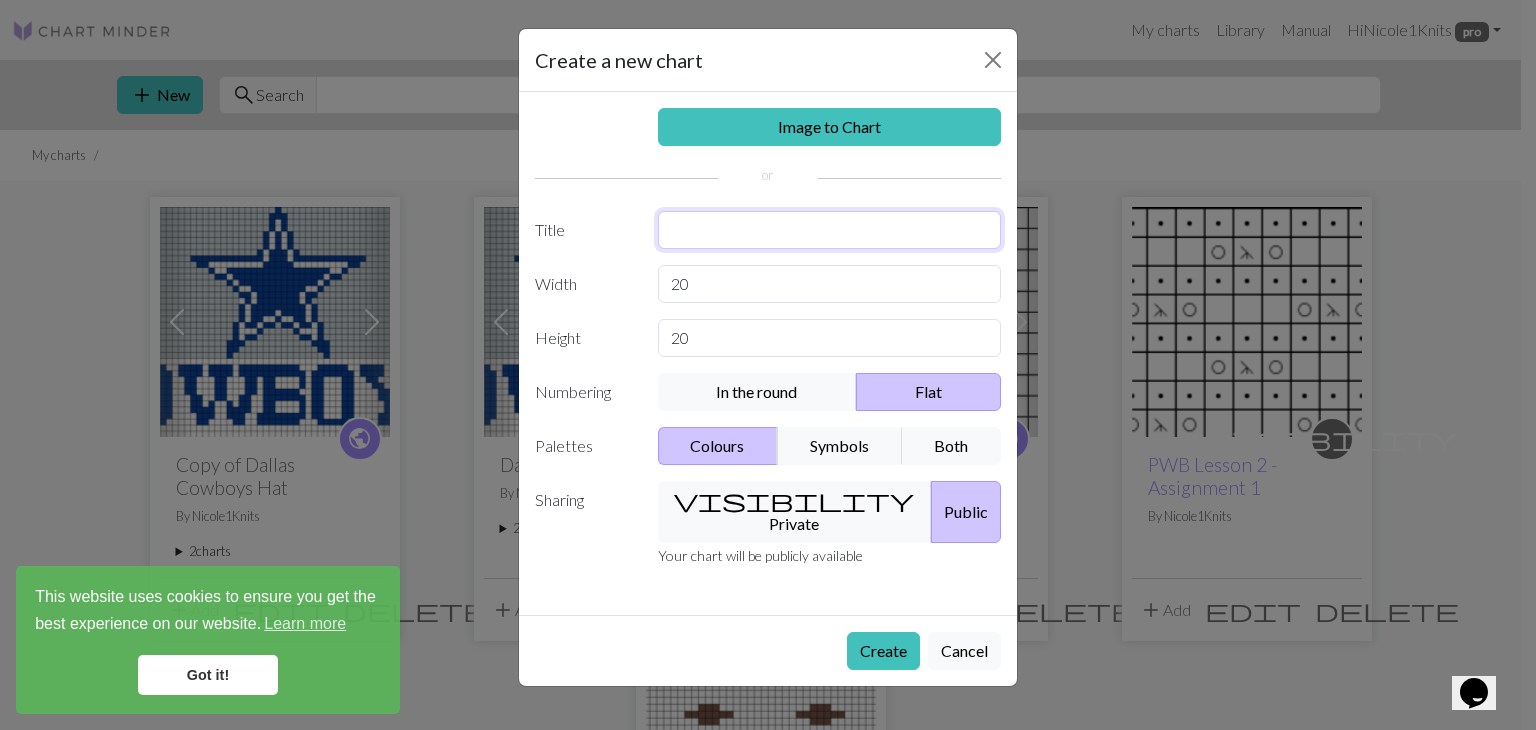 click at bounding box center (830, 230) 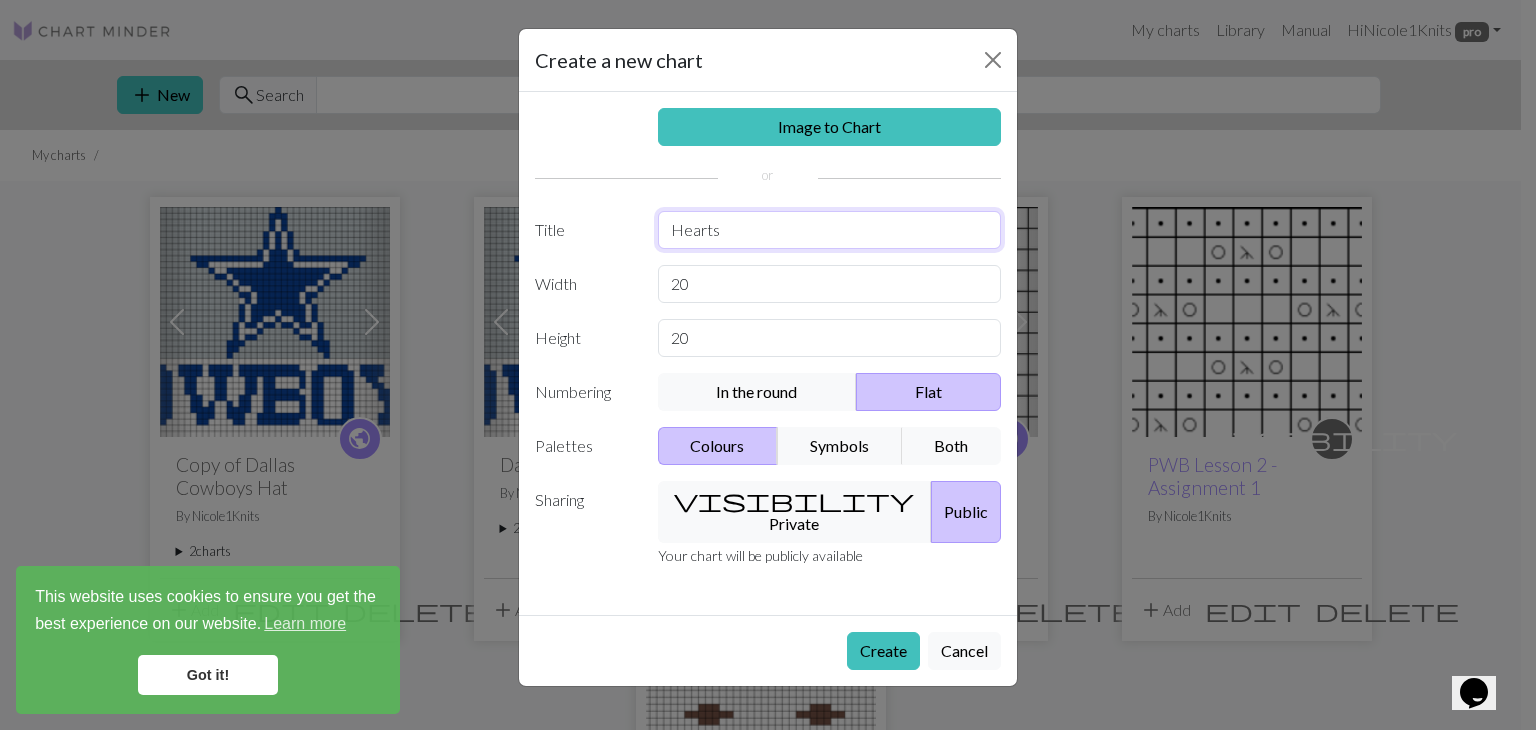 type on "Hearts" 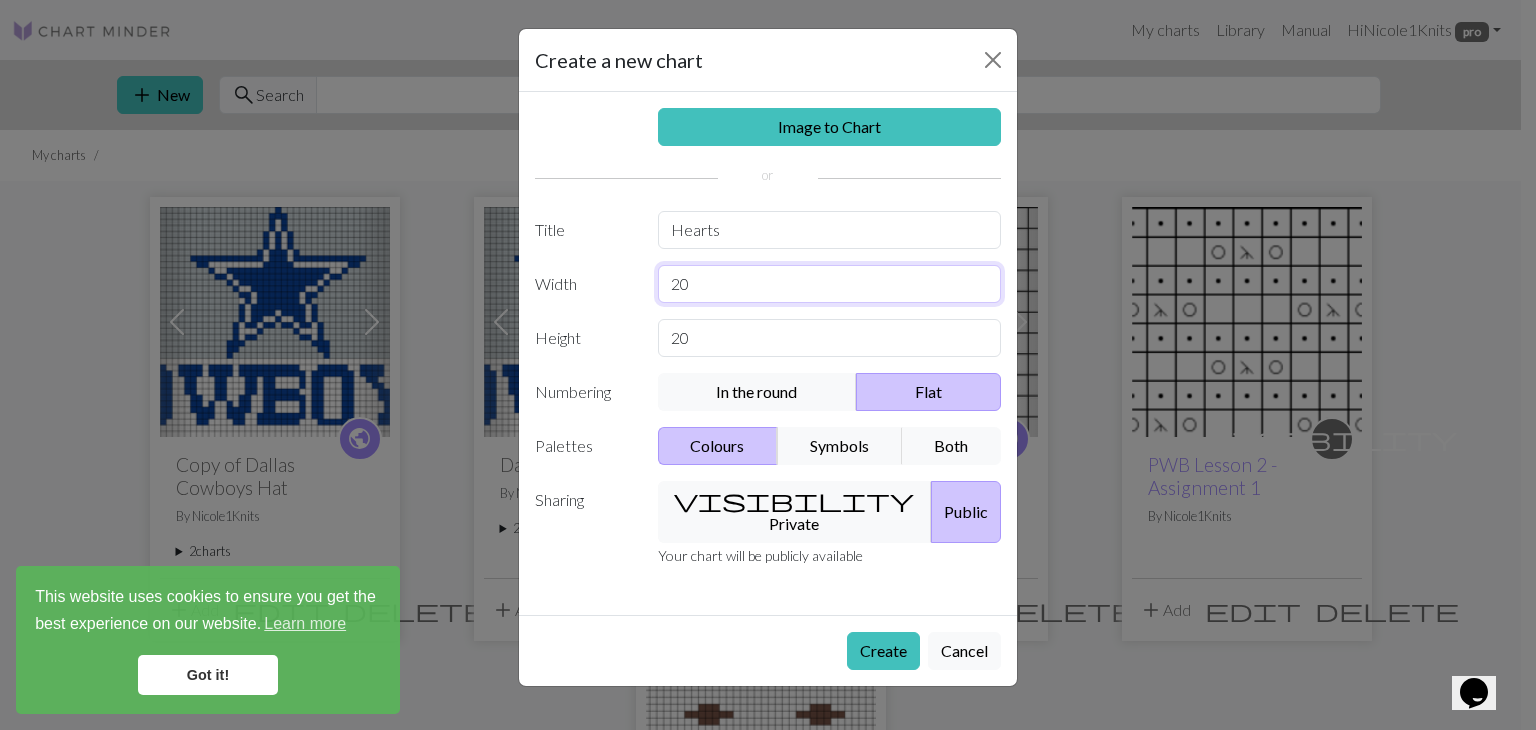 click on "20" at bounding box center (830, 284) 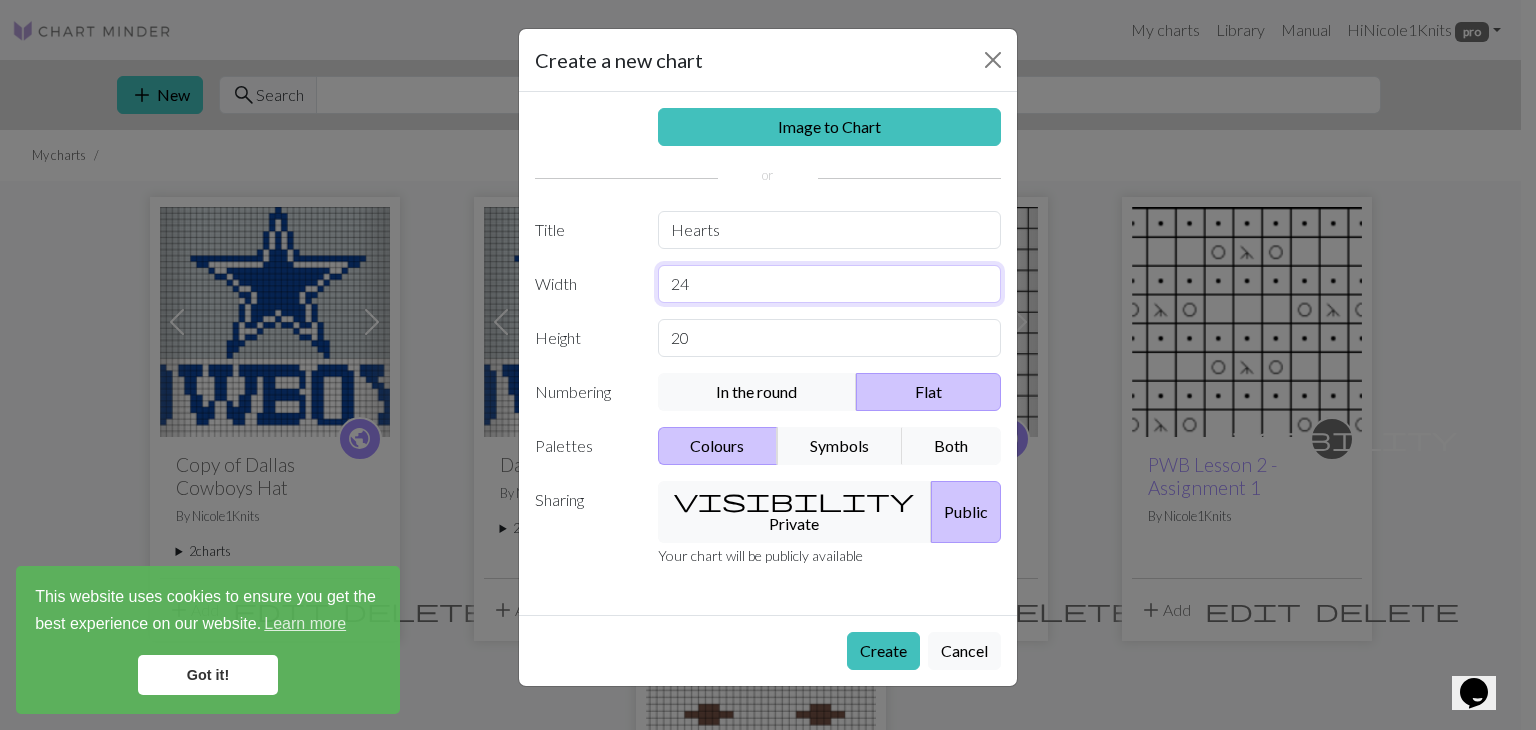 type on "24" 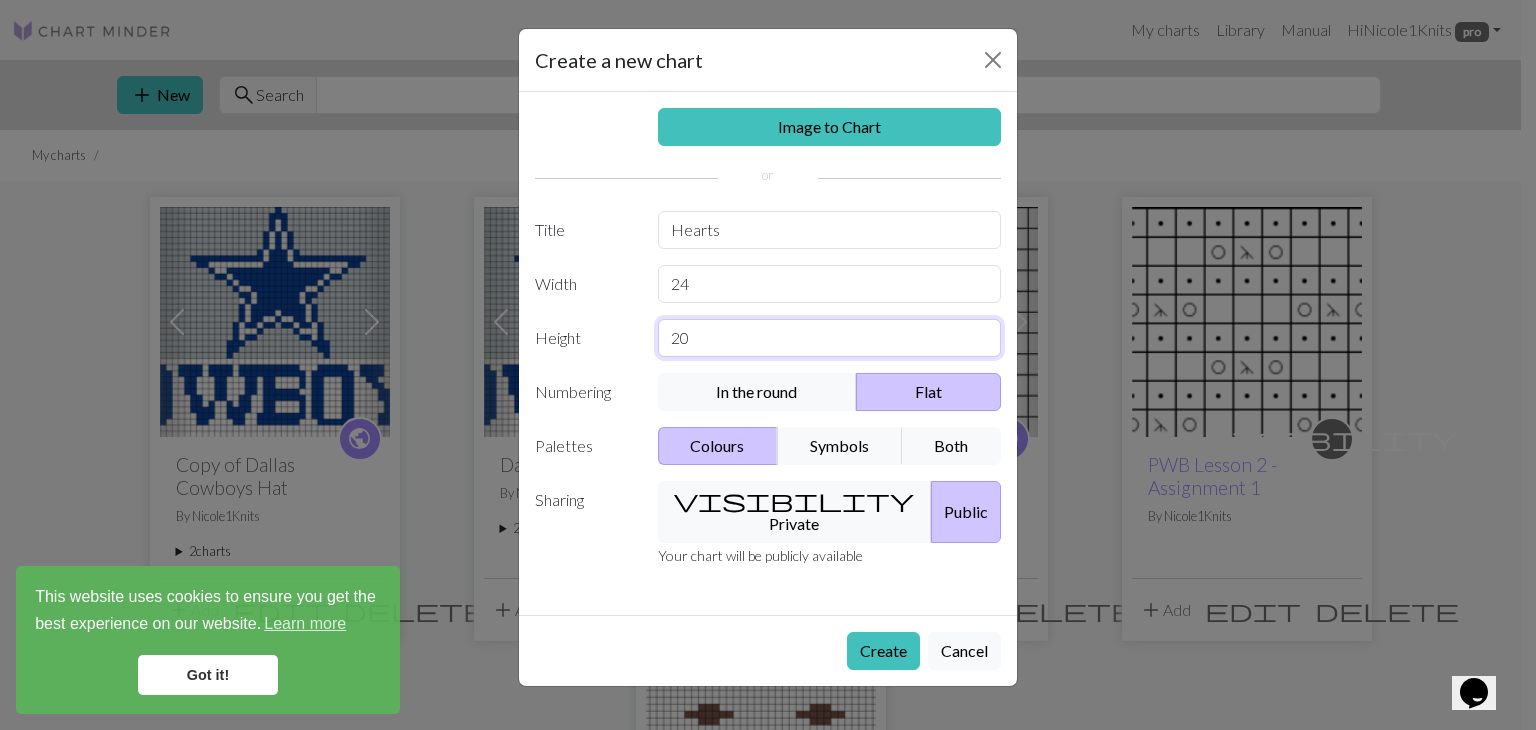 click on "20" at bounding box center [830, 338] 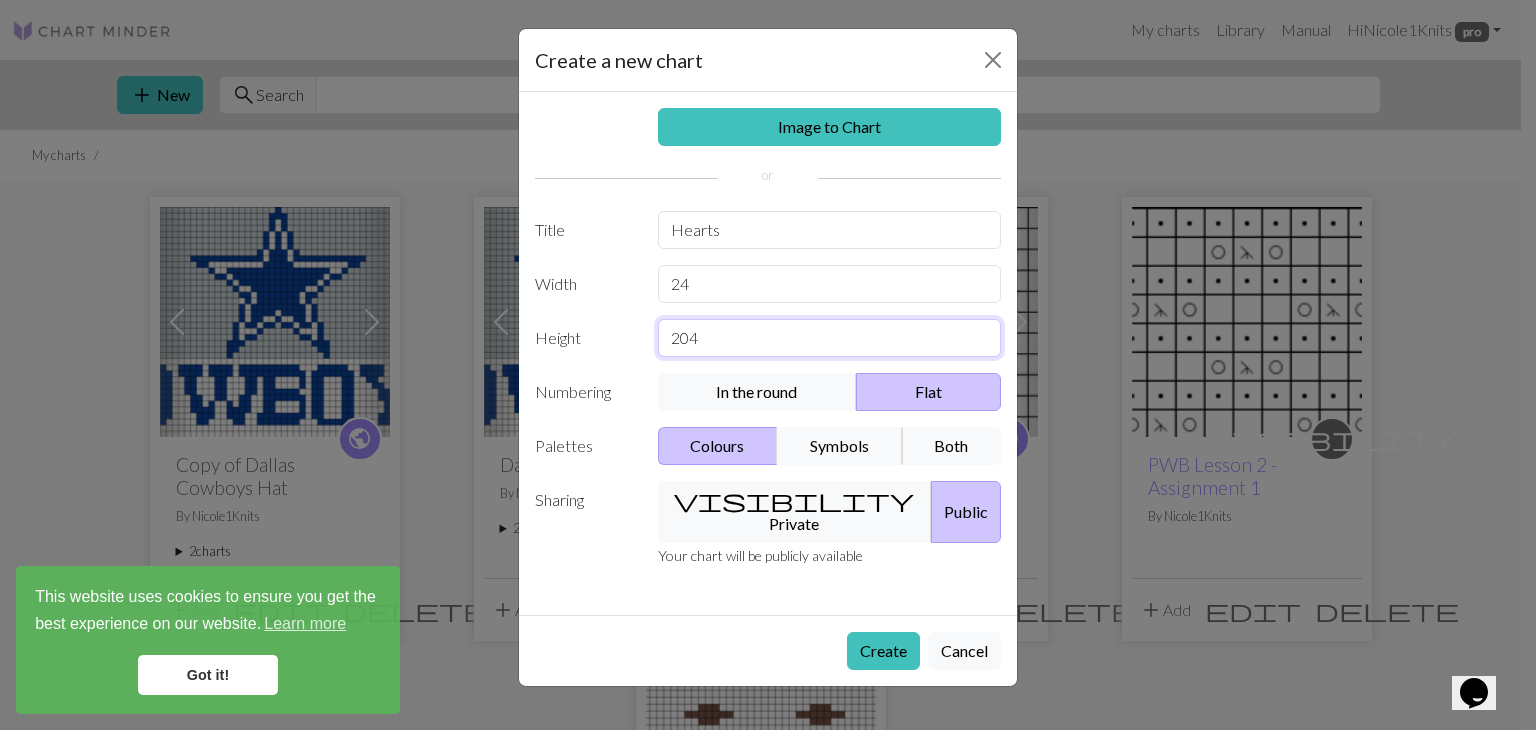 type on "204" 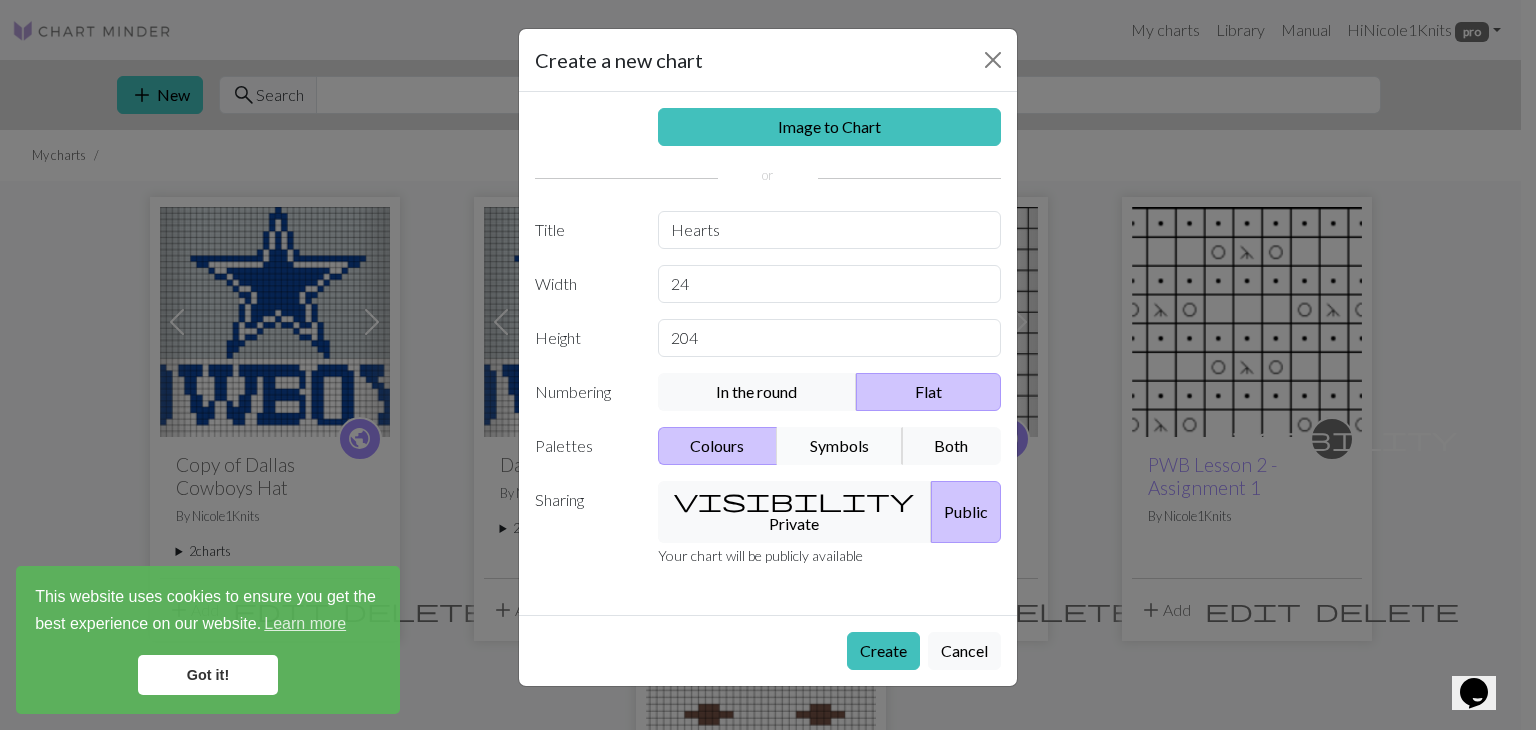 click on "Symbols" at bounding box center [840, 446] 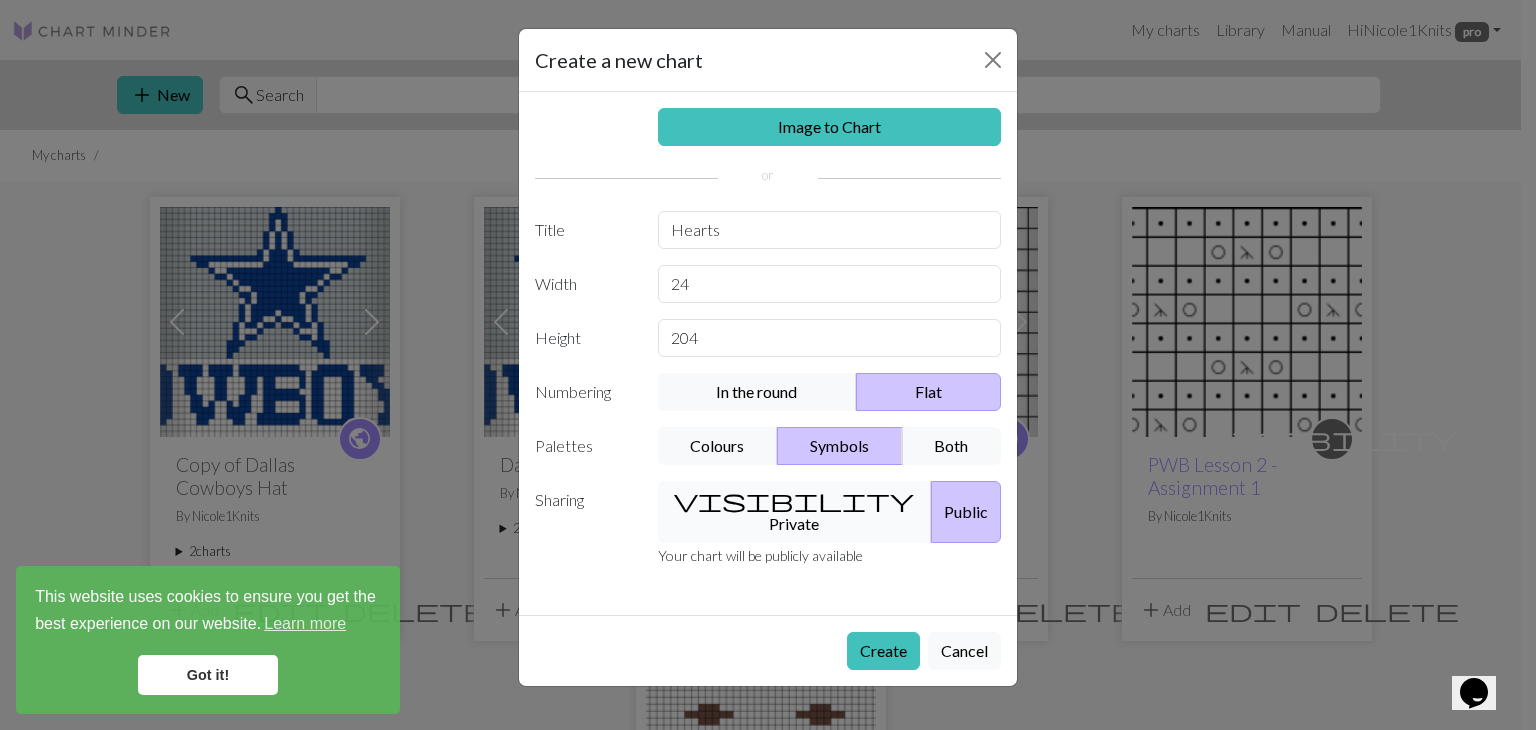 click on "visibility  Private" at bounding box center (795, 512) 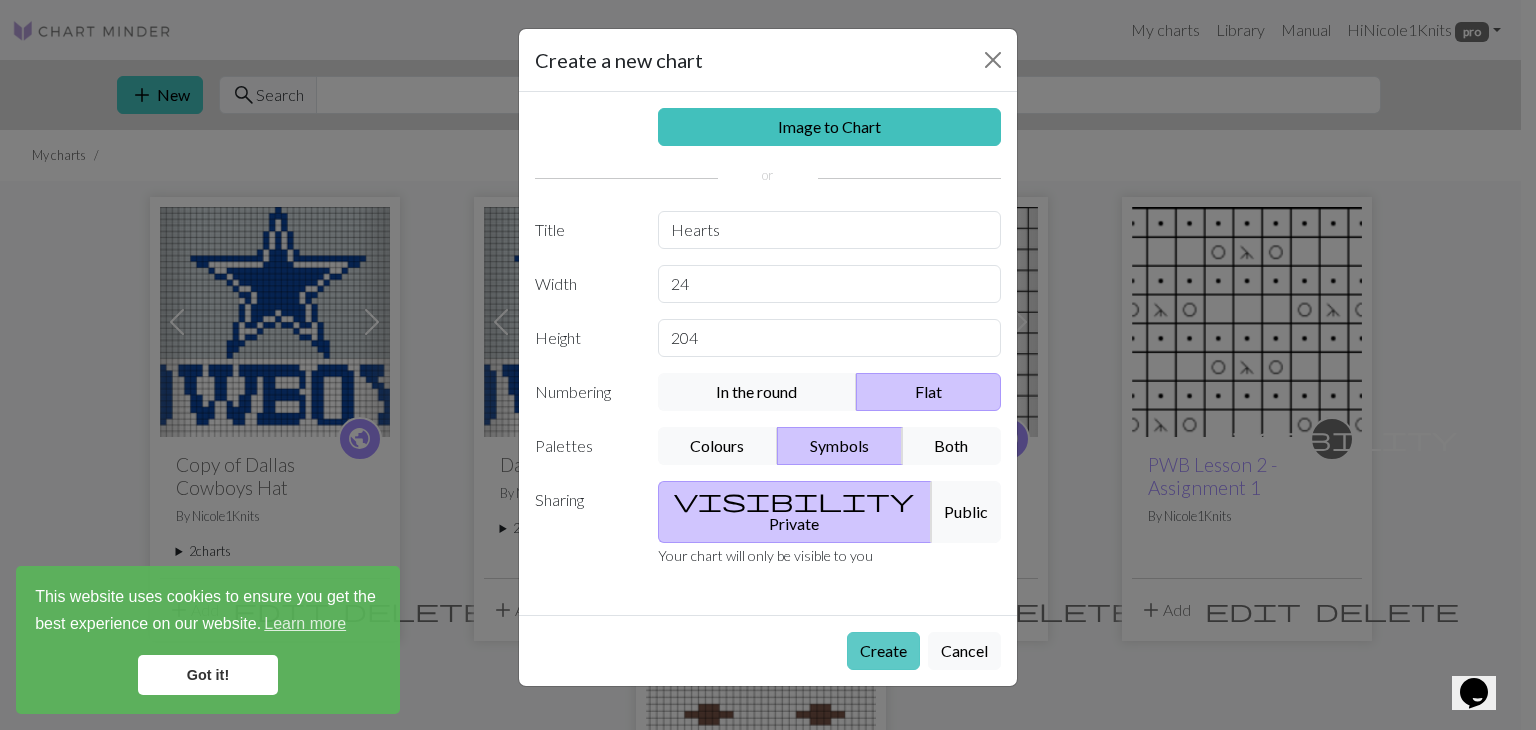click on "Create" at bounding box center (883, 651) 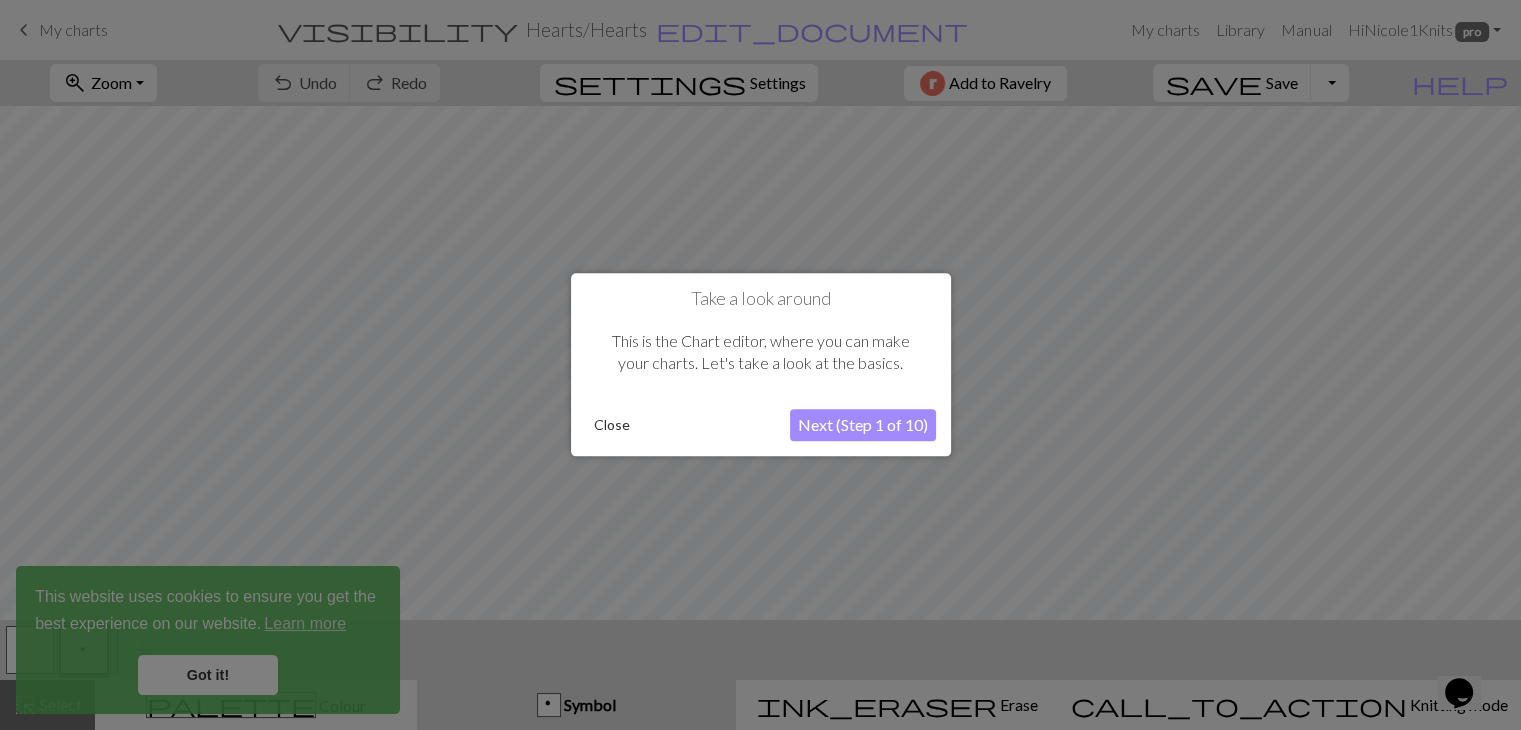 click on "Close" at bounding box center [612, 426] 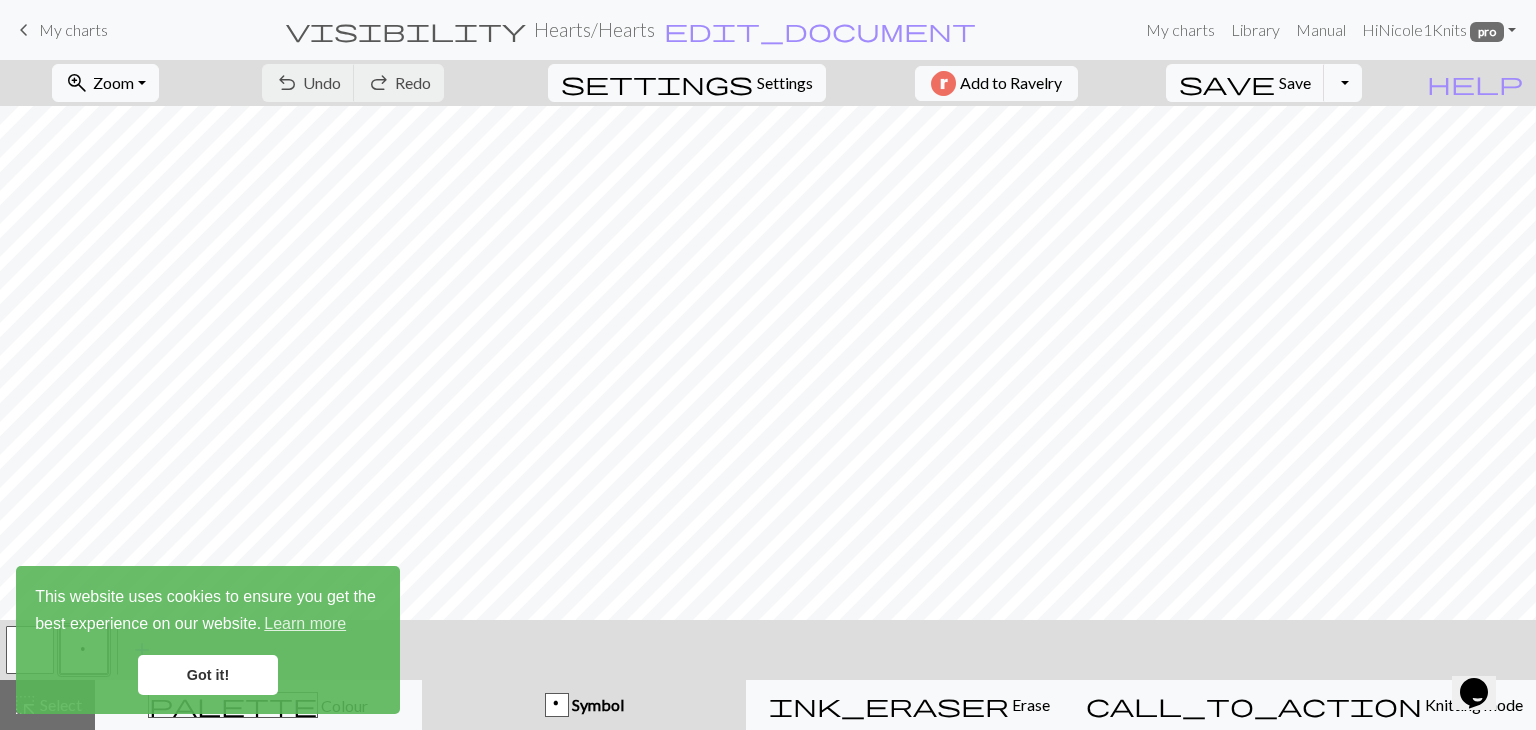 click on "undo Undo Undo redo Redo Redo" at bounding box center (353, 83) 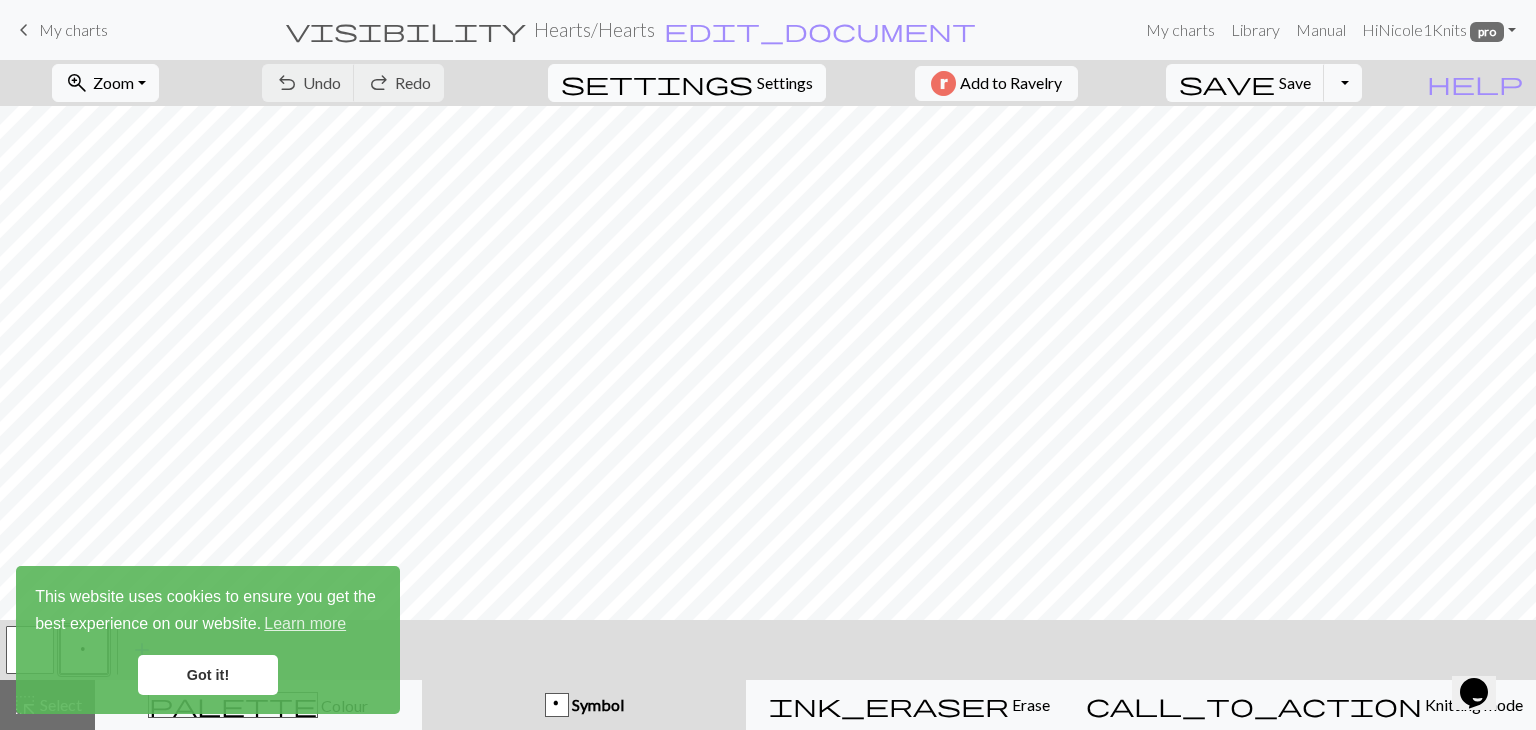 click on "Settings" at bounding box center [785, 83] 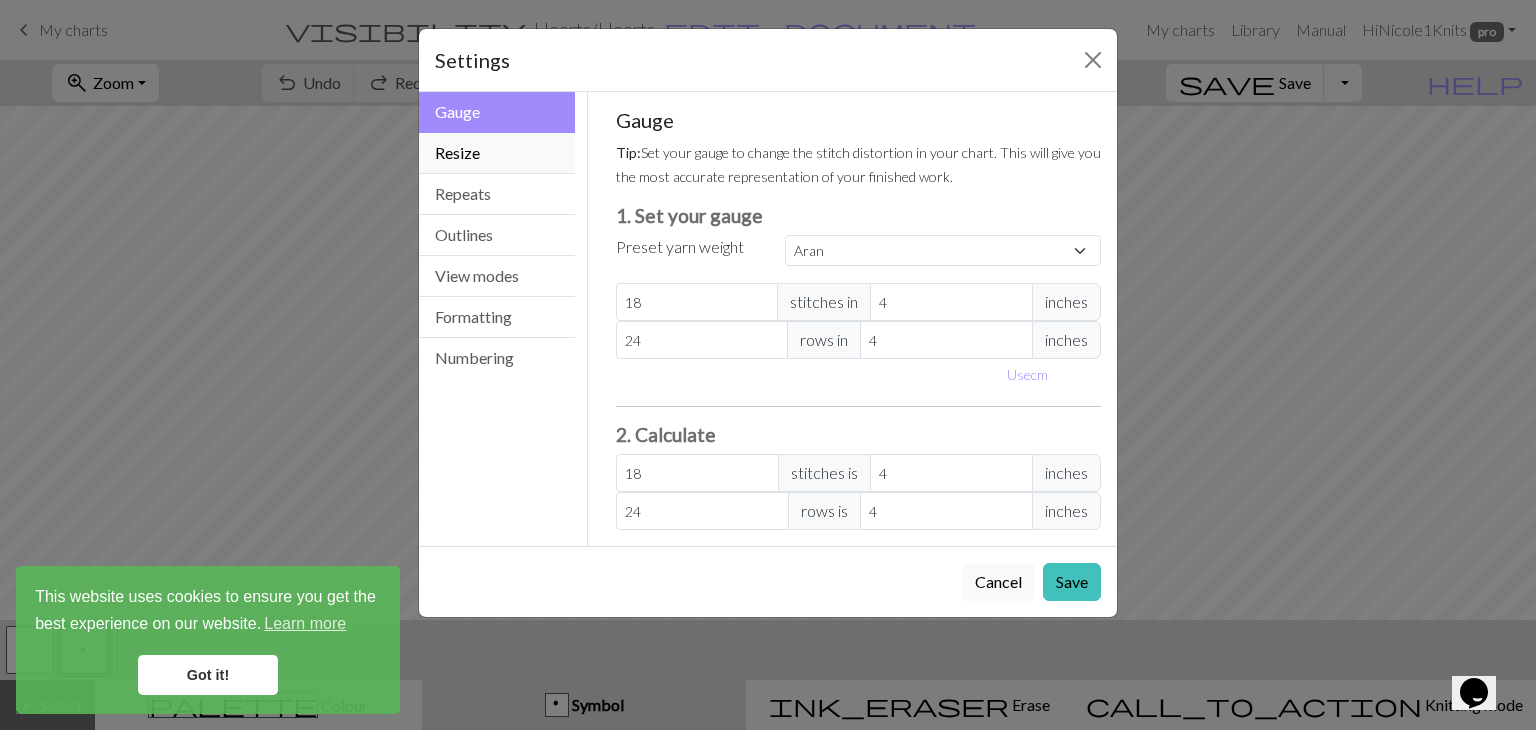 click on "Resize" at bounding box center (497, 153) 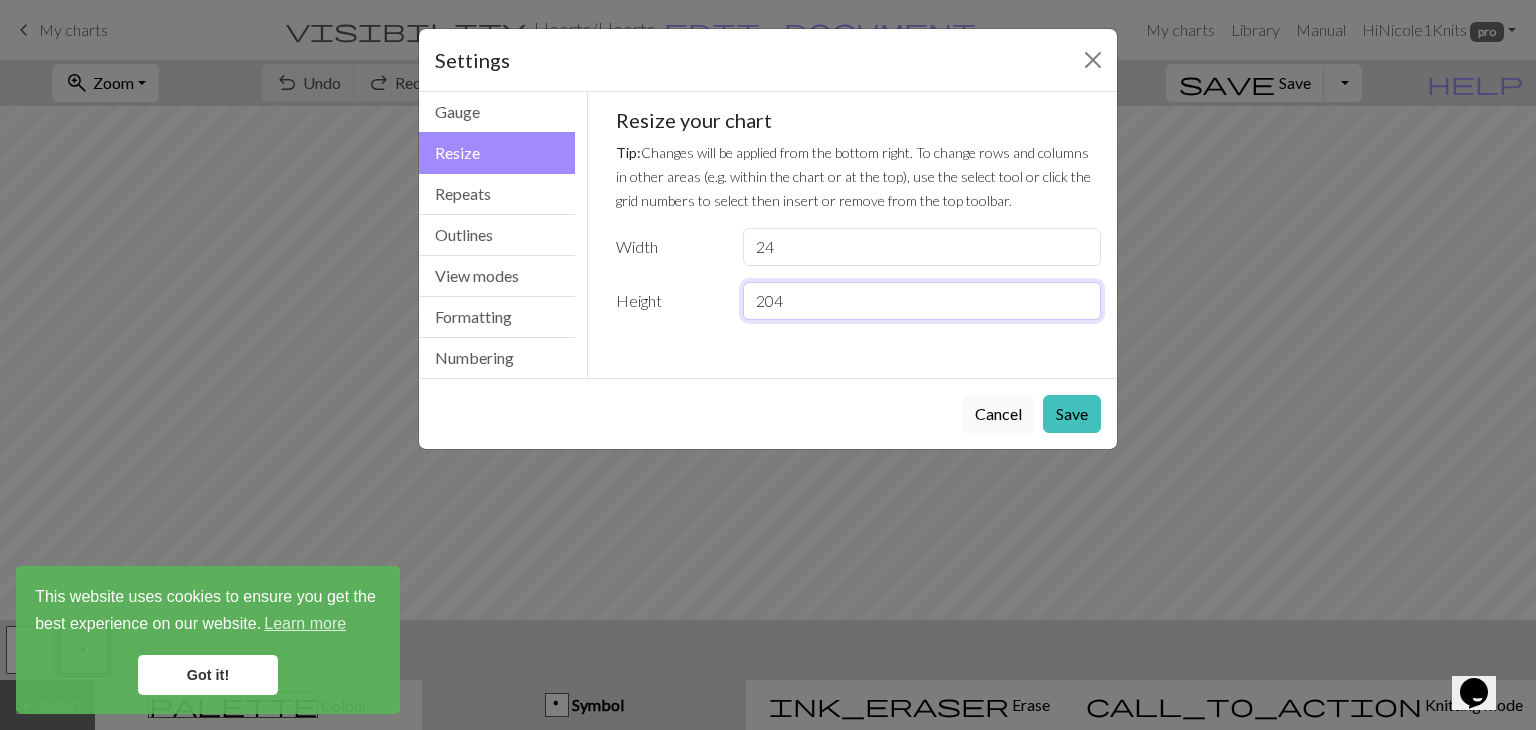 click on "204" at bounding box center [922, 301] 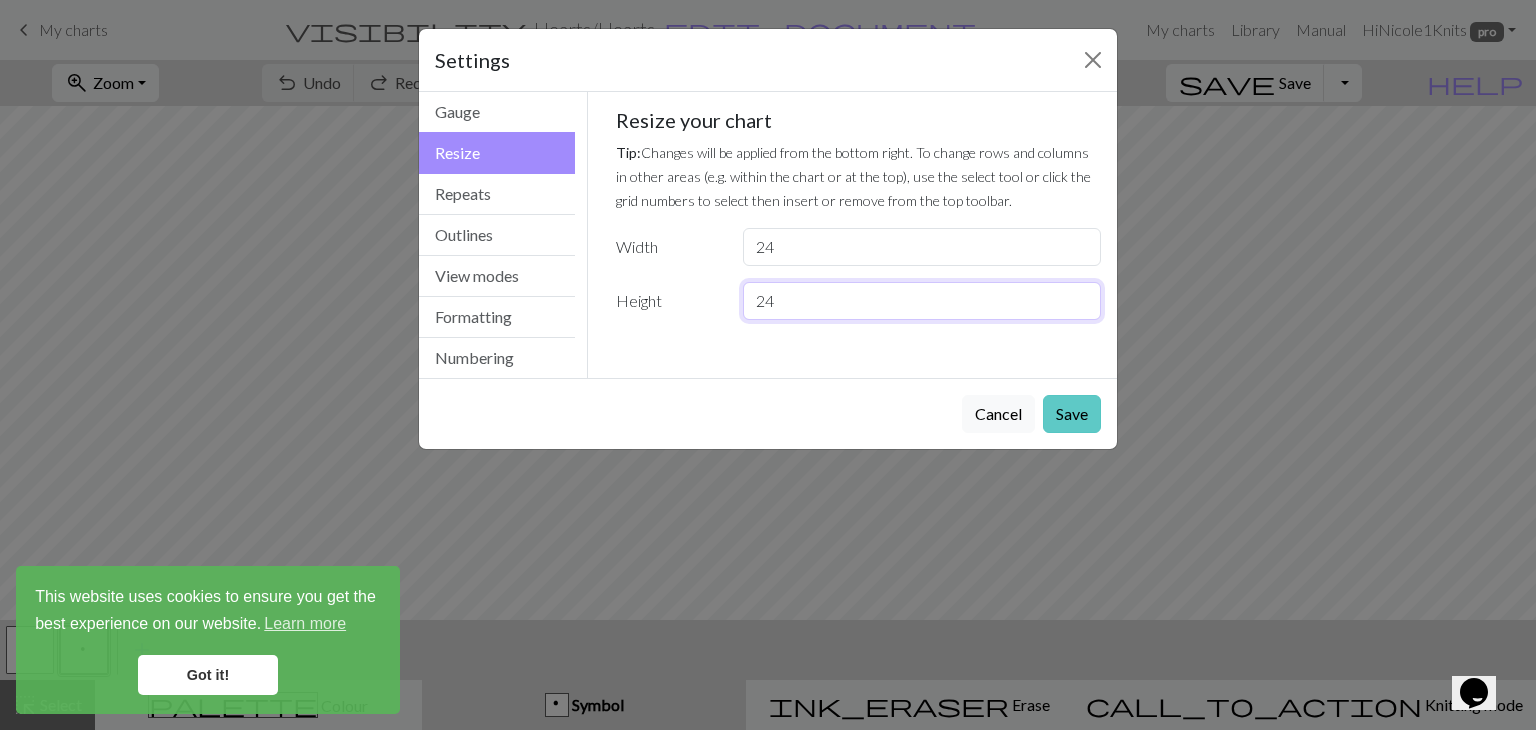 type on "24" 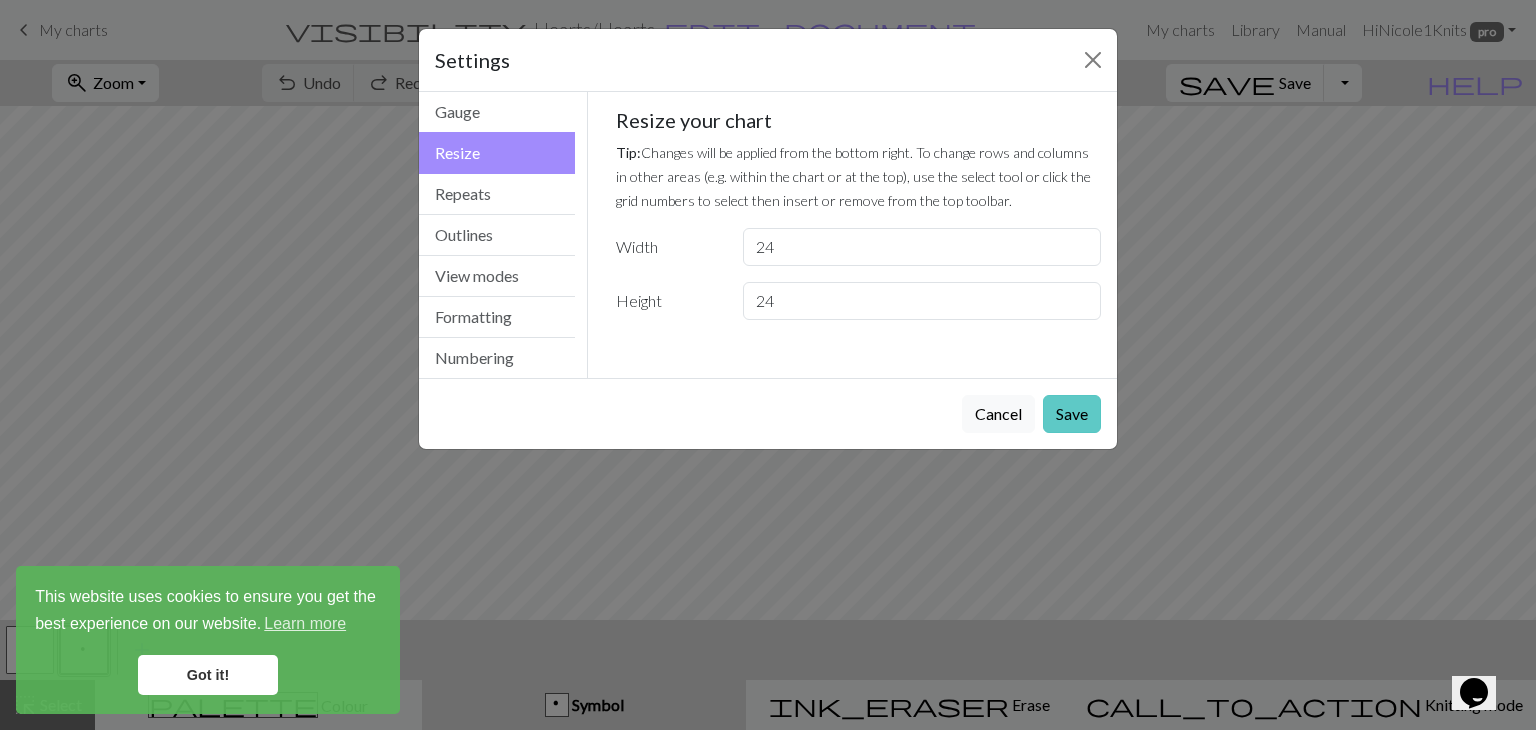 click on "Save" at bounding box center (1072, 414) 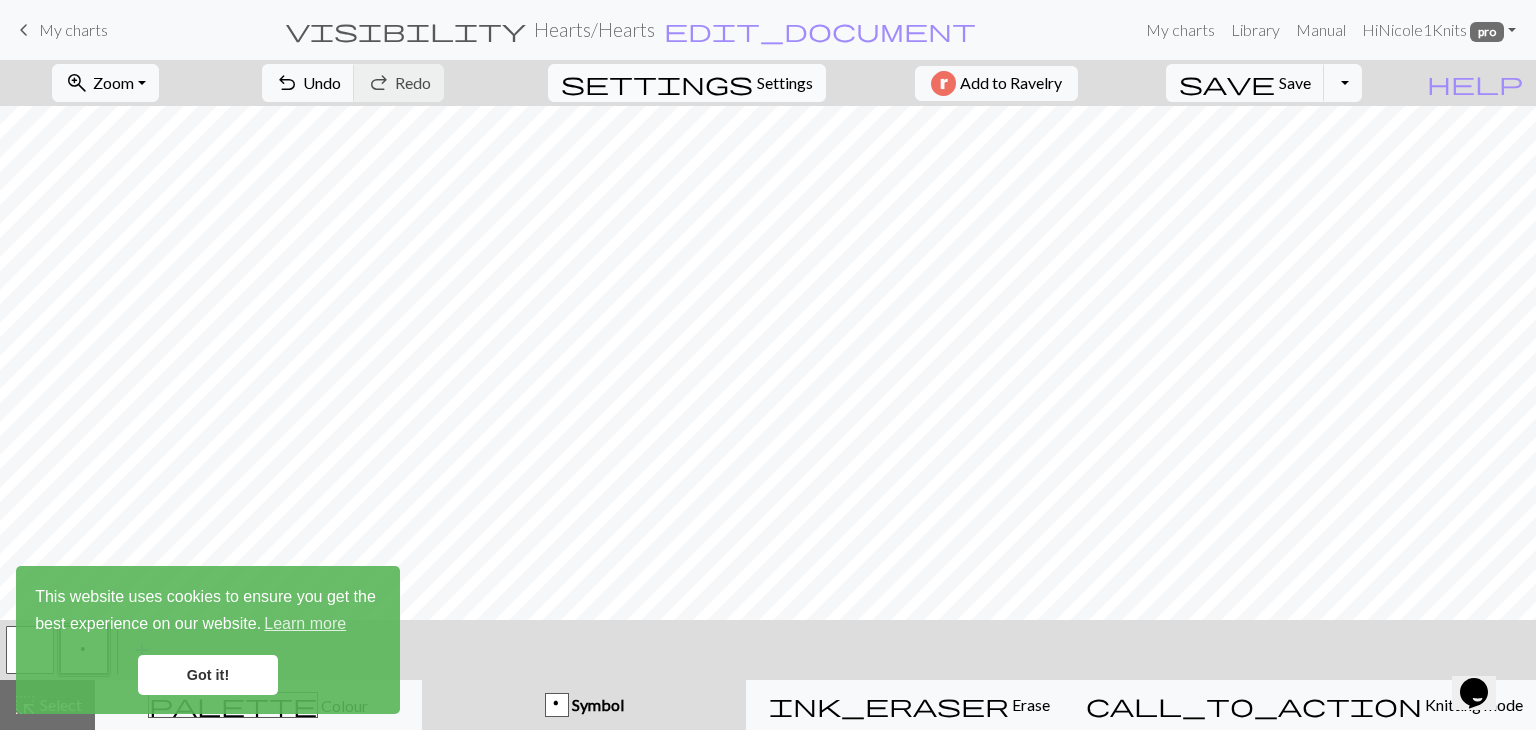 click on "Settings" at bounding box center (785, 83) 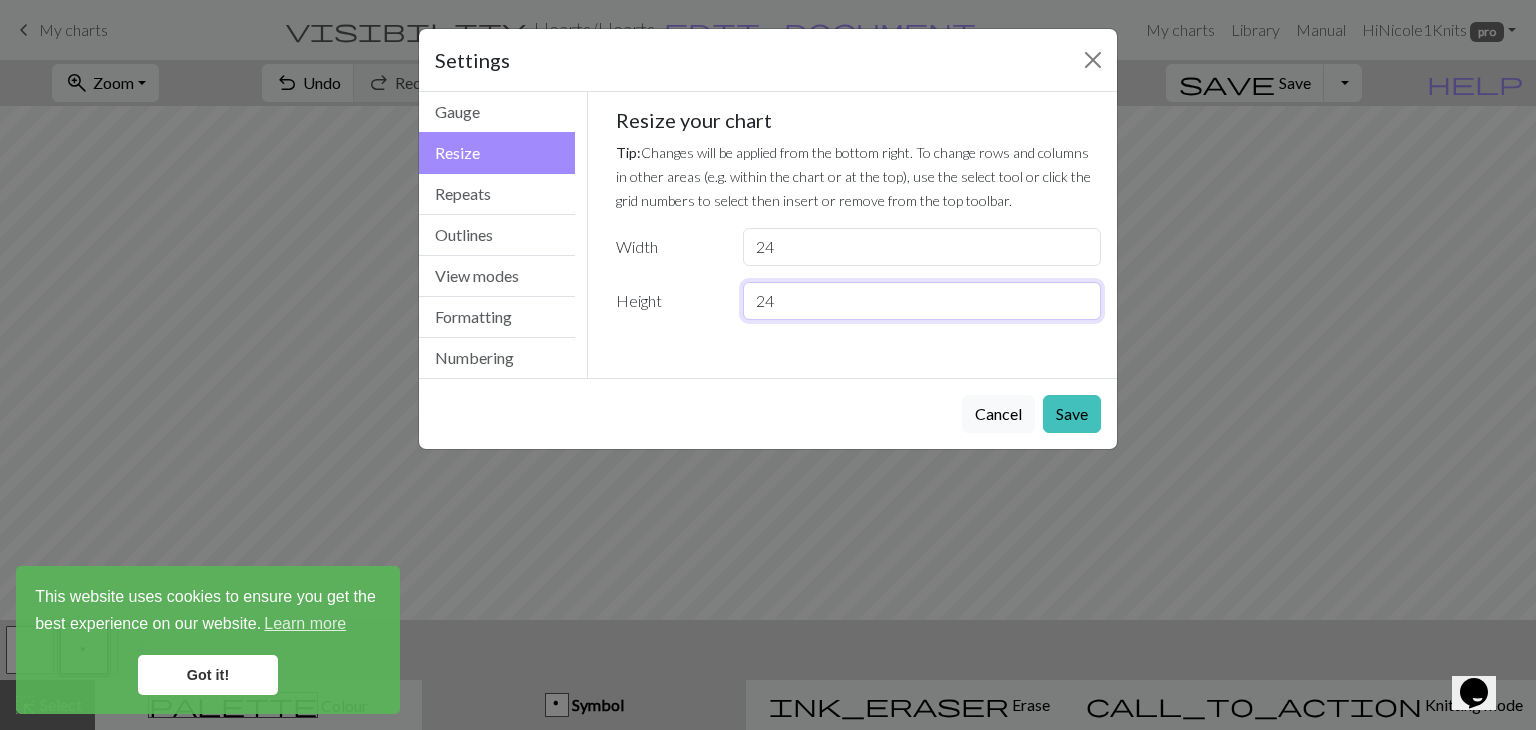 click on "24" at bounding box center (922, 301) 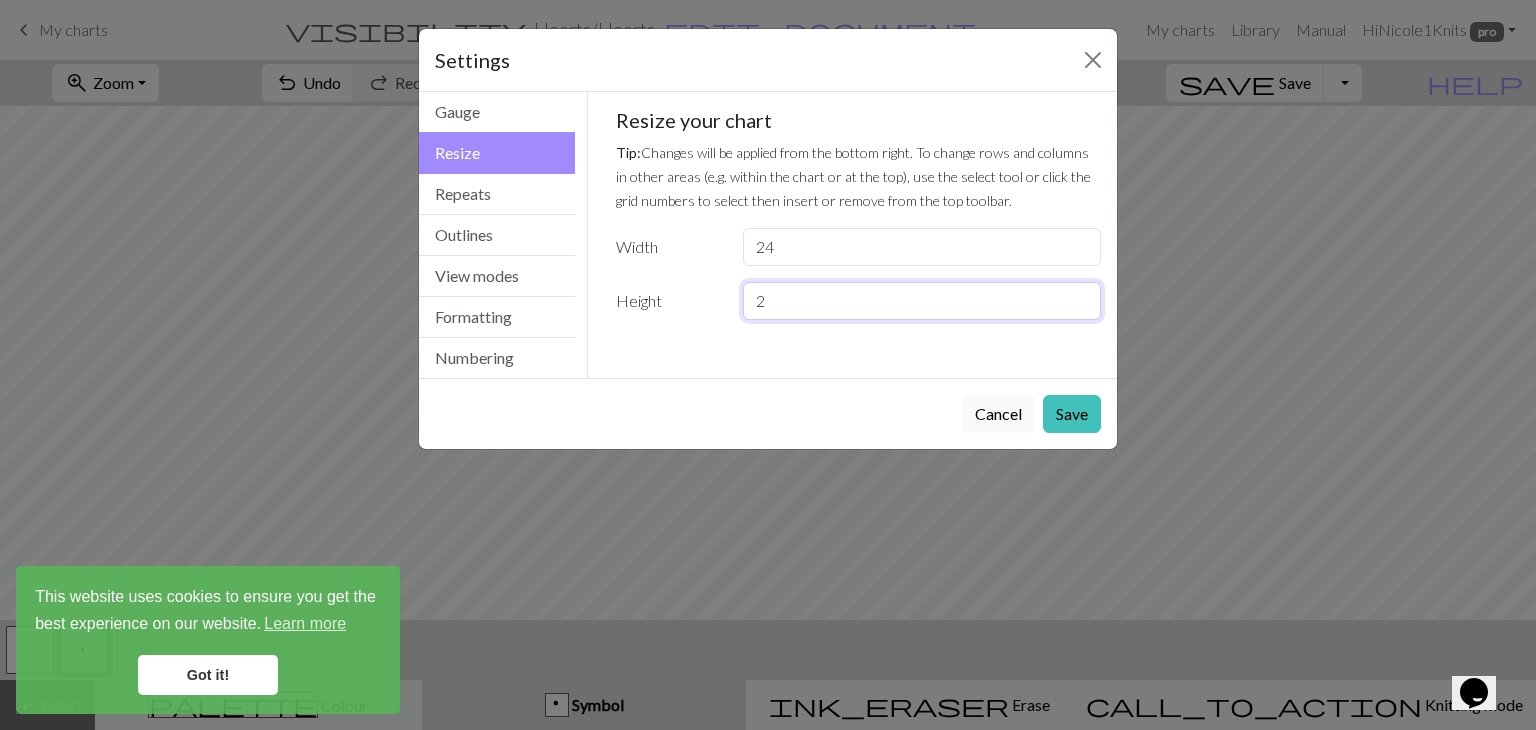 type on "24" 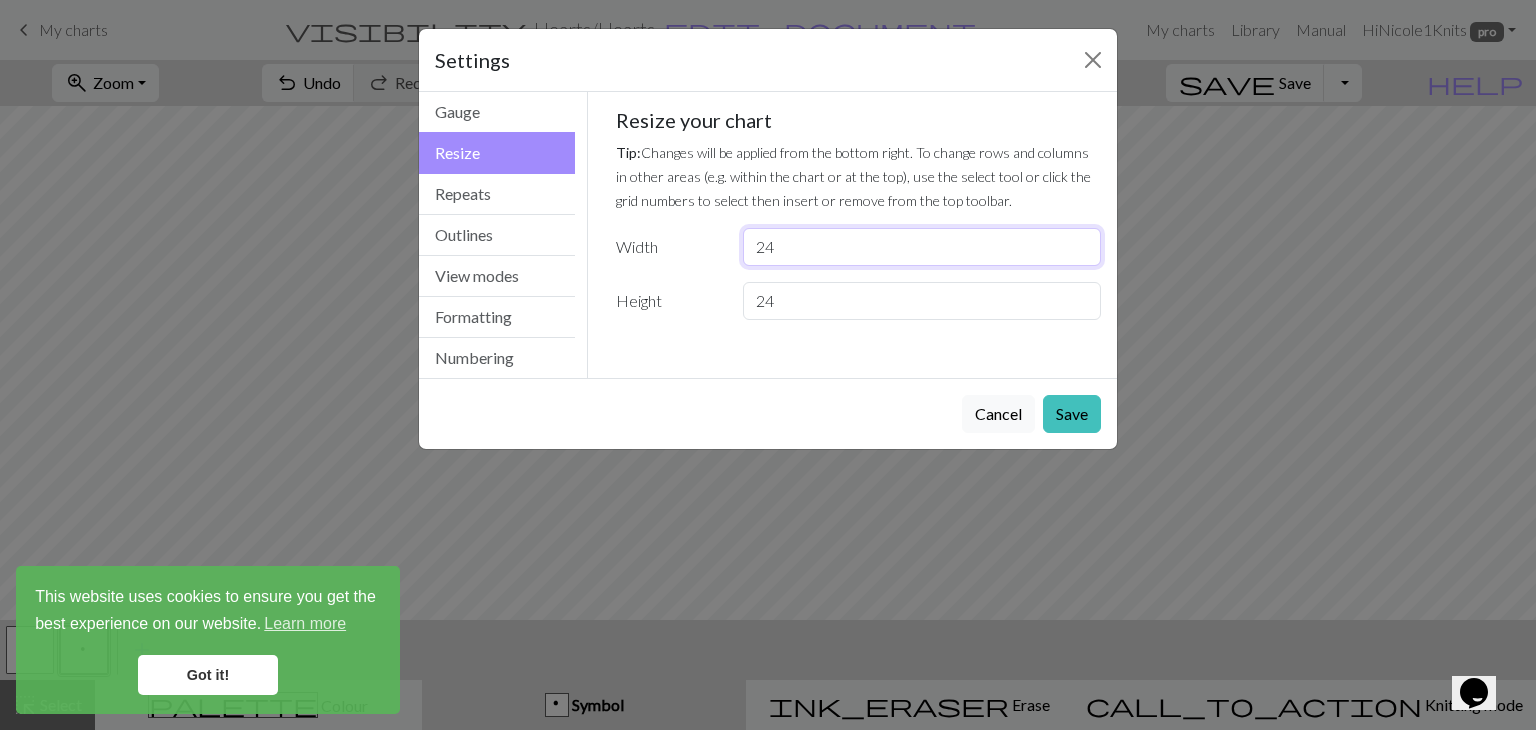 click on "24" at bounding box center (922, 247) 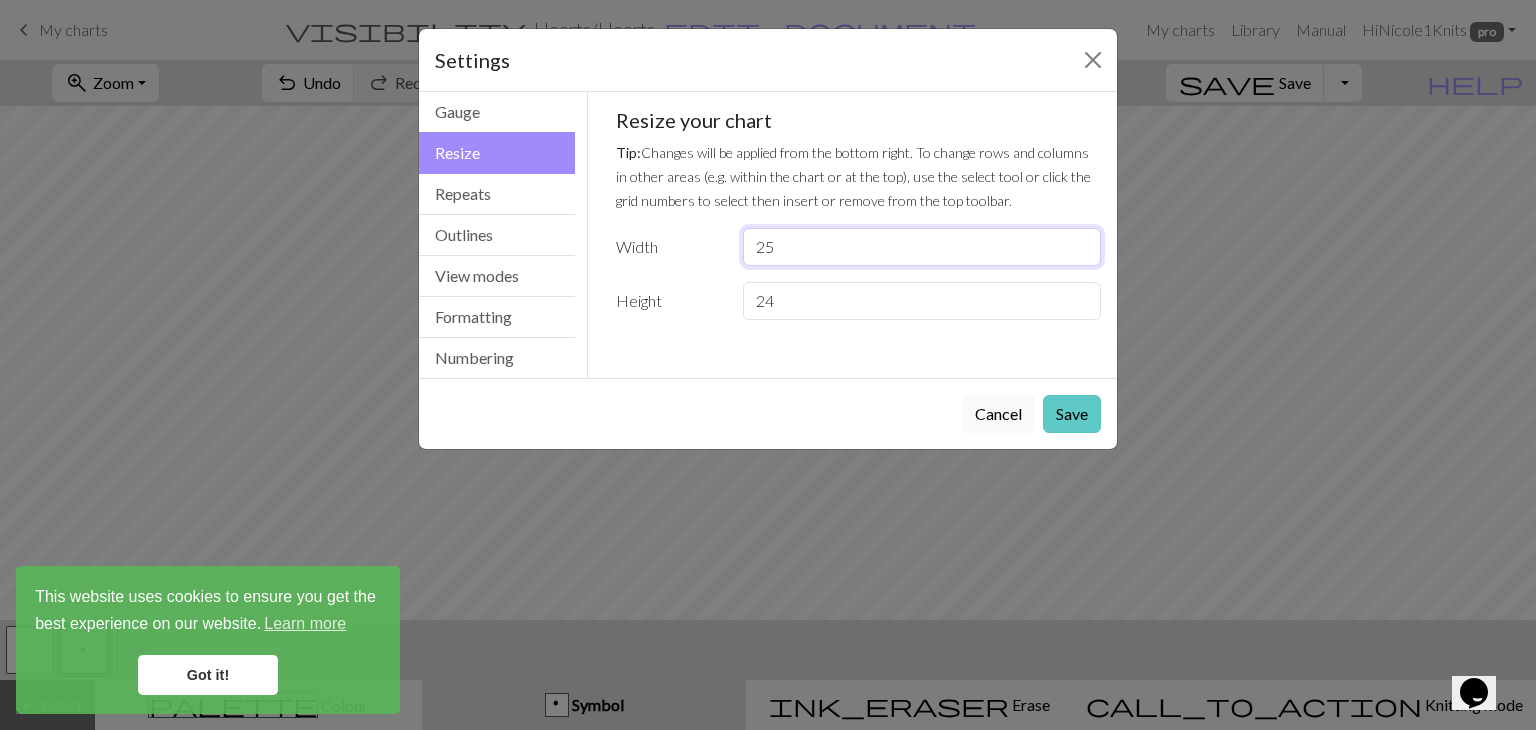 type on "25" 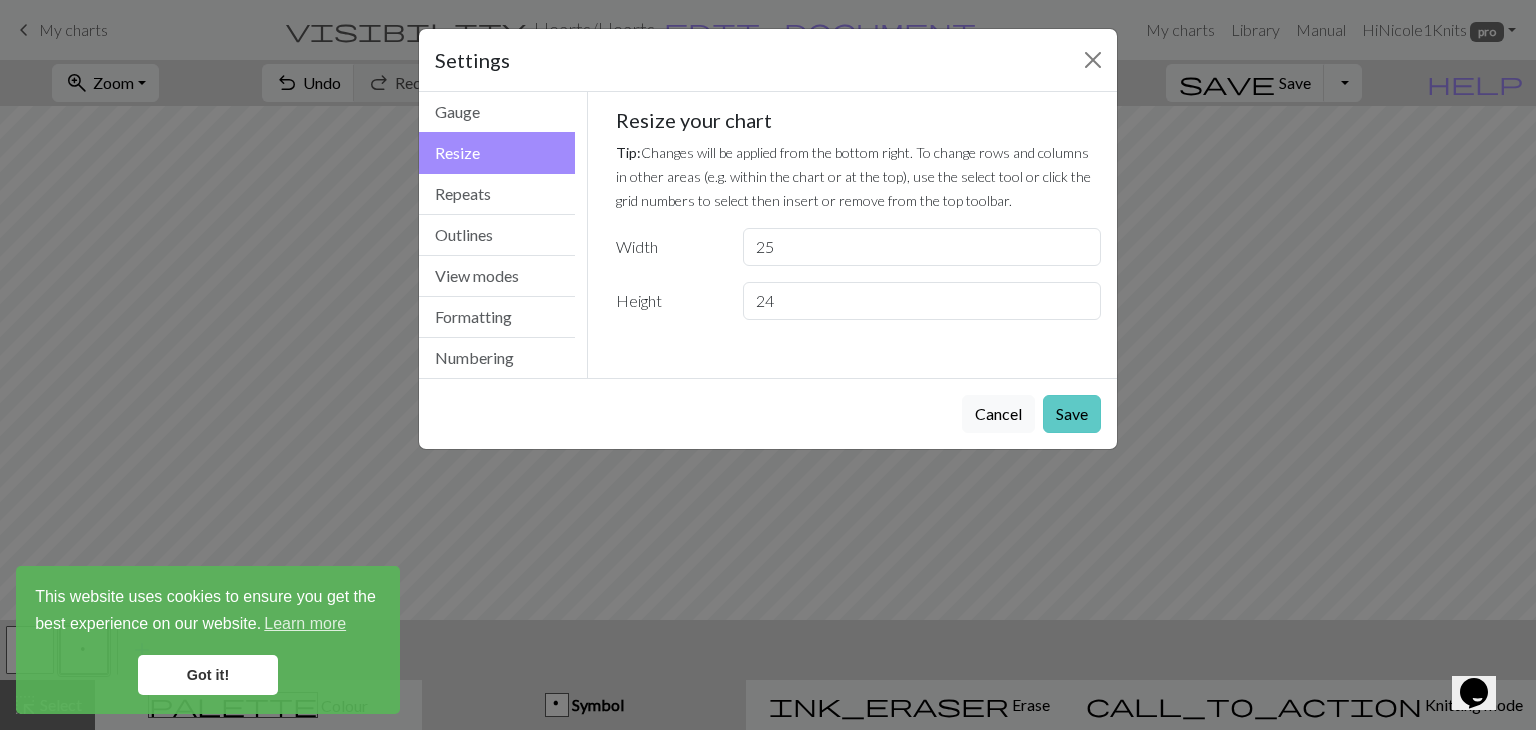 click on "Save" at bounding box center (1072, 414) 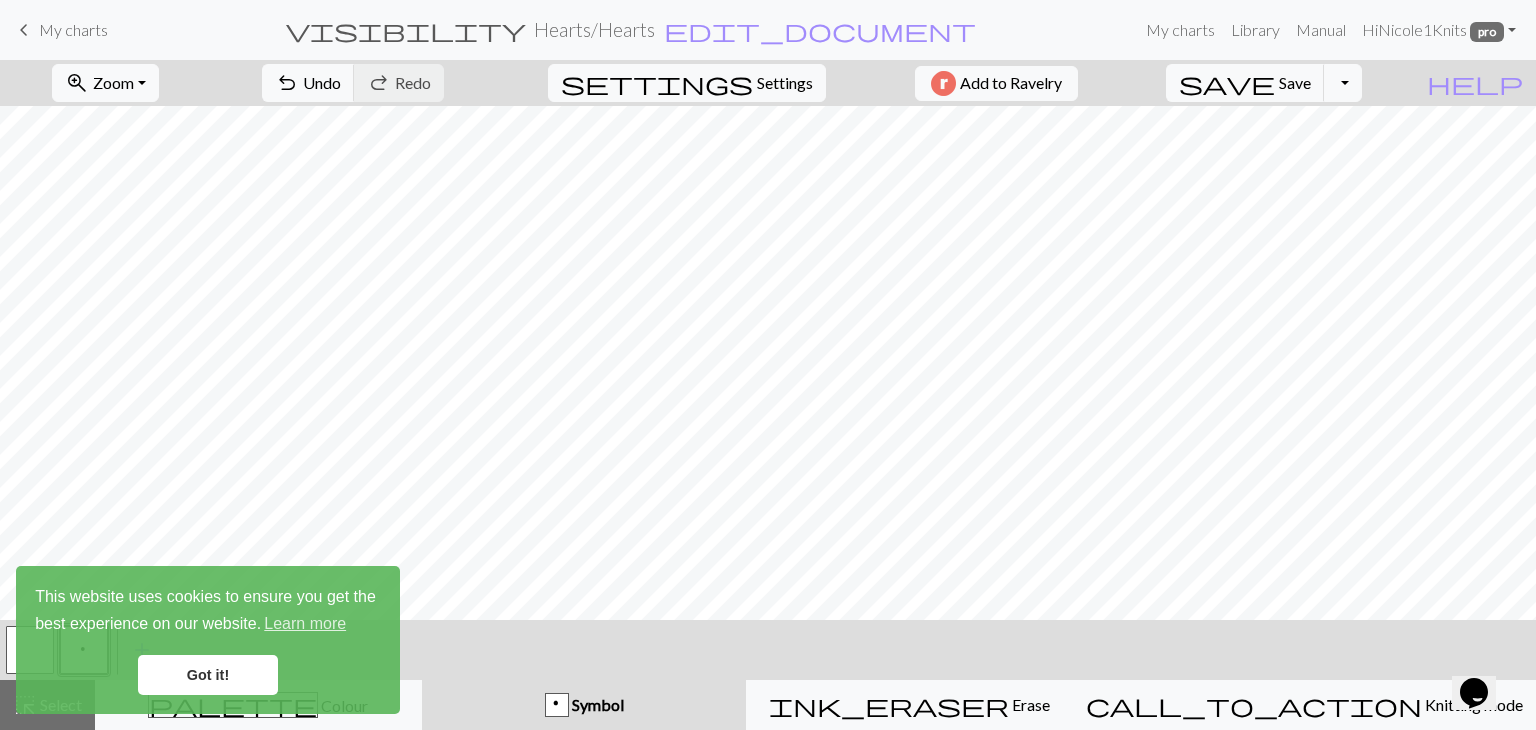 click on "Got it!" at bounding box center [208, 675] 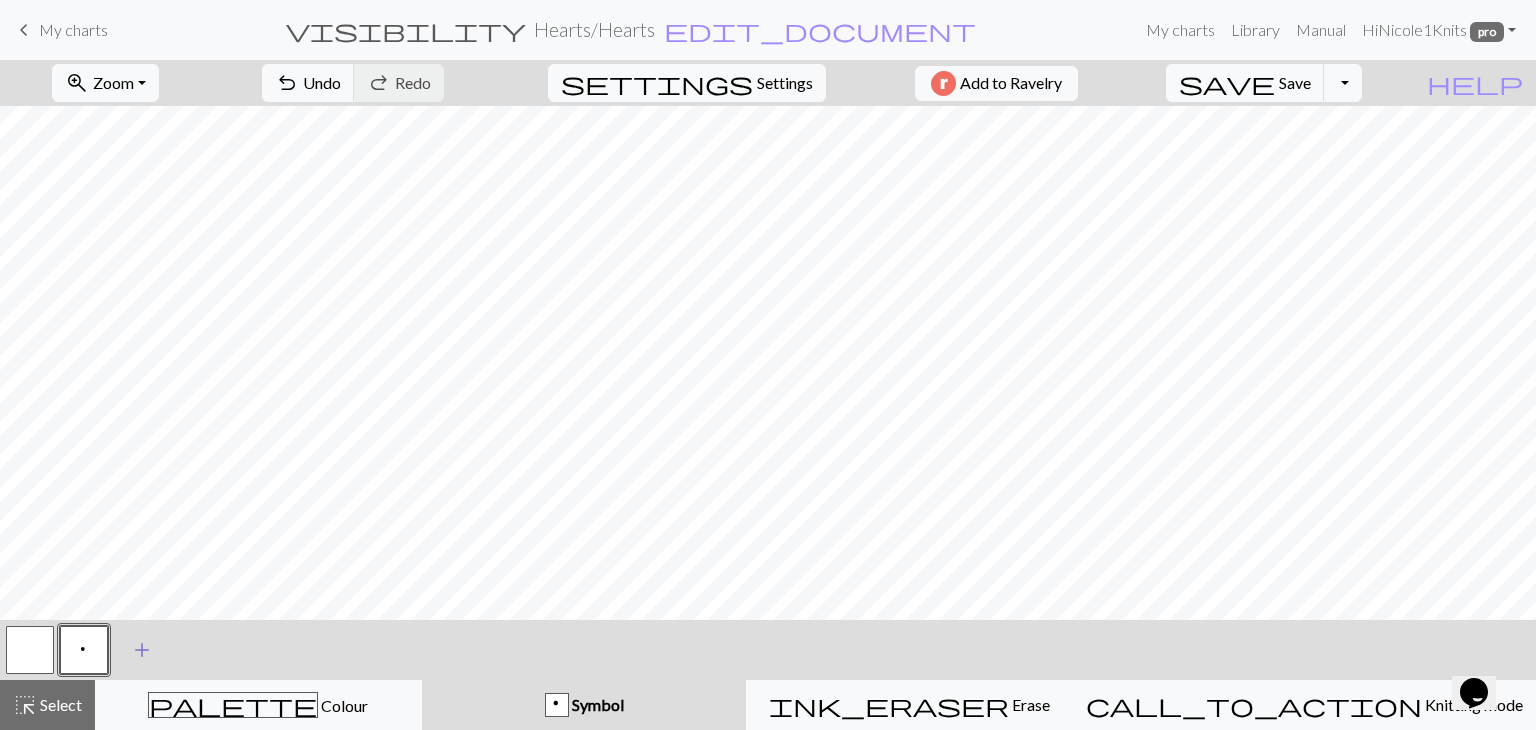 click on "add" at bounding box center [142, 650] 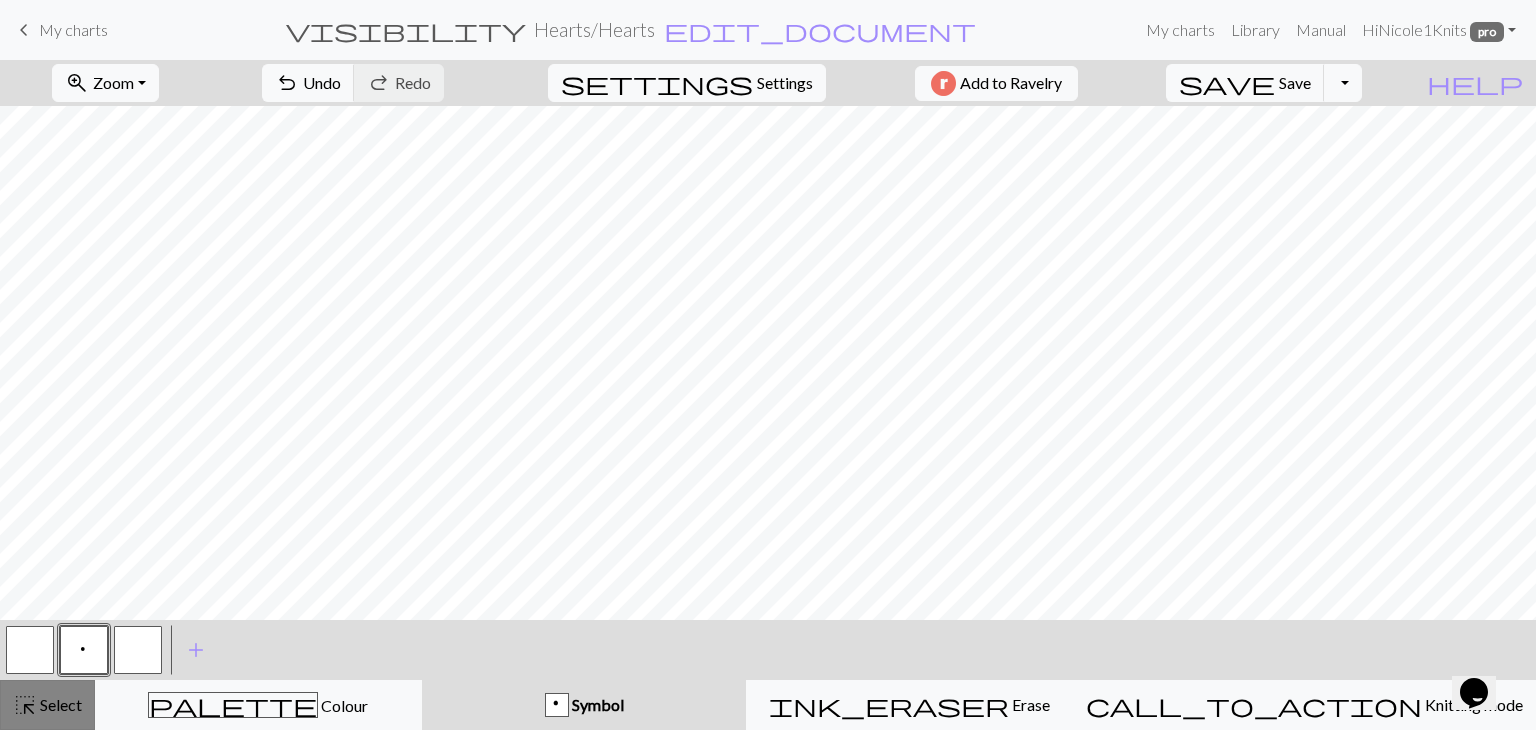 click on "highlight_alt" at bounding box center (25, 705) 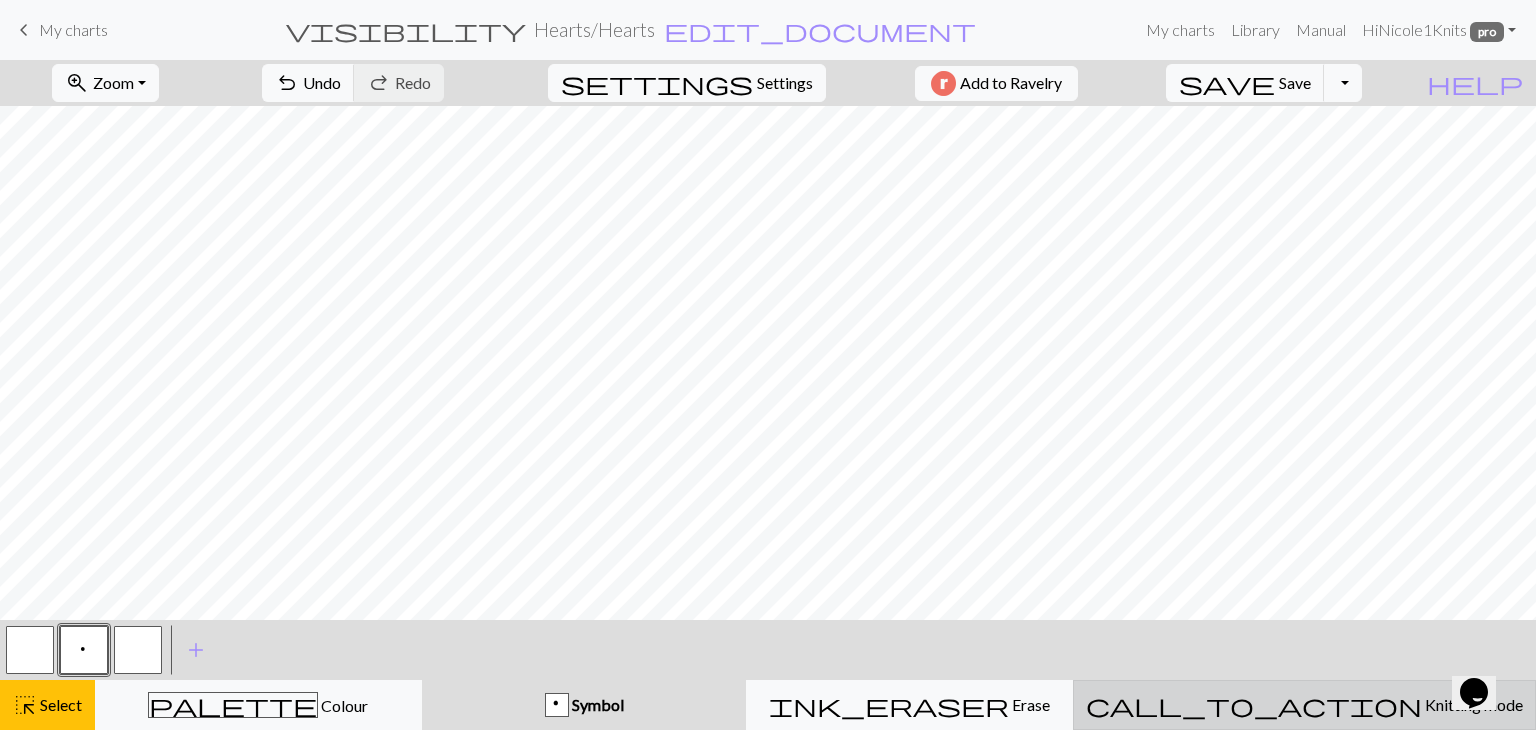 click on "Knitting mode" at bounding box center [1472, 704] 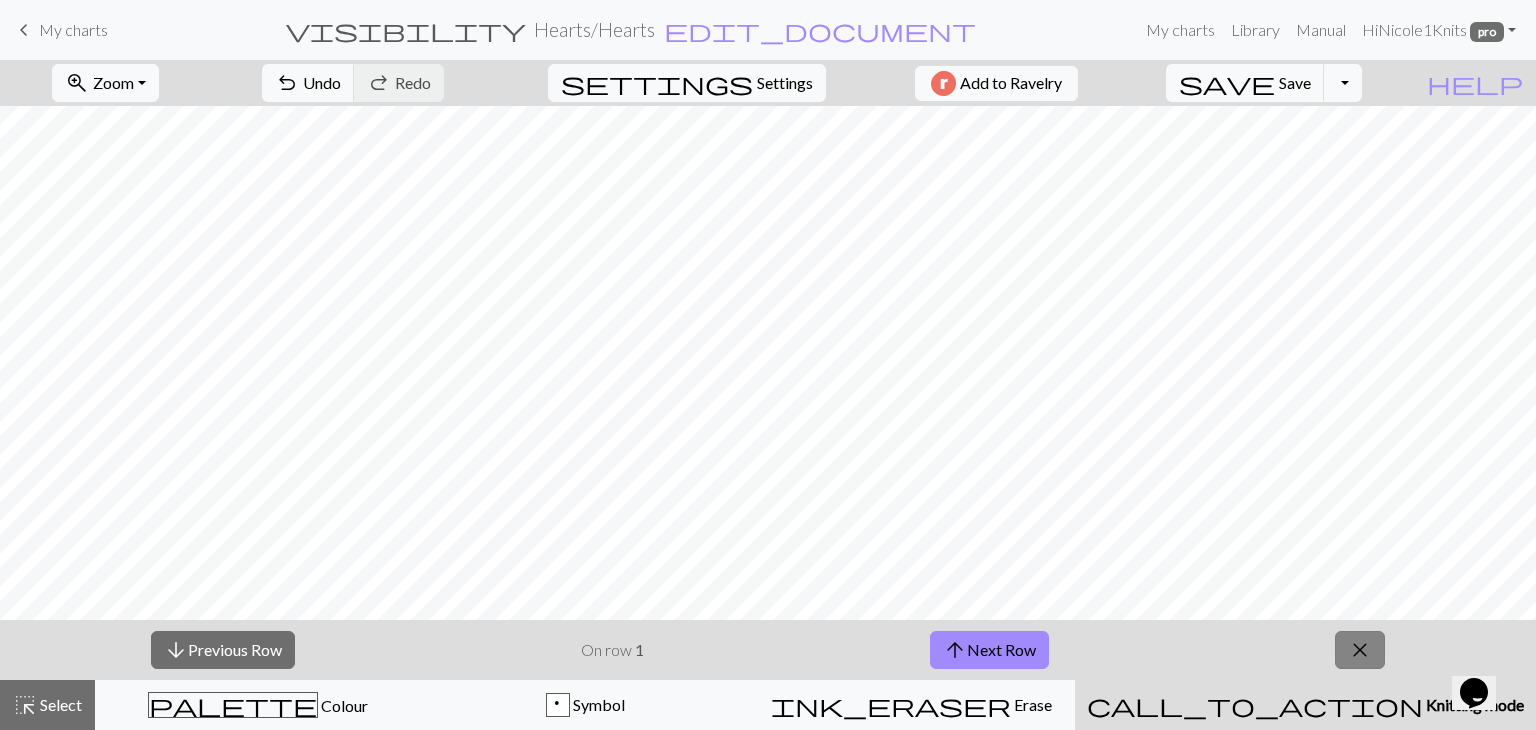 click on "close" at bounding box center (1360, 650) 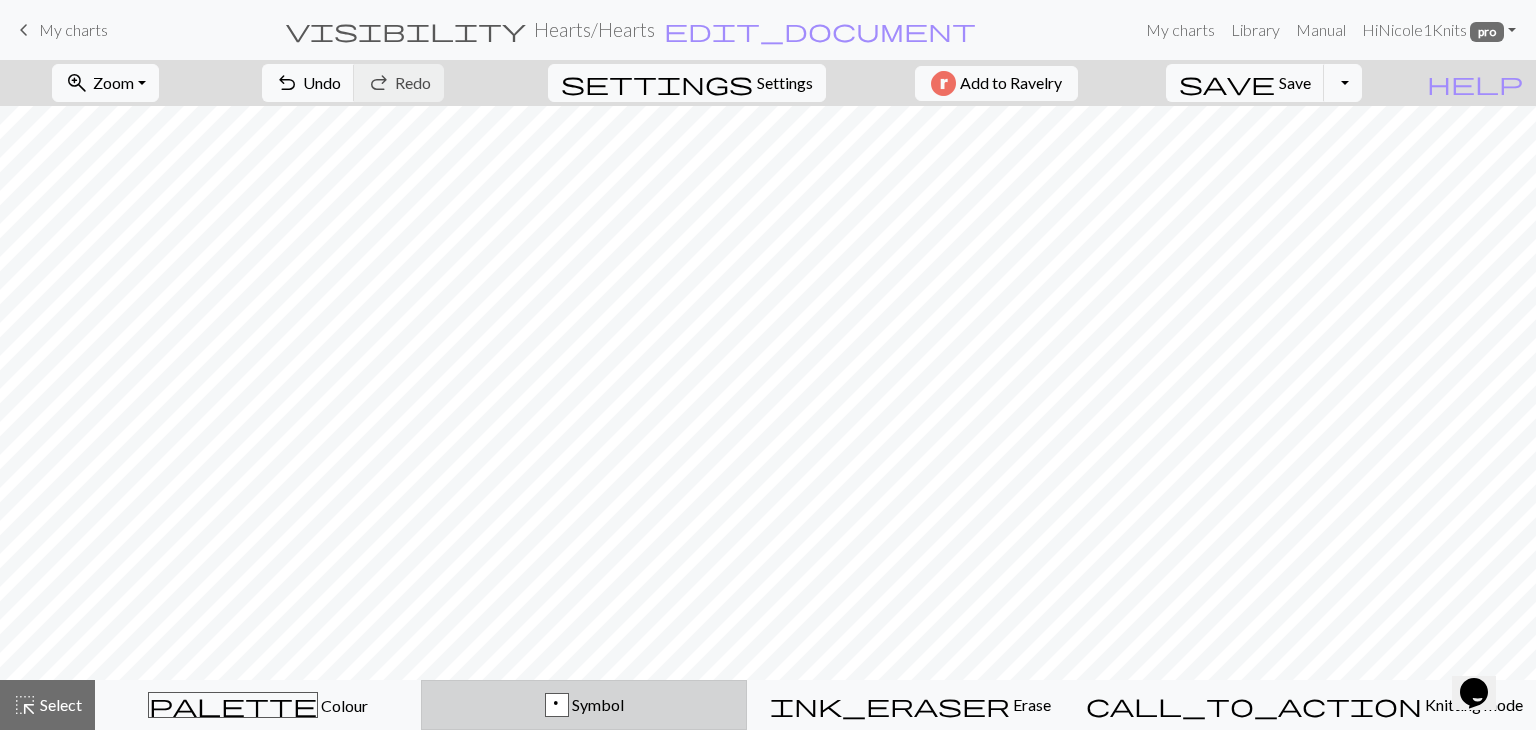 click on "Symbol" at bounding box center (596, 704) 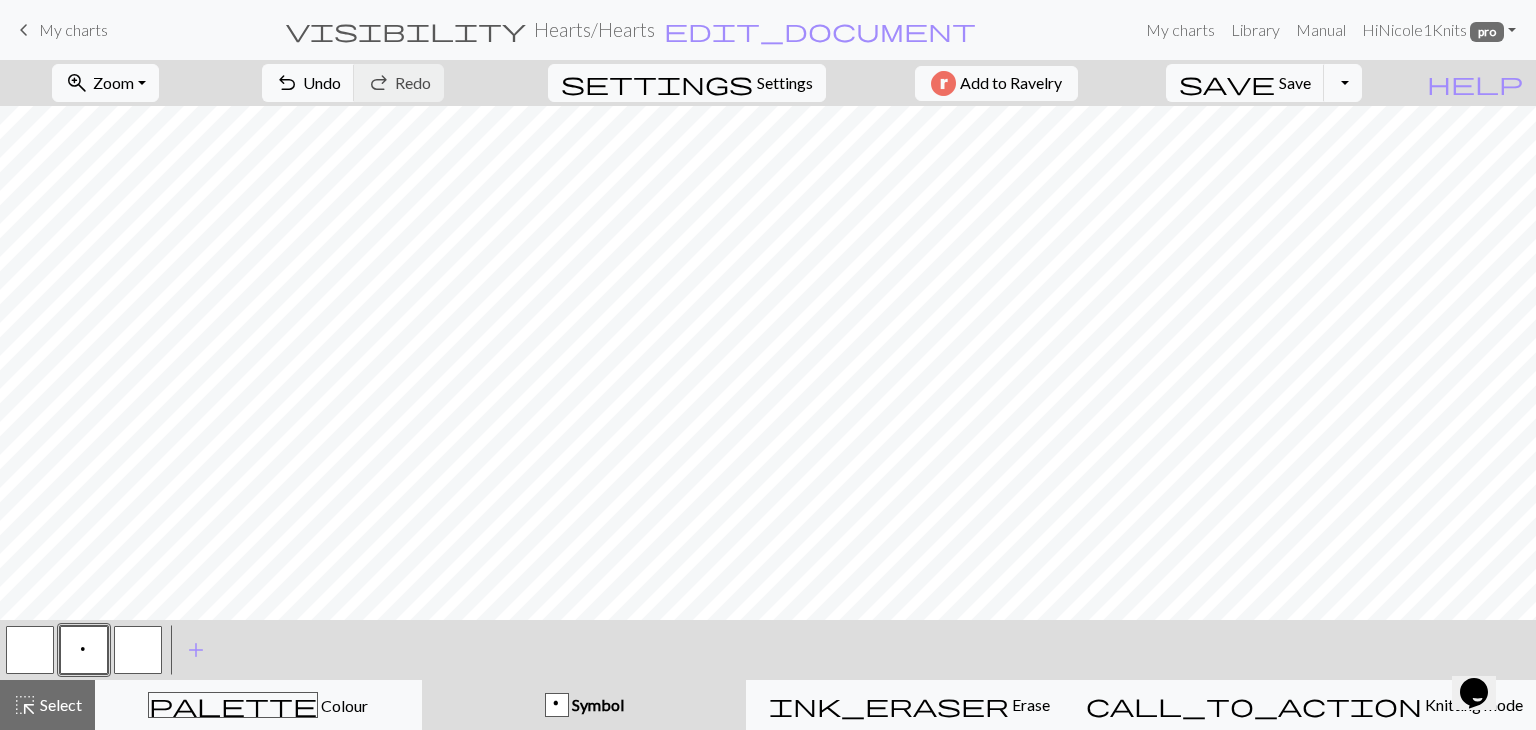 drag, startPoint x: 612, startPoint y: 703, endPoint x: 132, endPoint y: 645, distance: 483.49146 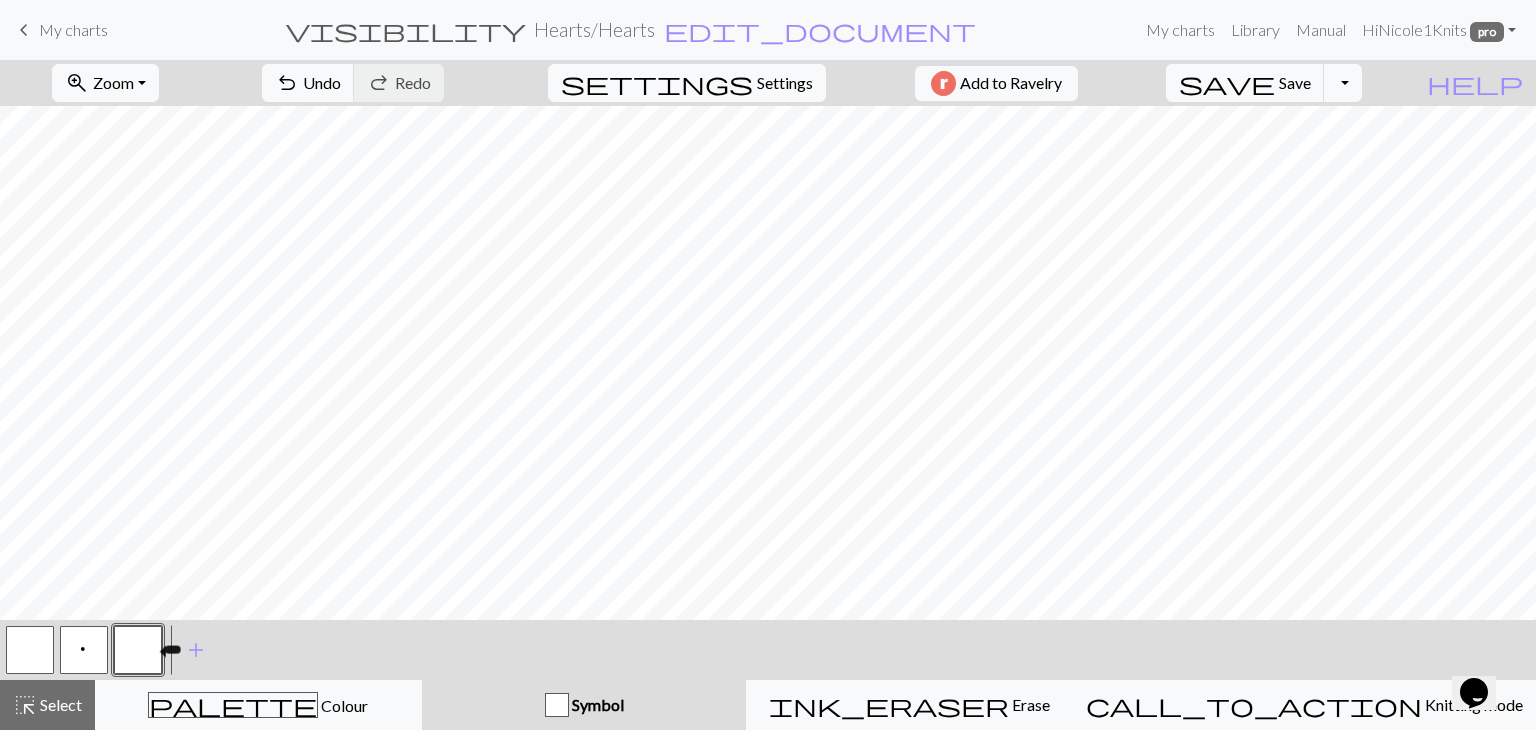 drag, startPoint x: 138, startPoint y: 648, endPoint x: 149, endPoint y: 648, distance: 11 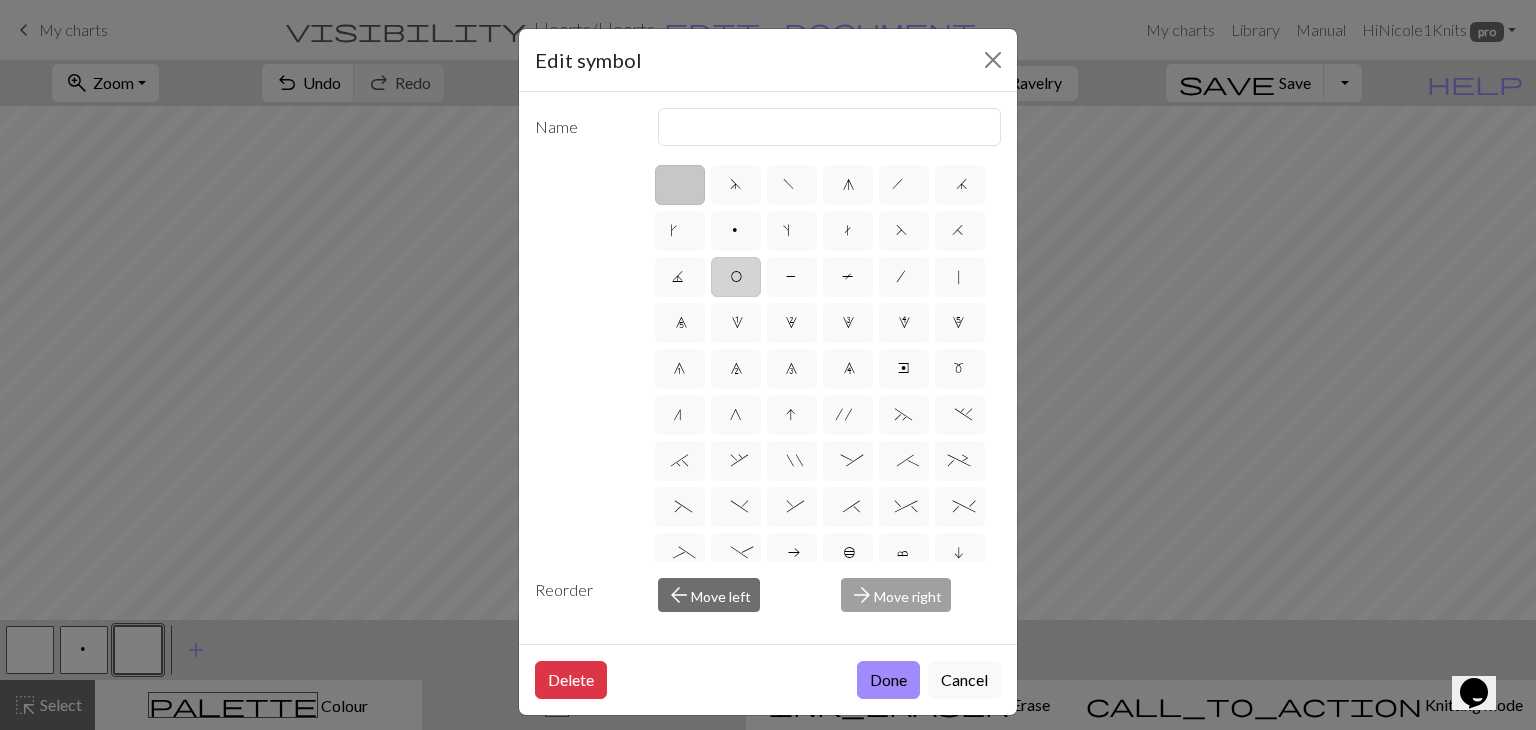 click on "O" at bounding box center (736, 279) 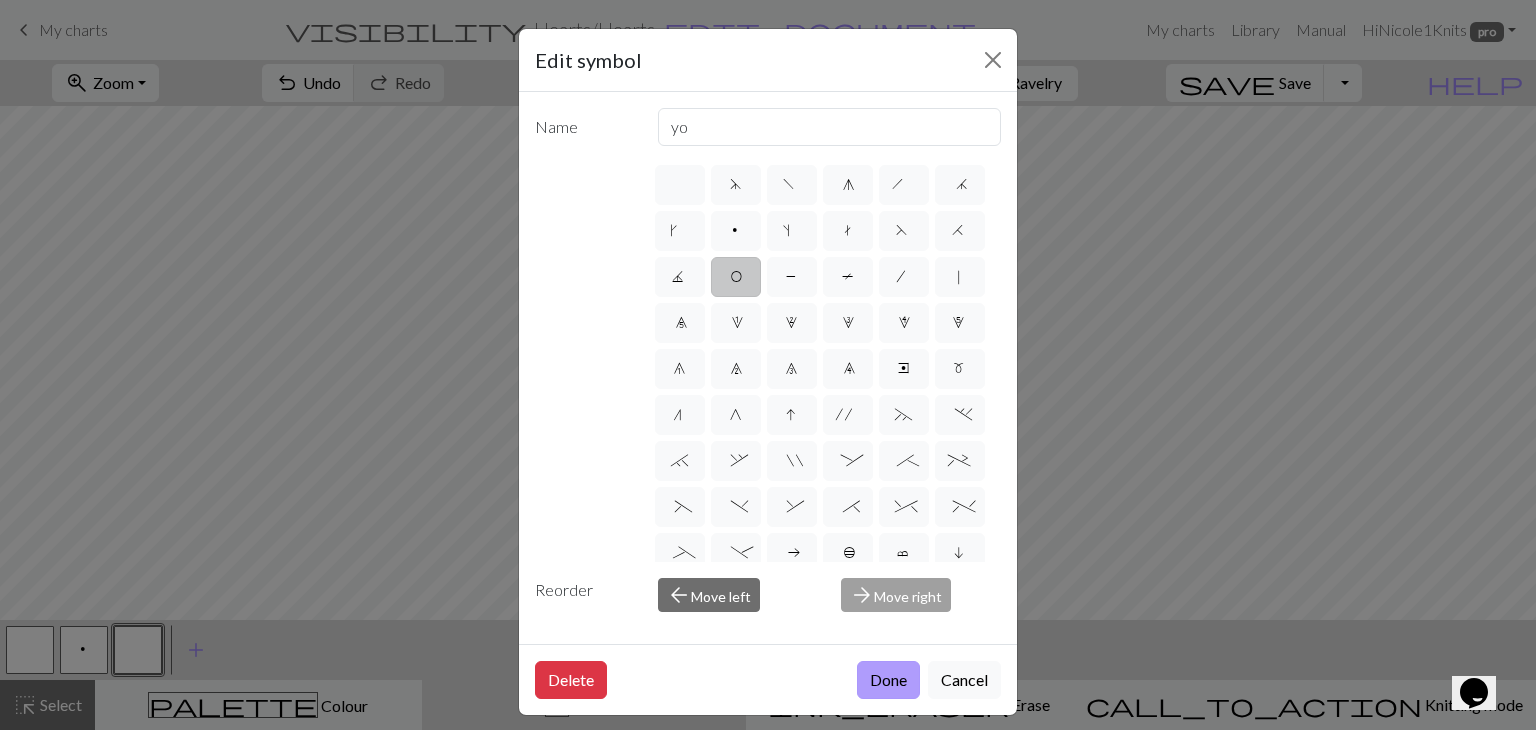 click on "Done" at bounding box center [888, 680] 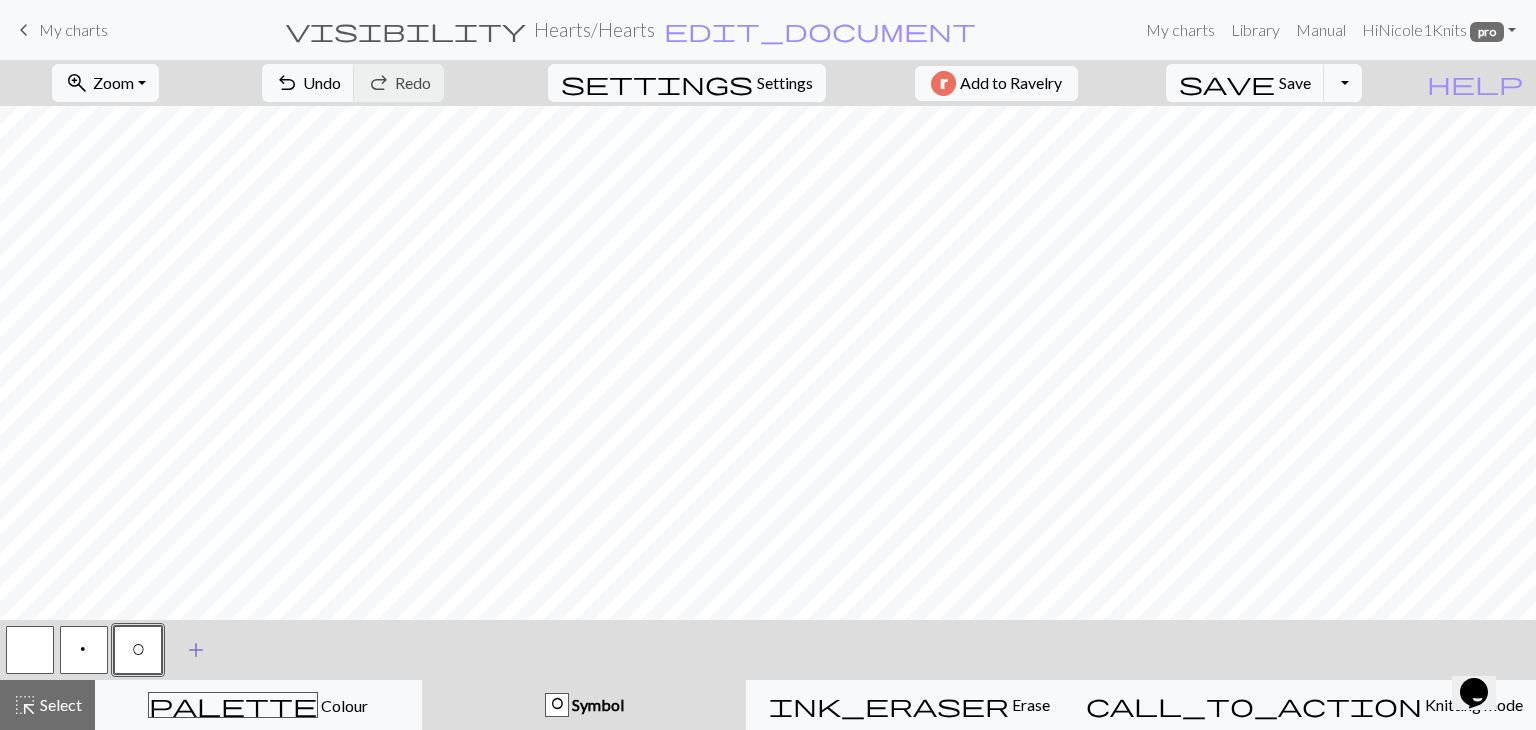 click on "add" at bounding box center [196, 650] 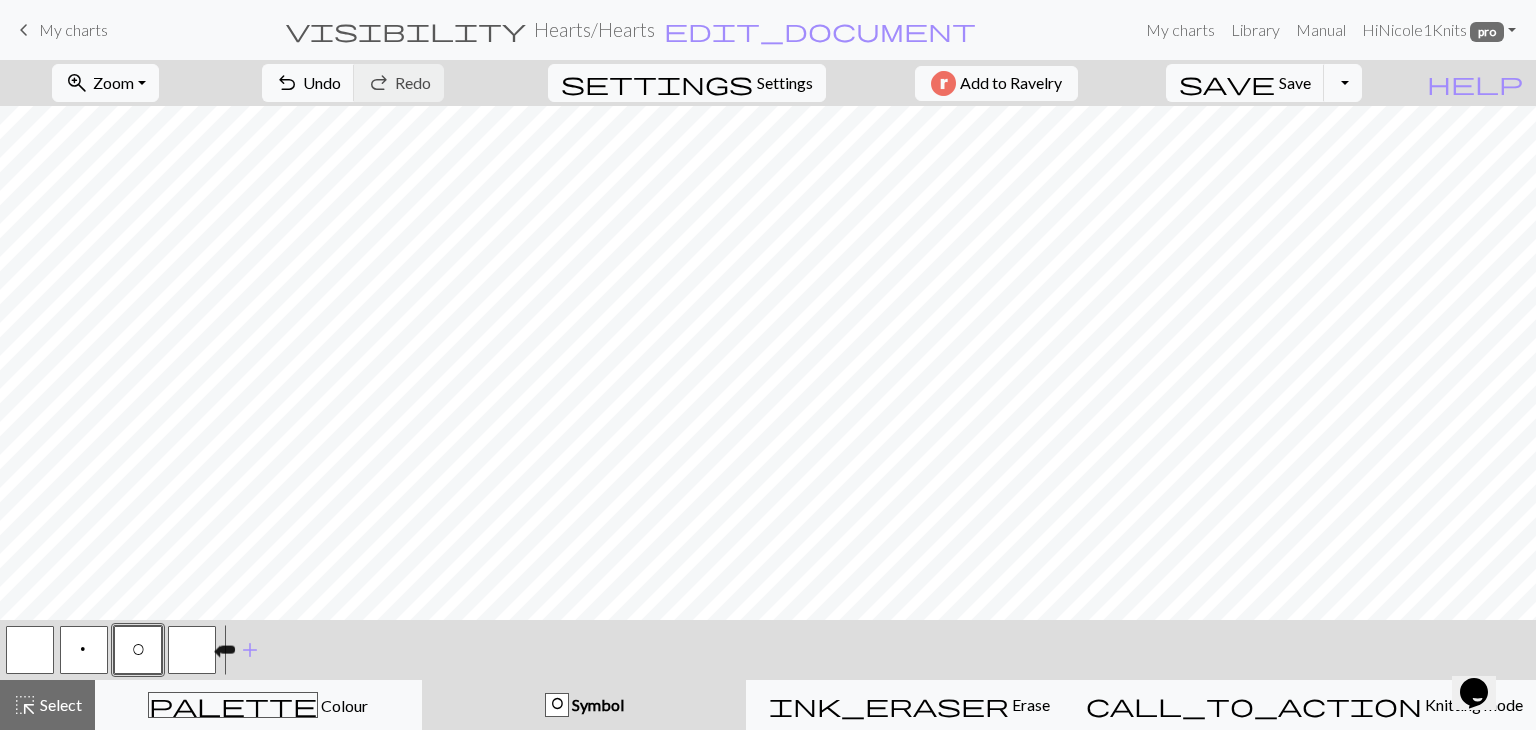 click at bounding box center [192, 650] 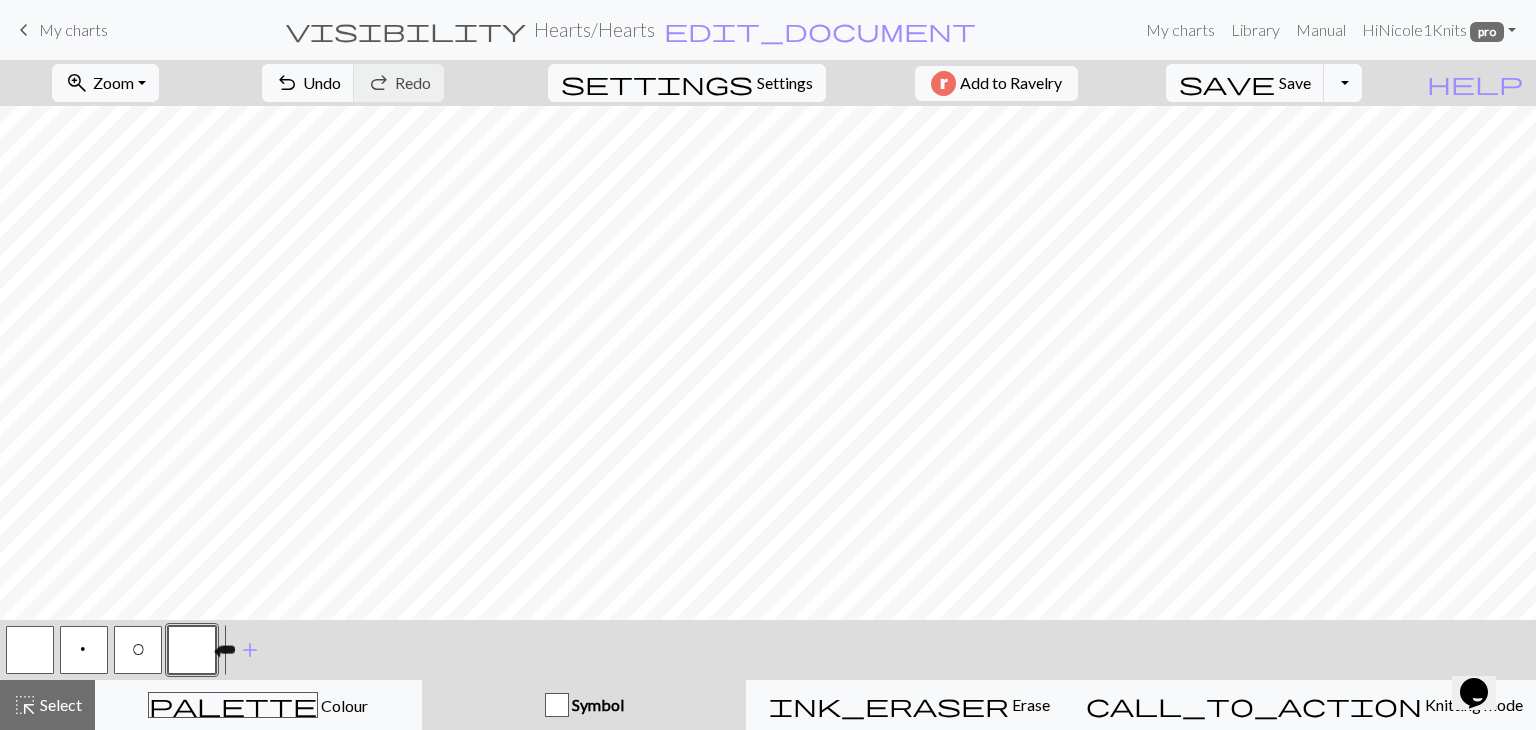 click at bounding box center [192, 650] 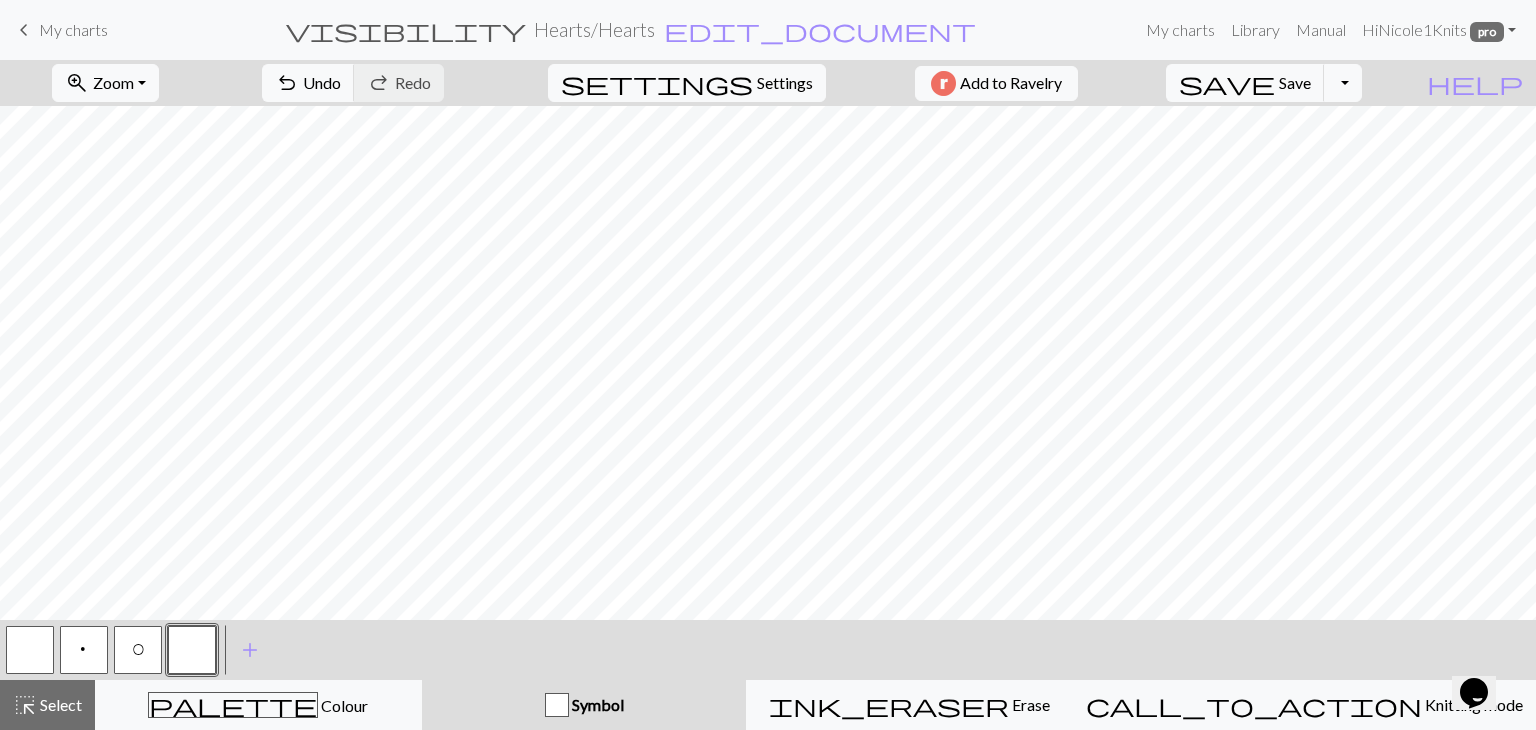 click on "Edit symbol Name d f g h j k p s t F H J O P T / | 0 1 2 3 4 5 6 7 8 9 e m n G I ' ~ . ` , " : ; + ( ) & * ^ % _ - a b c i l o r u v w x y z A B C D E K L M N R S U V W X Y < > Reorder arrow_back Move left arrow_forward Move right Delete Done Cancel" at bounding box center (768, 365) 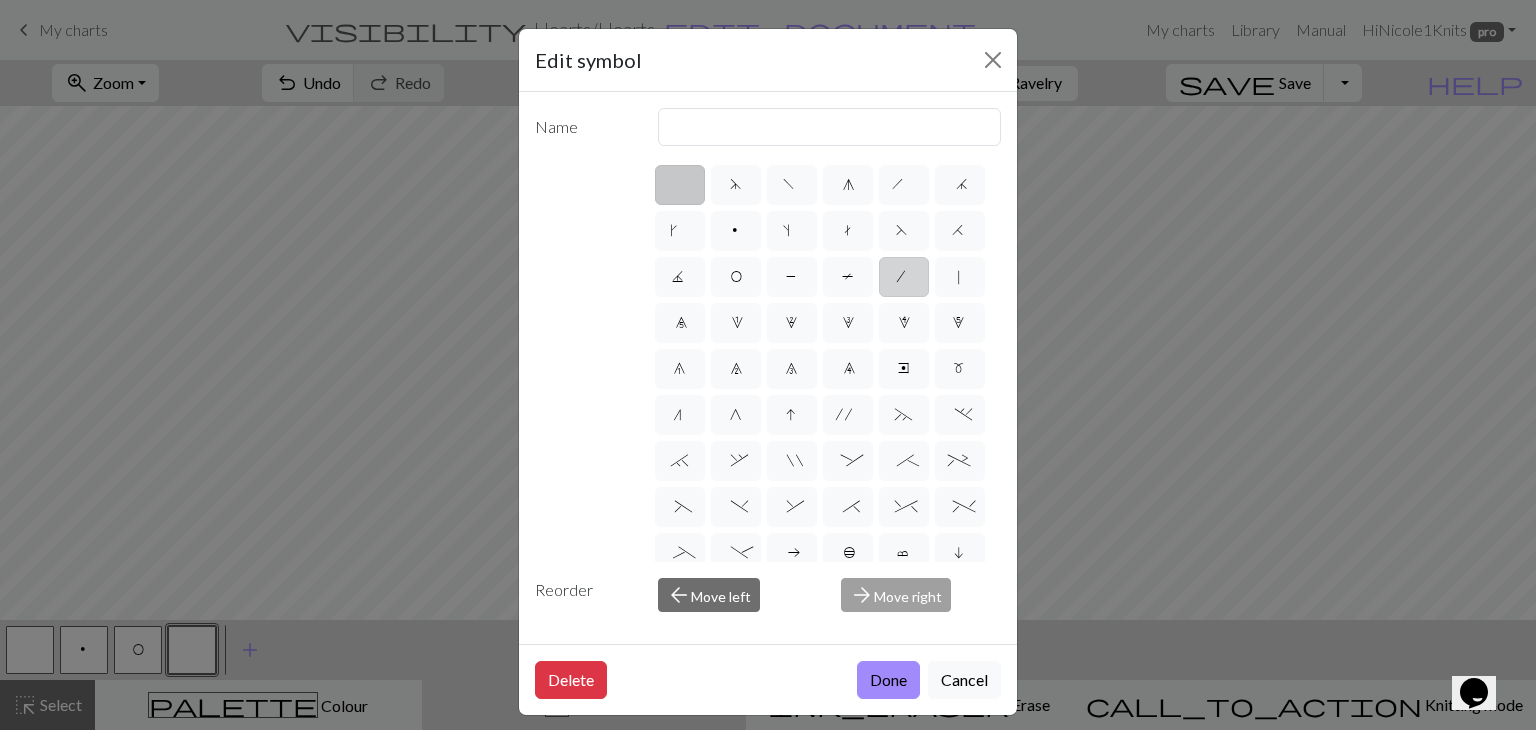 click on "/" at bounding box center (904, 277) 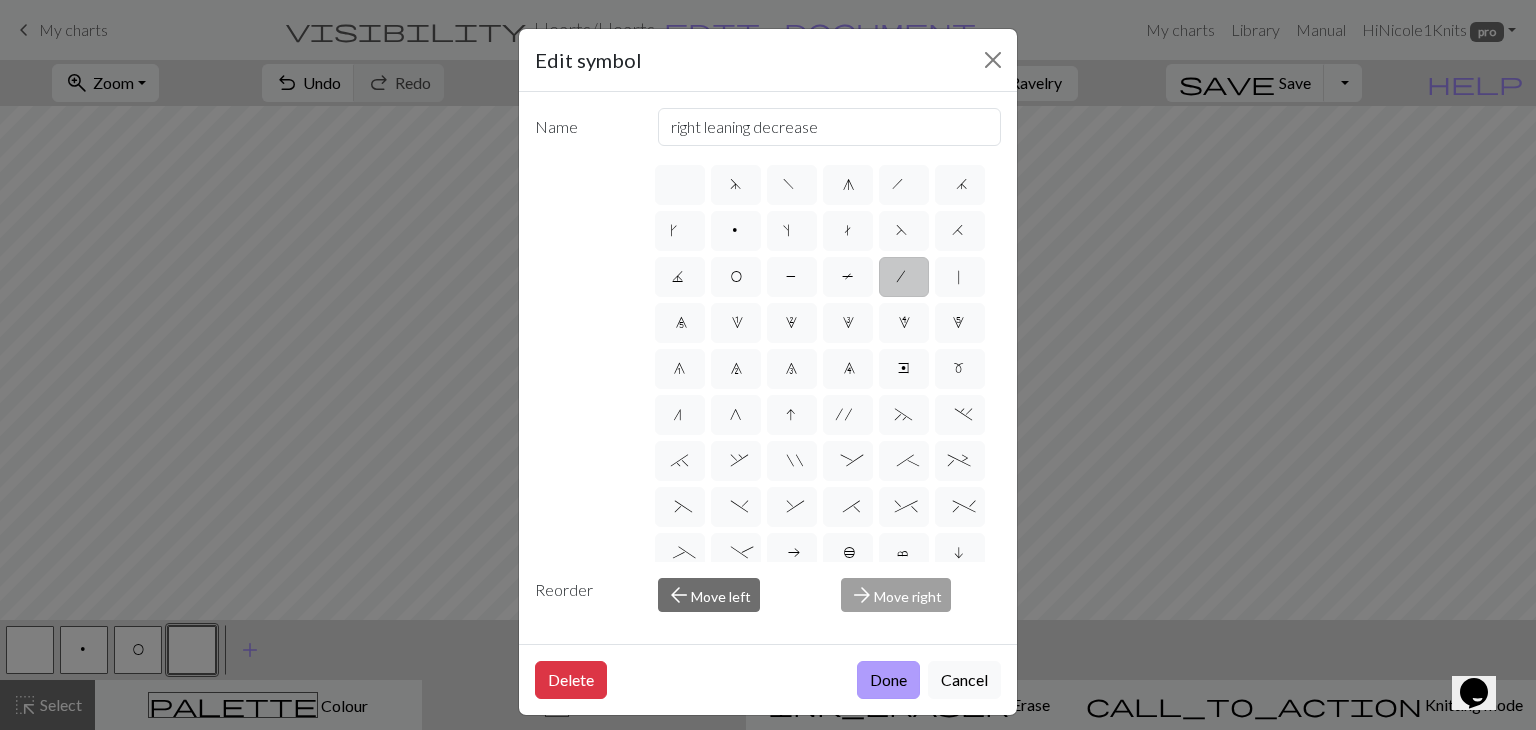 click on "Done" at bounding box center [888, 680] 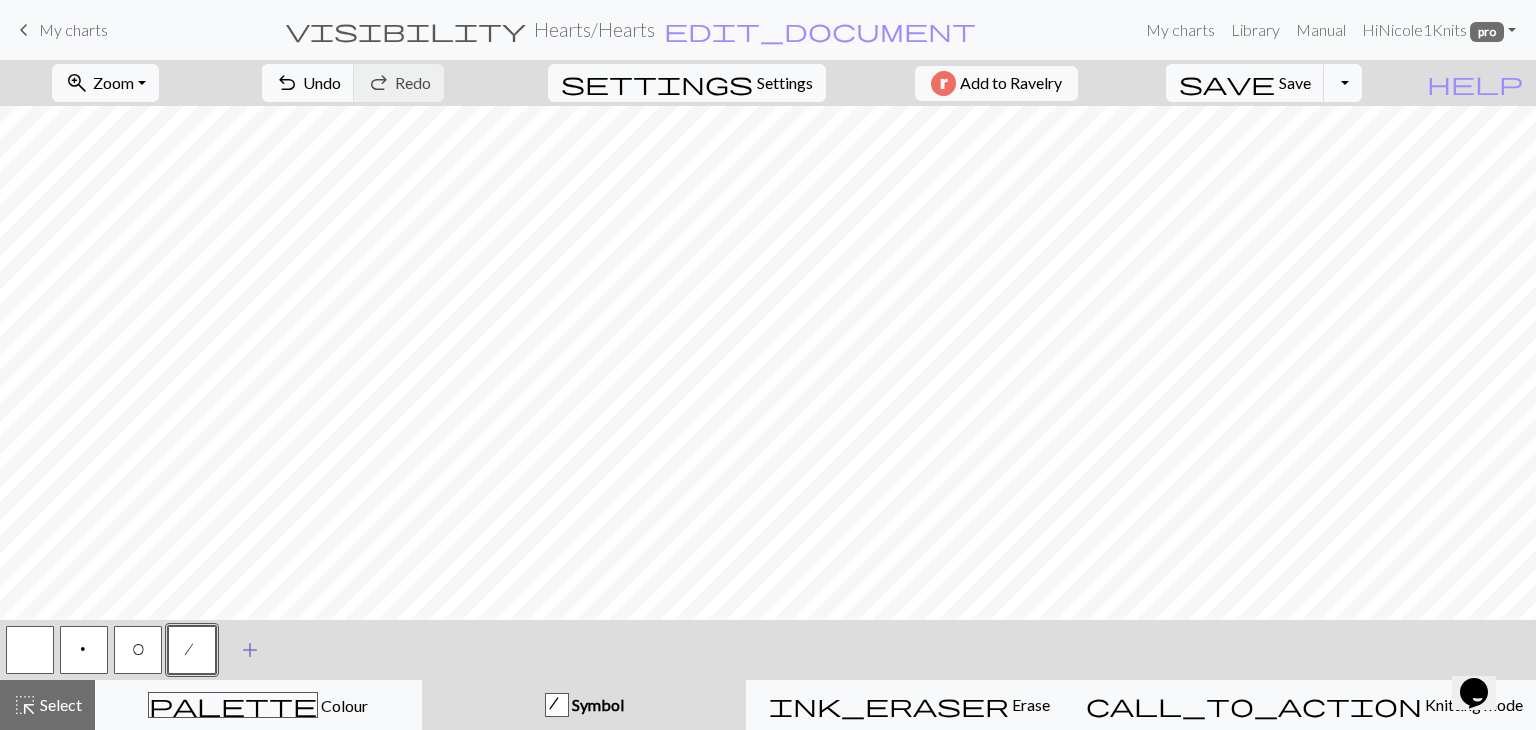 click on "add" at bounding box center [250, 650] 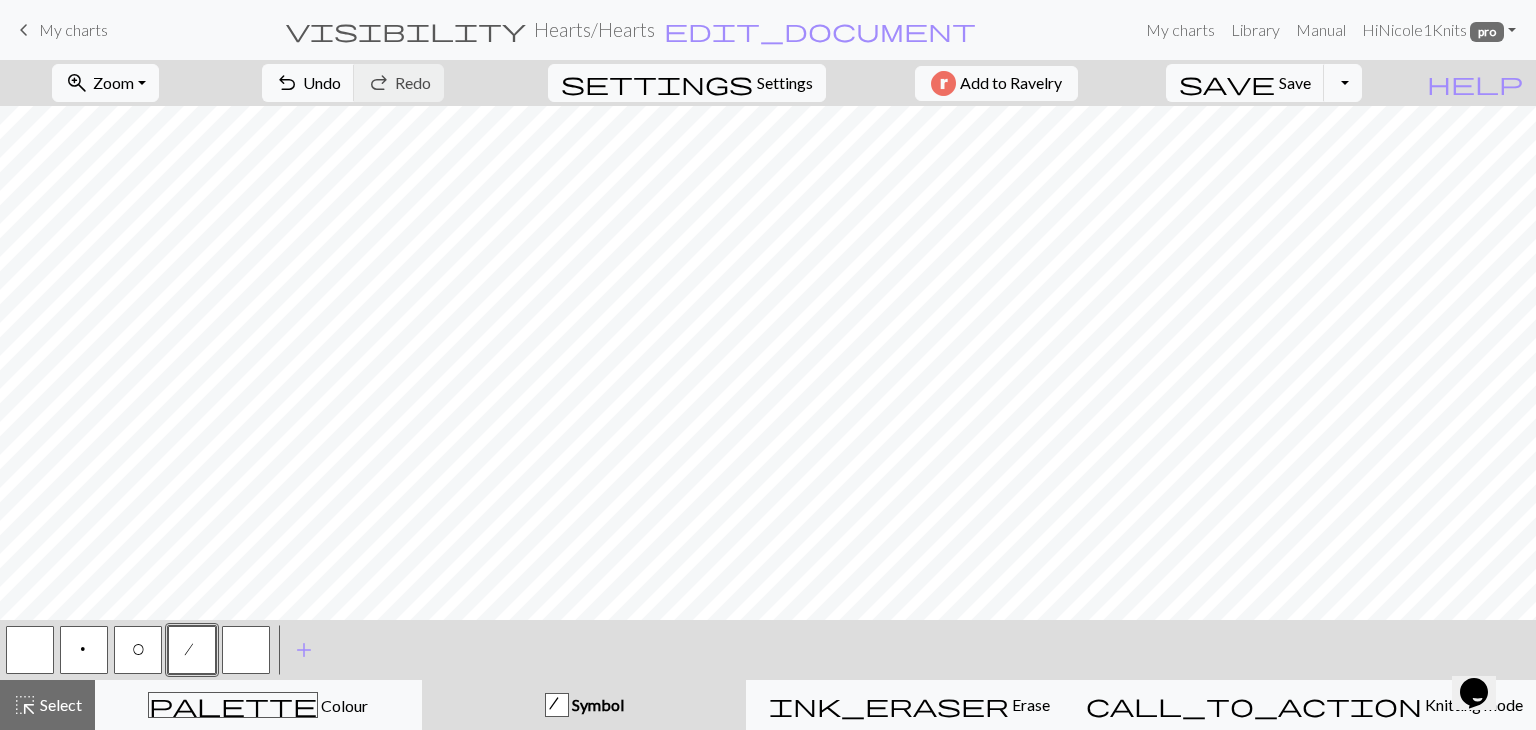click at bounding box center (246, 650) 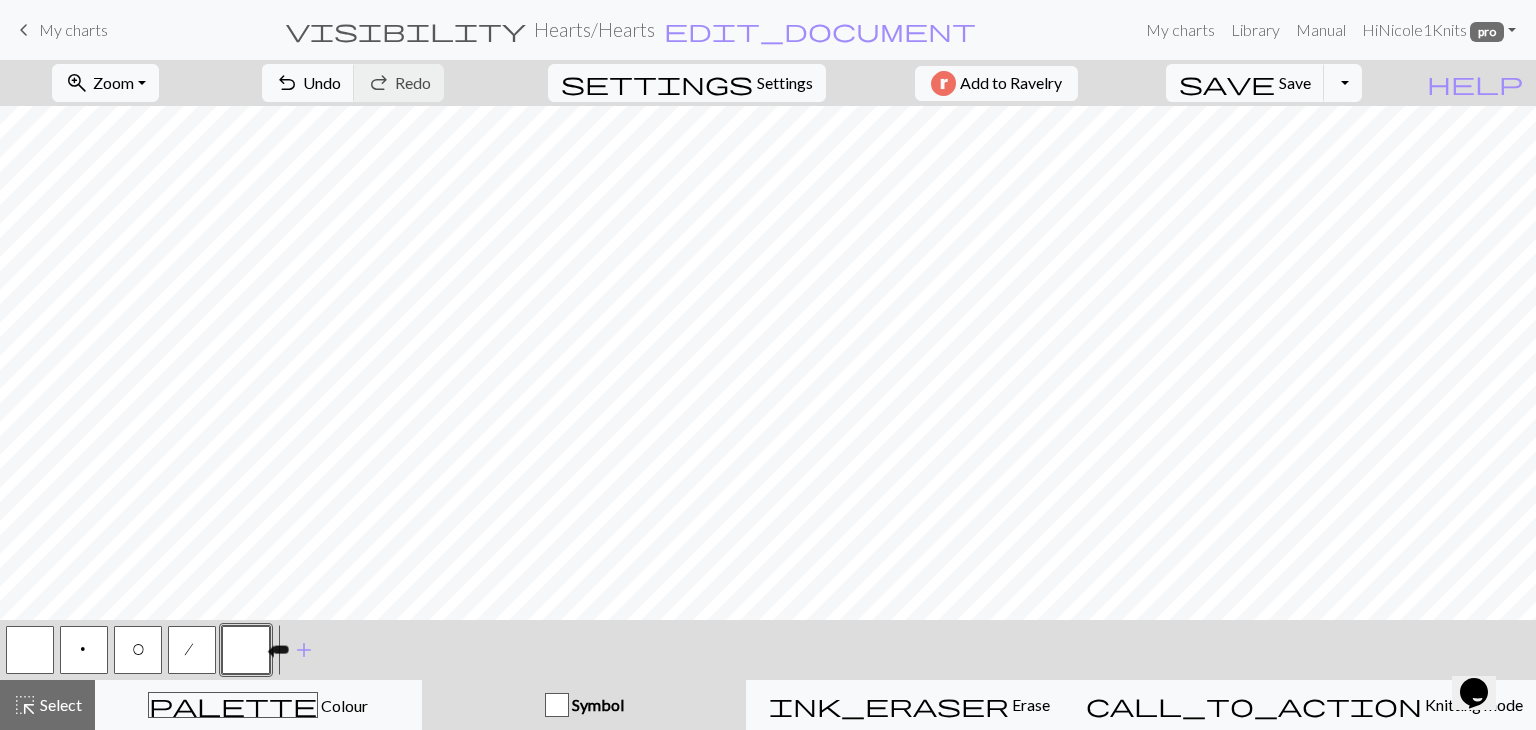 click at bounding box center [246, 650] 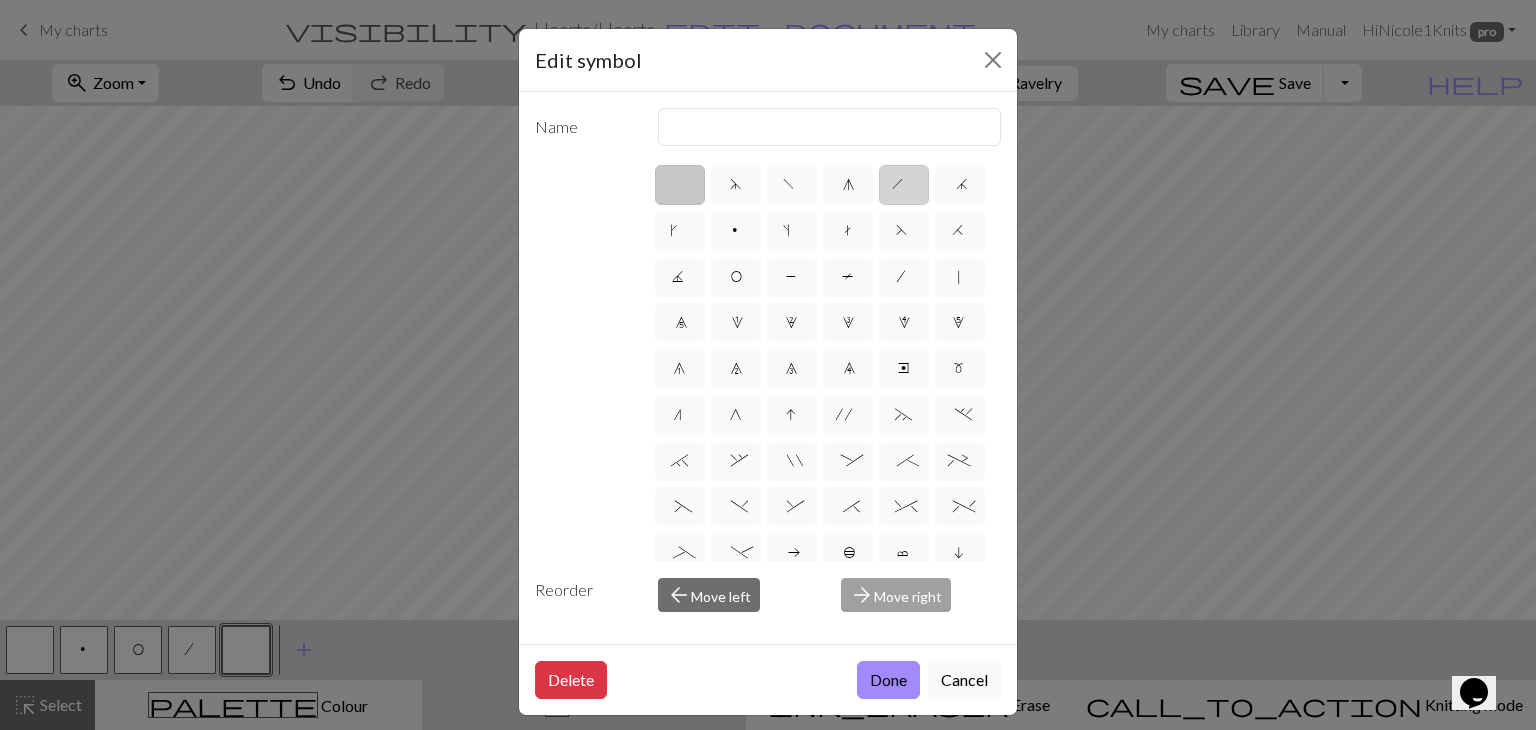 click on "h" at bounding box center (904, 187) 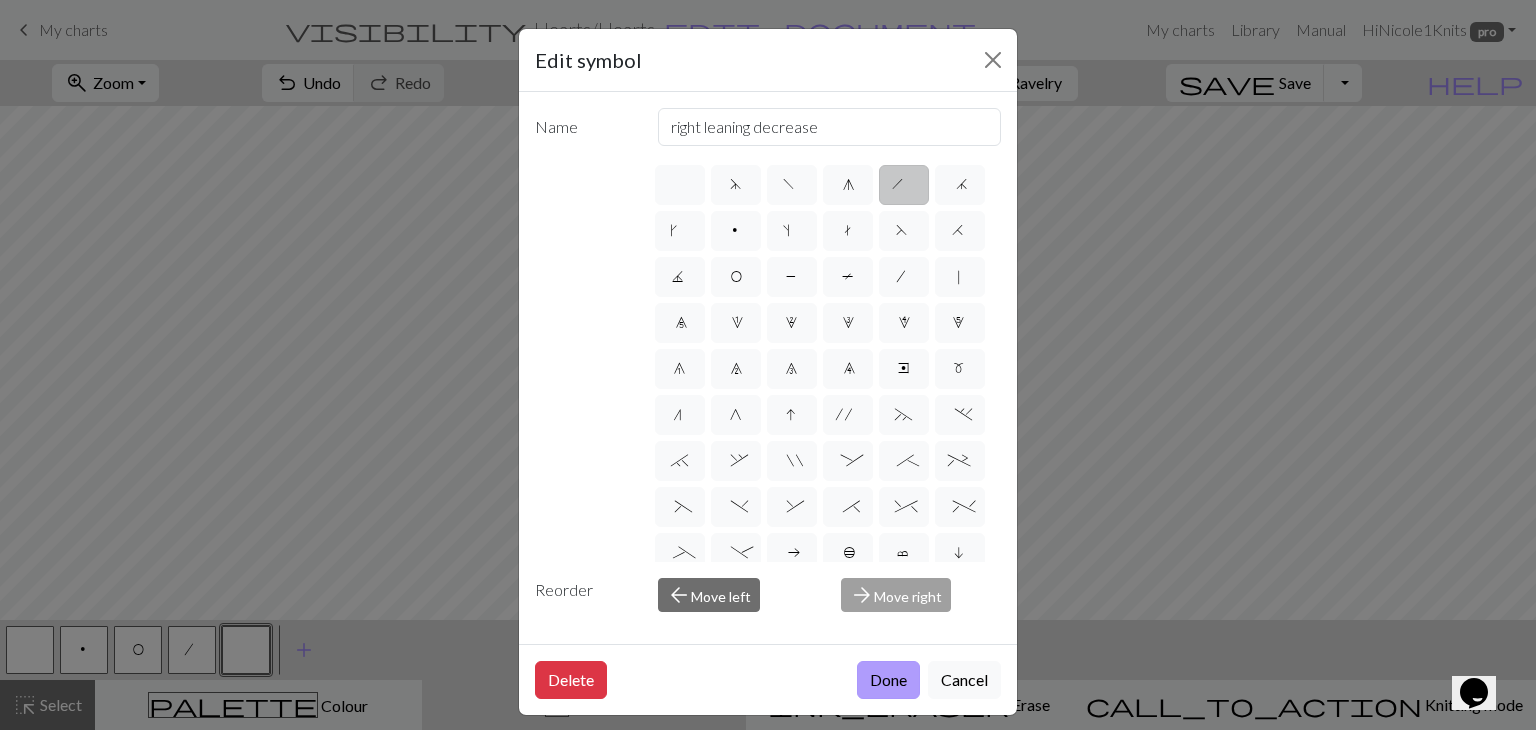 click on "Done" at bounding box center [888, 680] 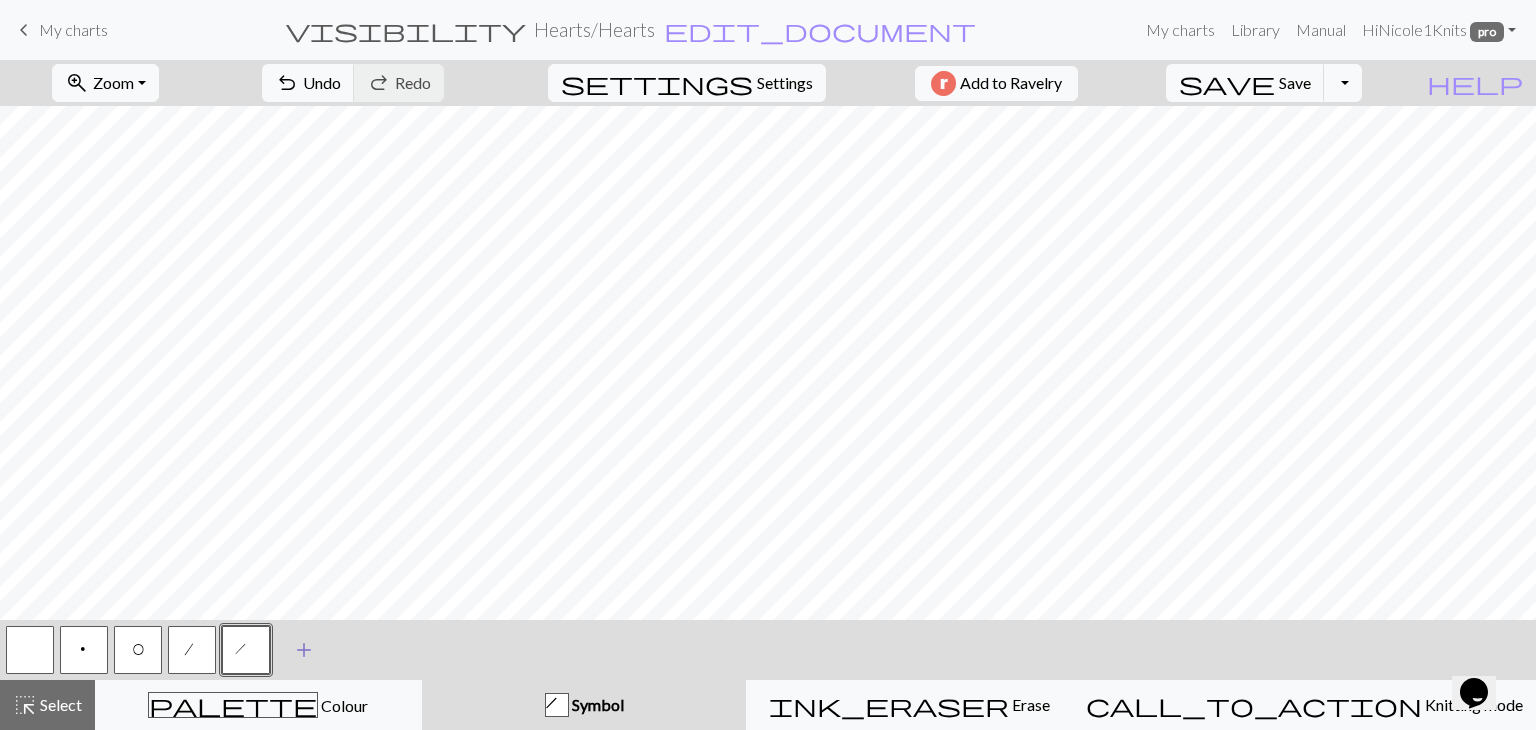 click on "add" at bounding box center [304, 650] 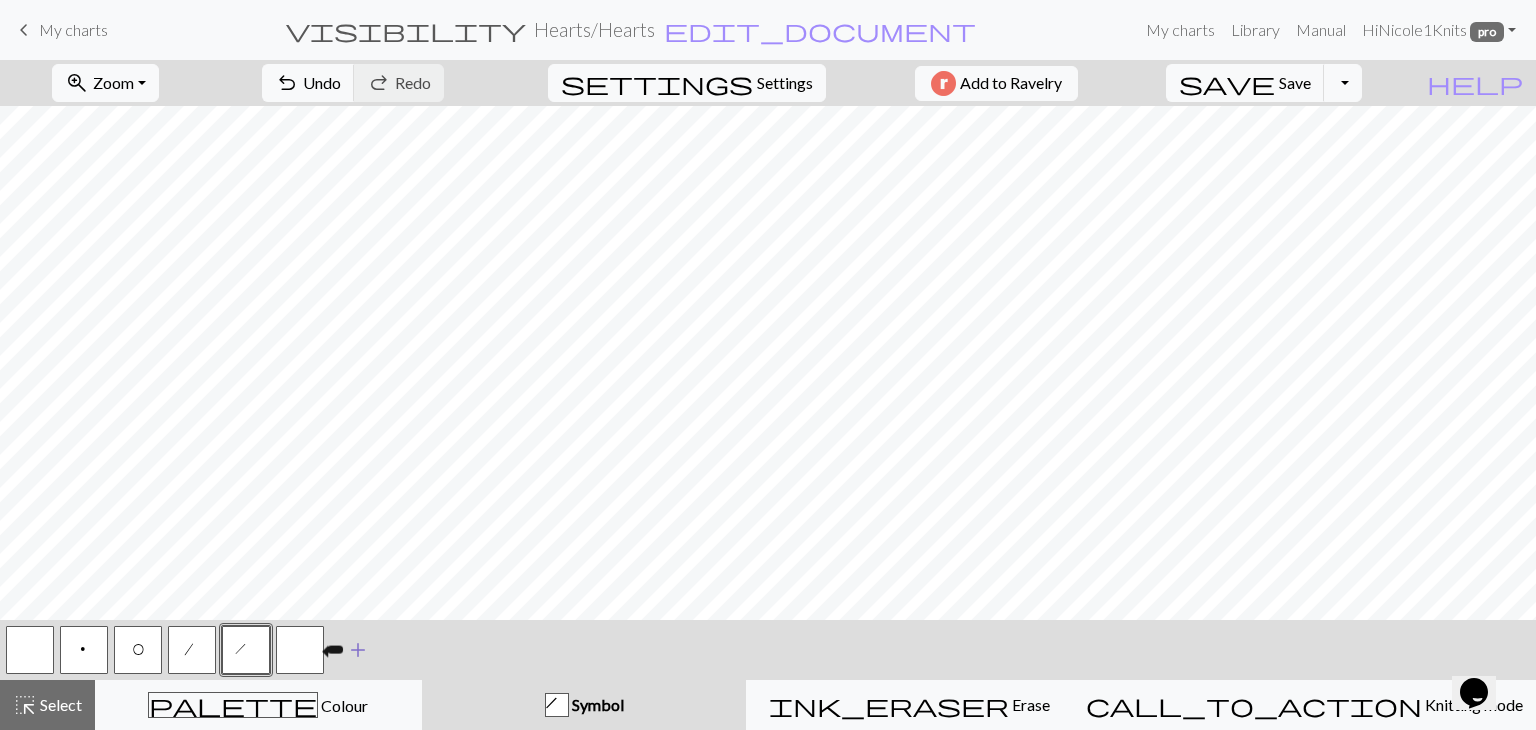 click at bounding box center (300, 650) 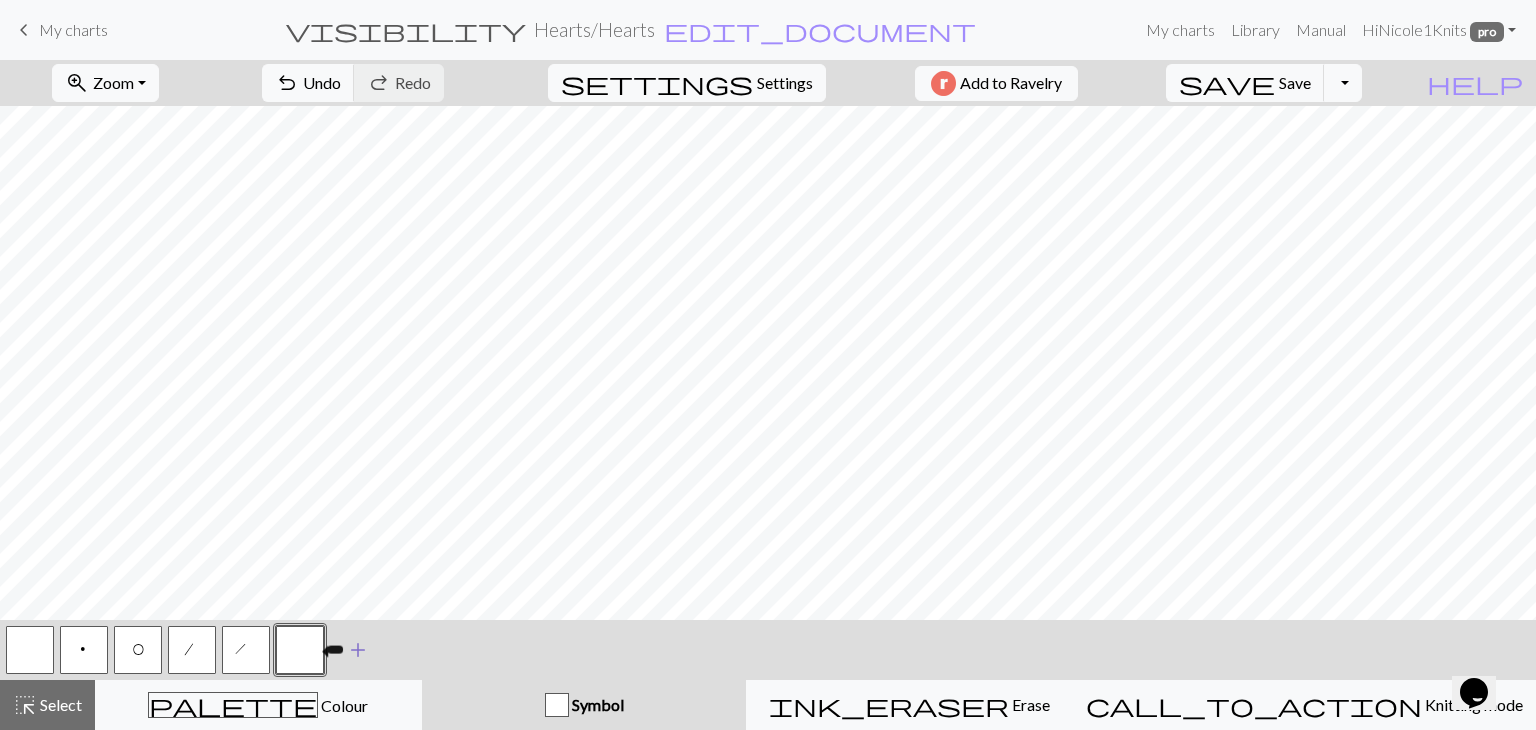 click at bounding box center [300, 650] 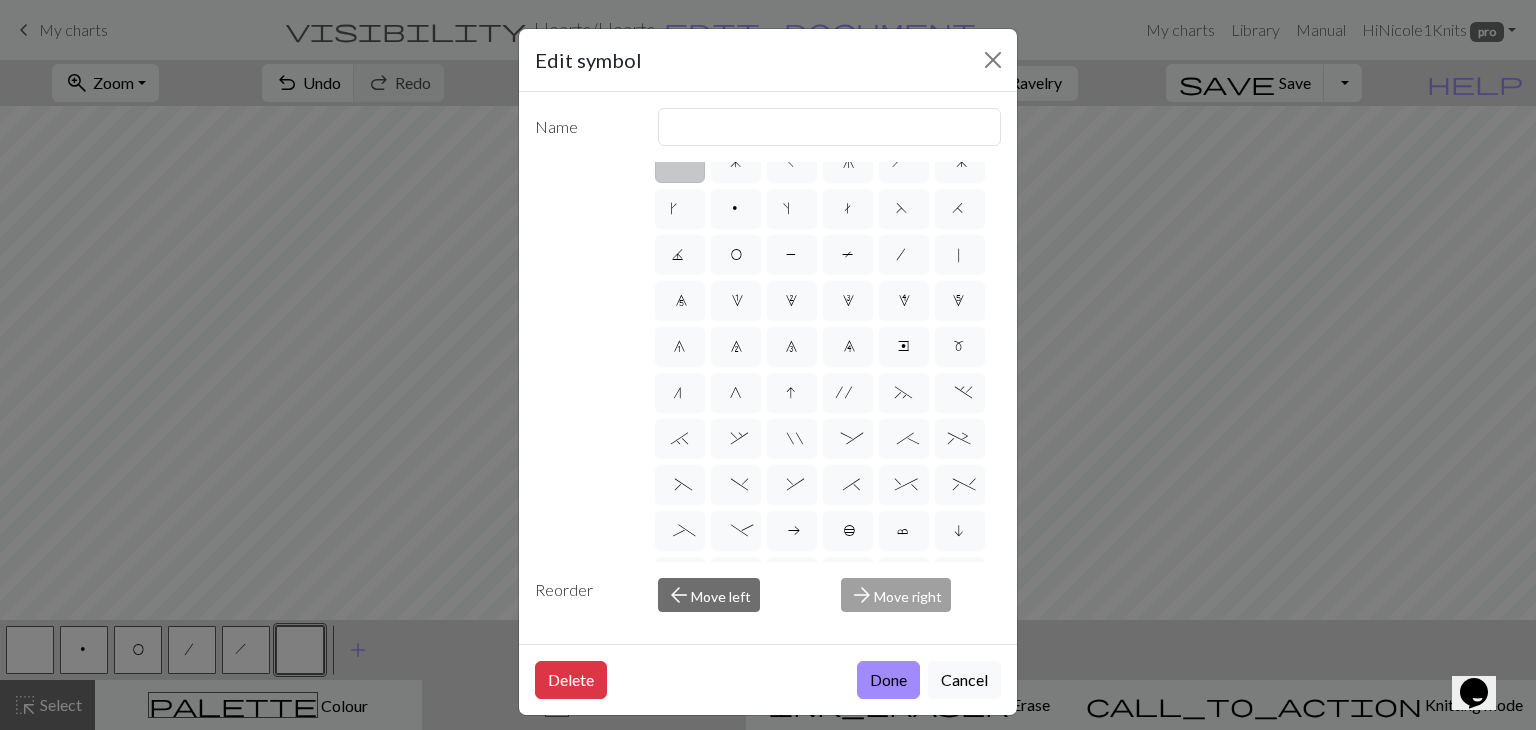 scroll, scrollTop: 0, scrollLeft: 0, axis: both 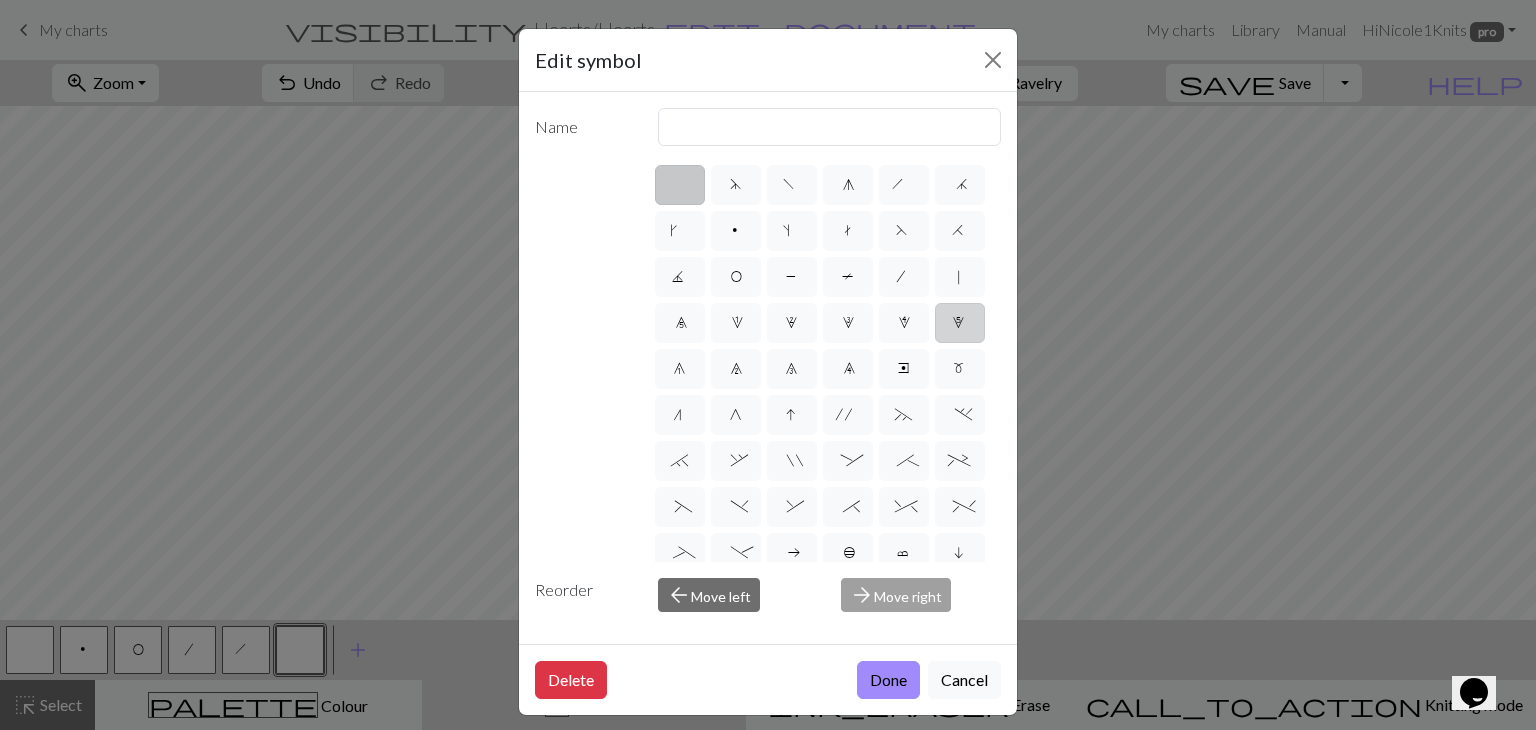 click on "5" at bounding box center [960, 325] 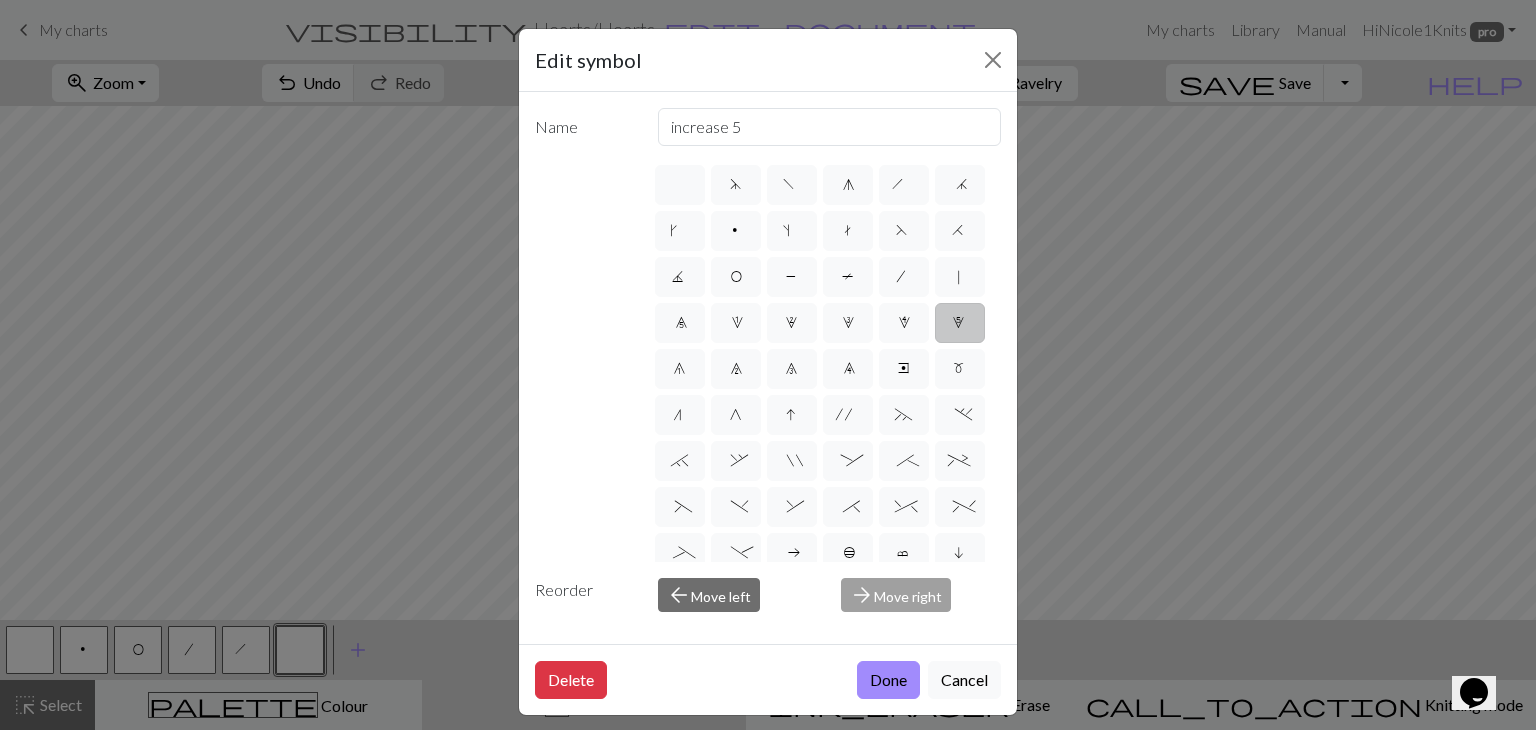 click on "Name increase 5 d f g h j k p s t F H J O P T / | 0 1 2 3 4 5 6 7 8 9 e m n G I ' ~ . ` , " : ; + ( ) & * ^ % _ - a b c i l o r u v w x y z A B C D E K L M N R S U V W X Y < > Reorder arrow_back Move left arrow_forward Move right" at bounding box center (768, 368) 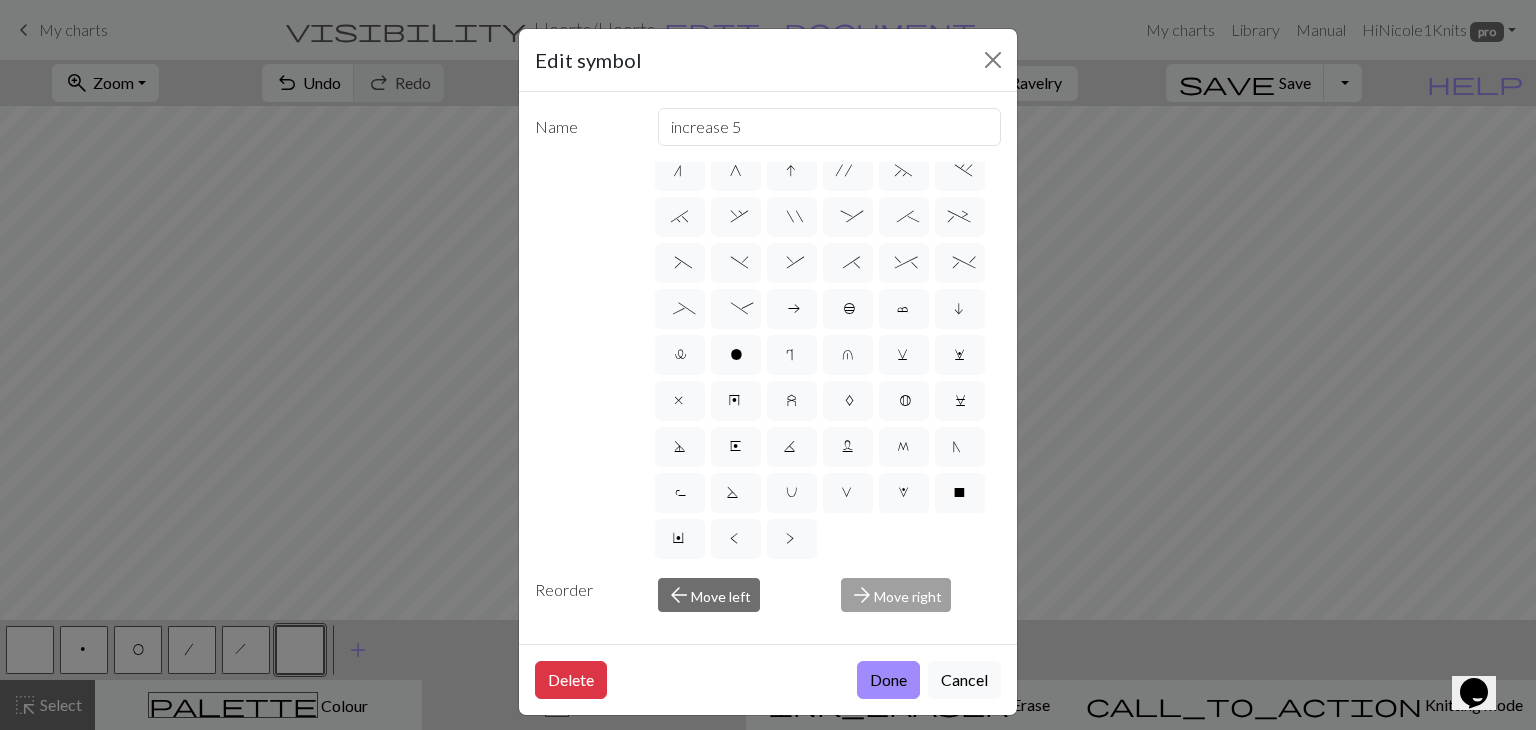 scroll, scrollTop: 349, scrollLeft: 0, axis: vertical 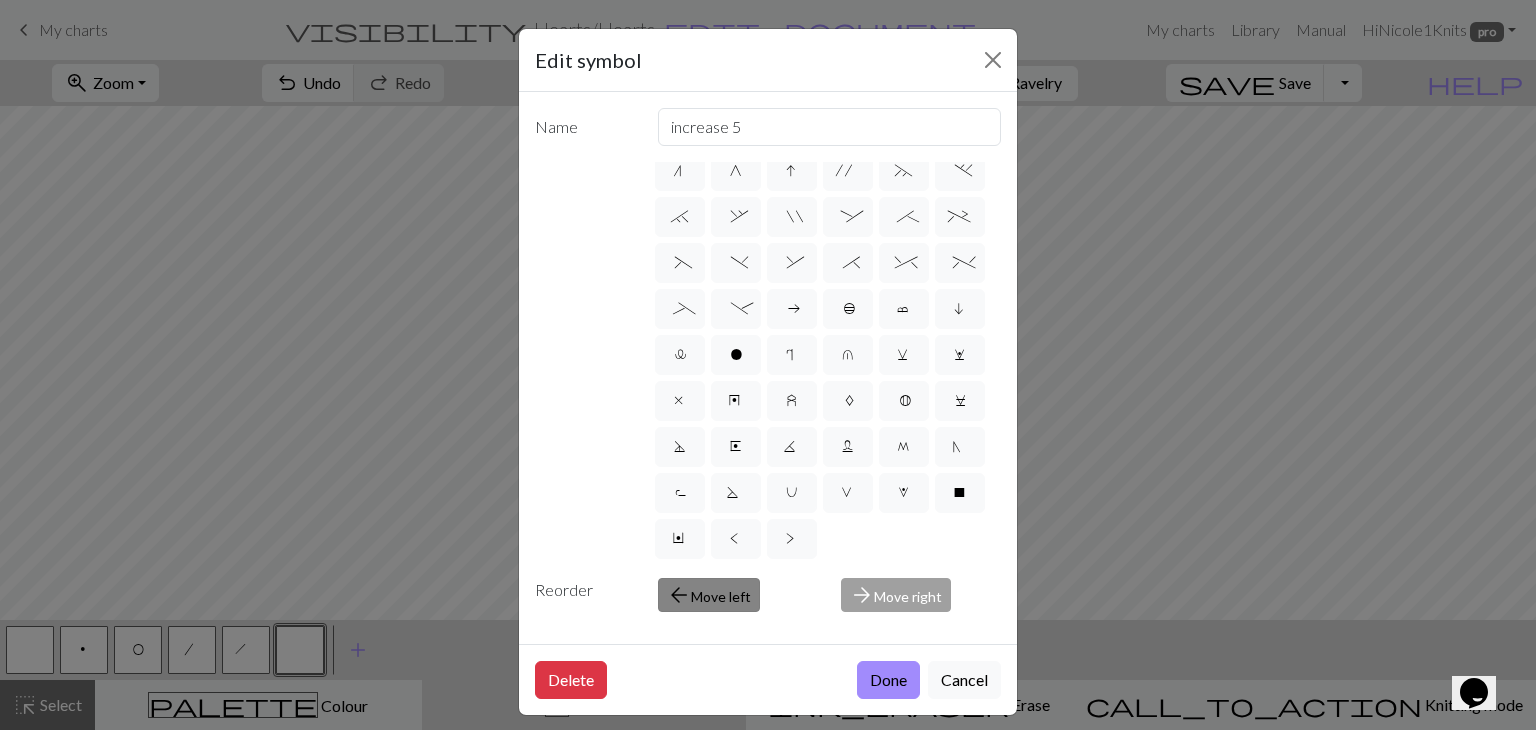 click on "arrow_back Move left" at bounding box center [709, 595] 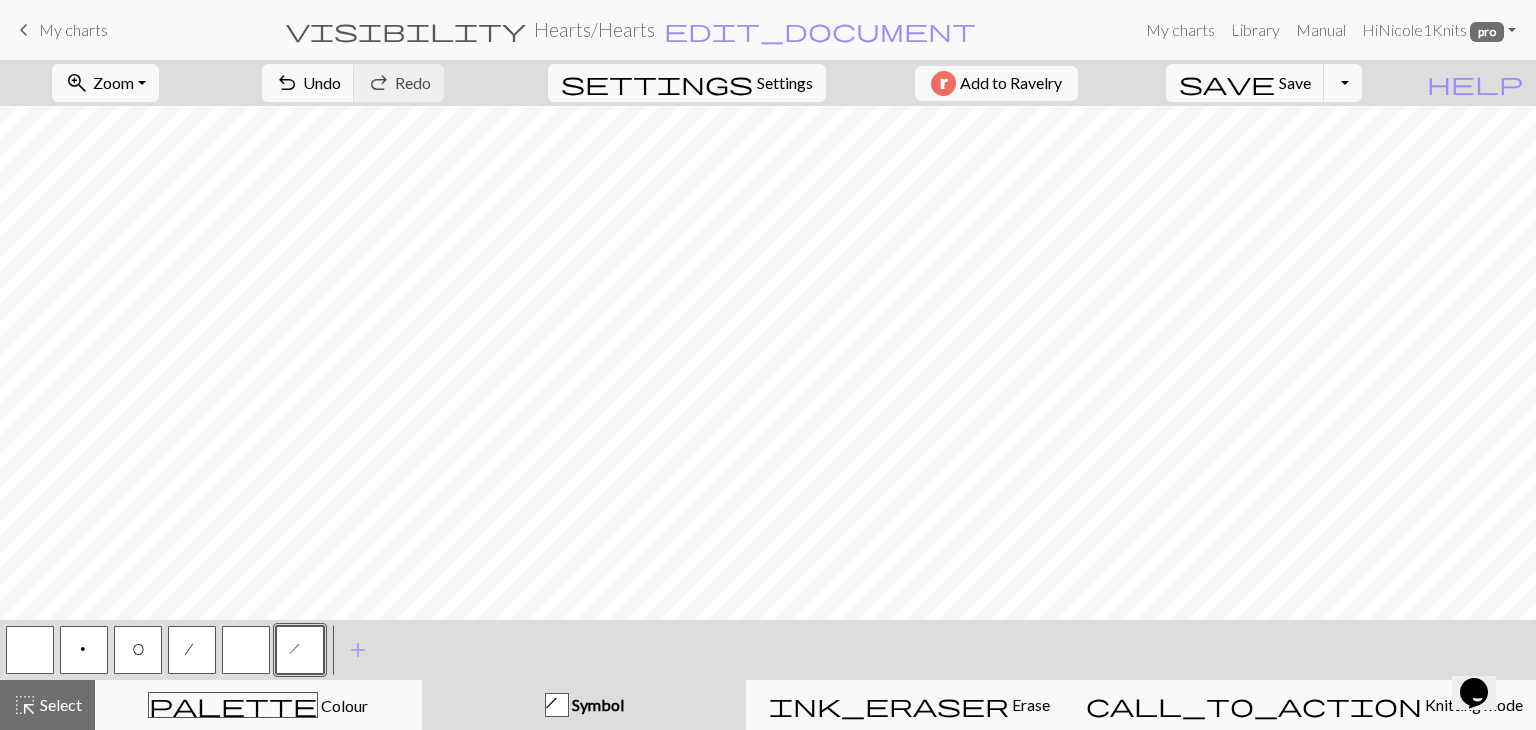 drag, startPoint x: 304, startPoint y: 649, endPoint x: 264, endPoint y: 641, distance: 40.792156 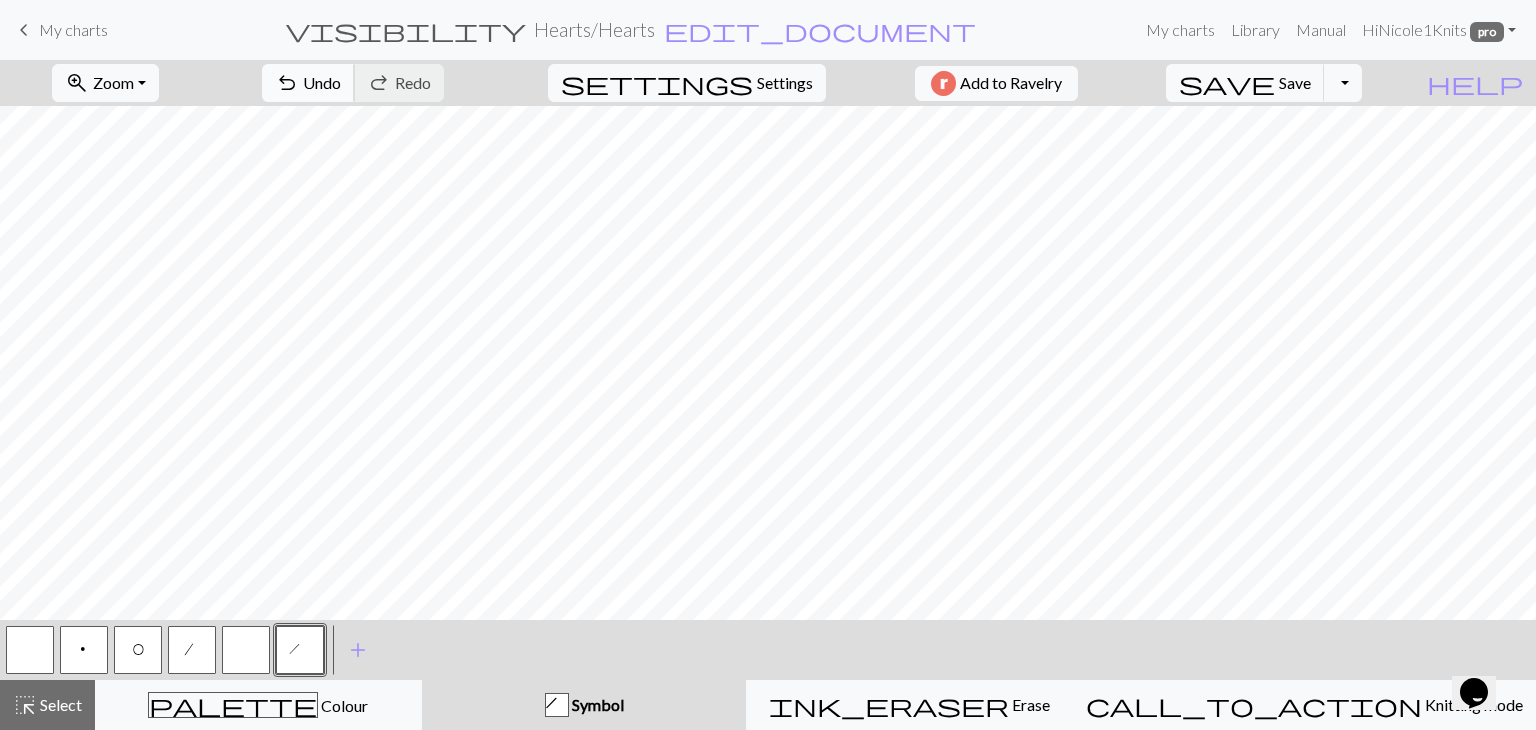 click on "Undo" at bounding box center (322, 82) 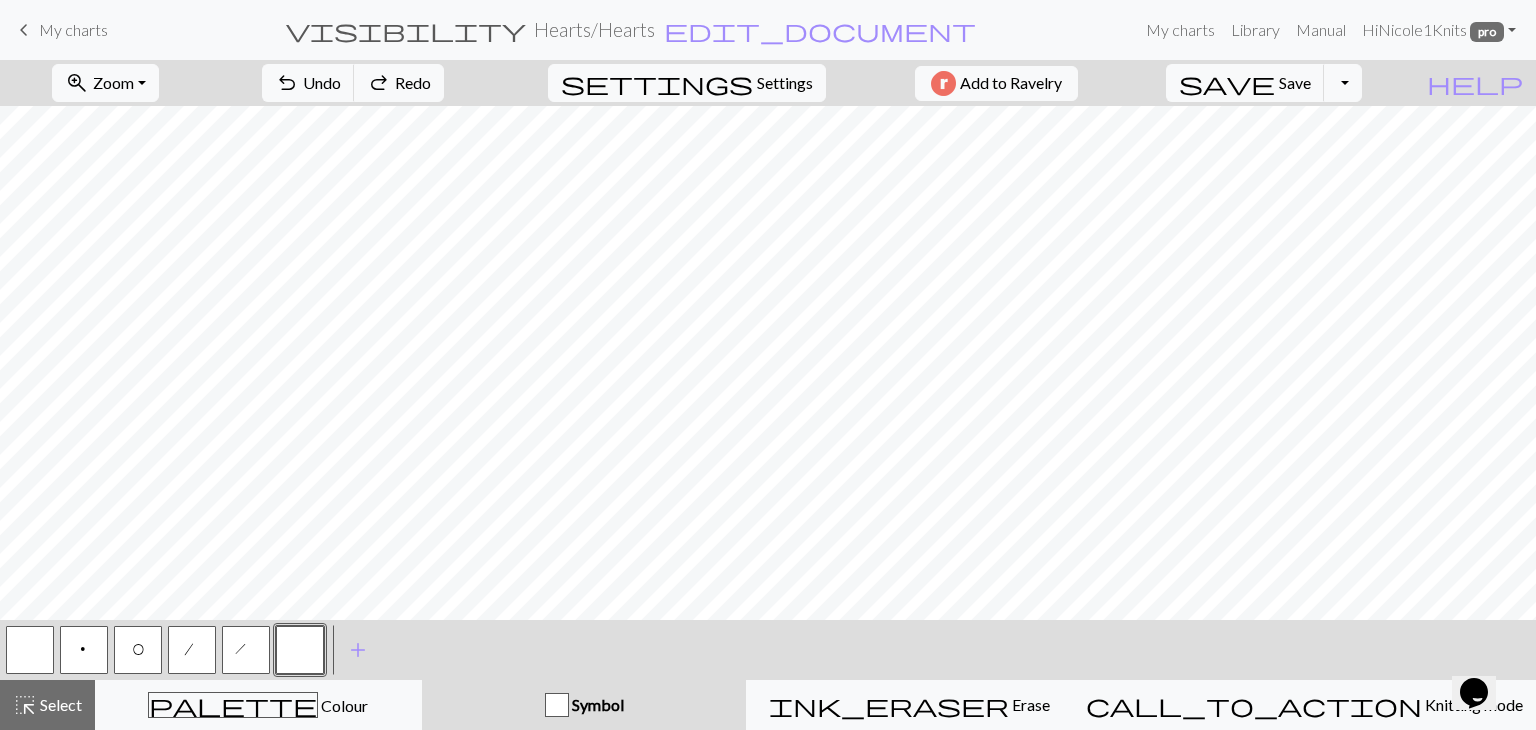 click on "h" at bounding box center [247, 652] 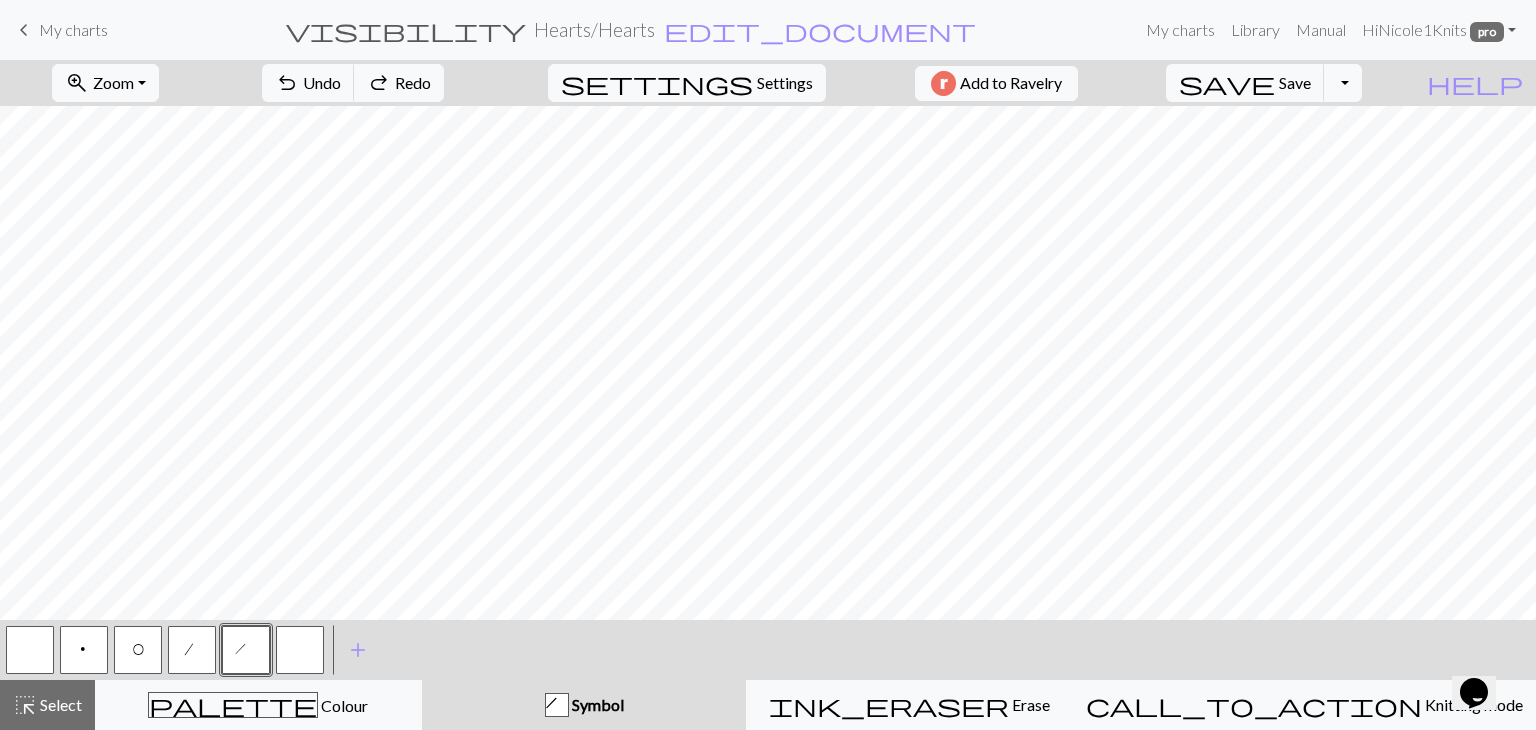 click on "h" at bounding box center (247, 652) 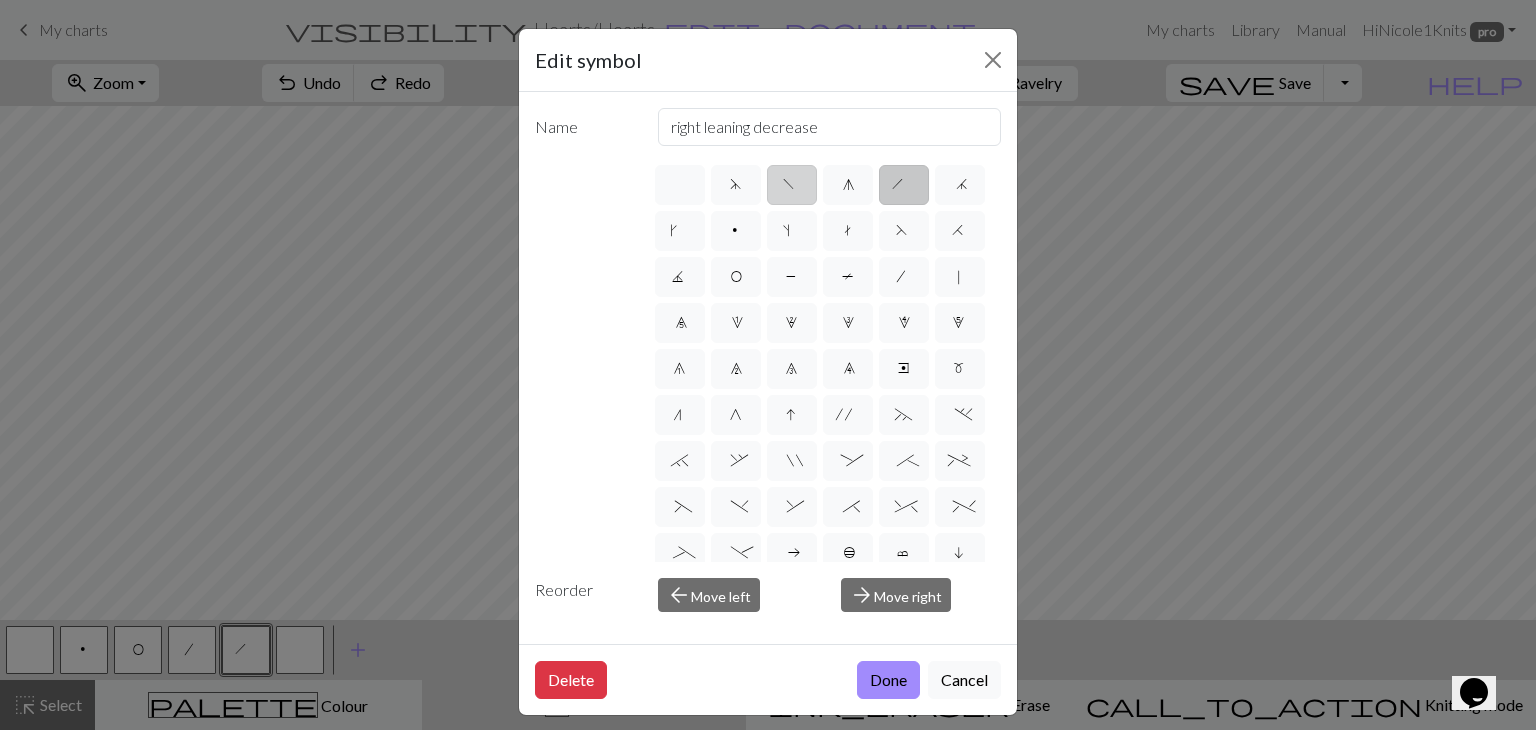 click on "f" at bounding box center (791, 187) 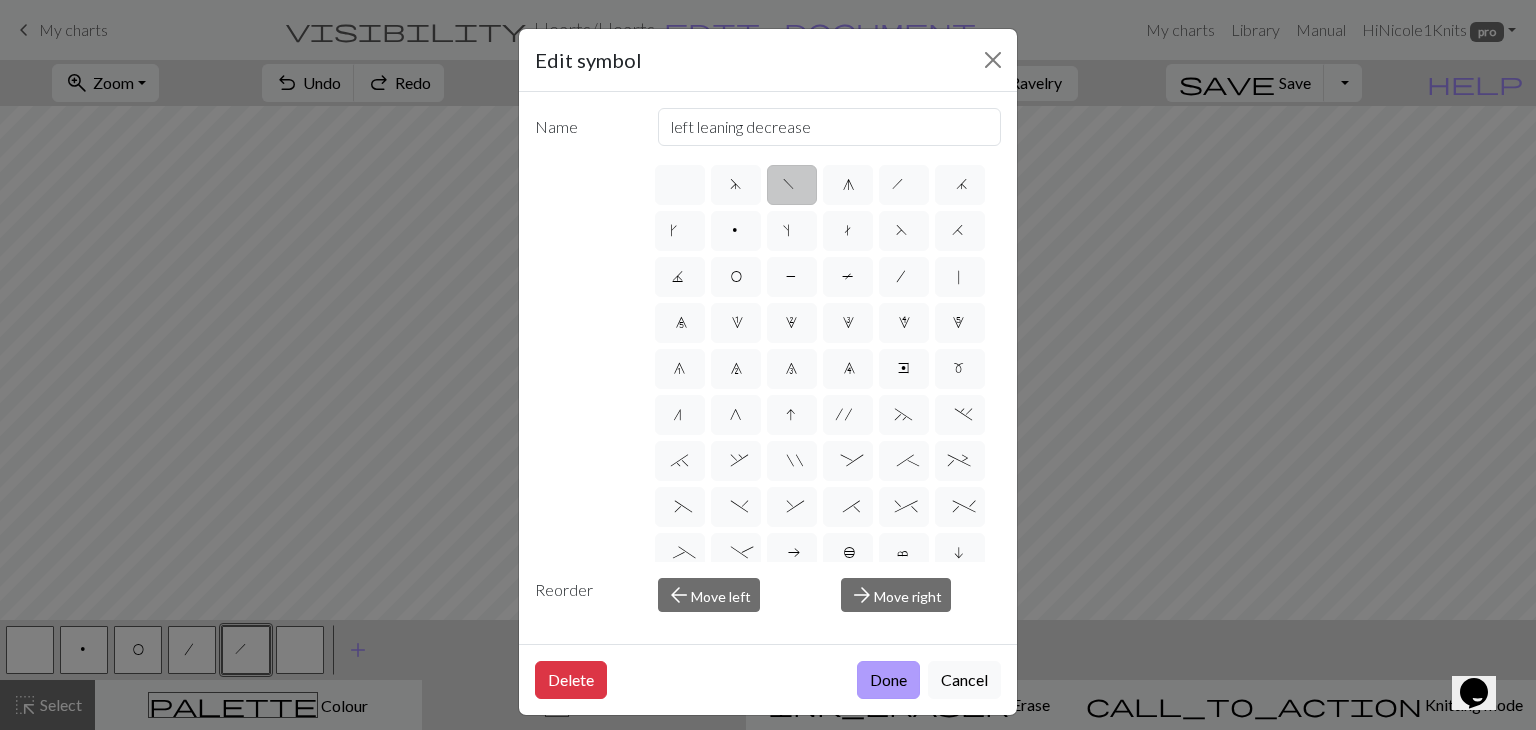click on "Done" at bounding box center (888, 680) 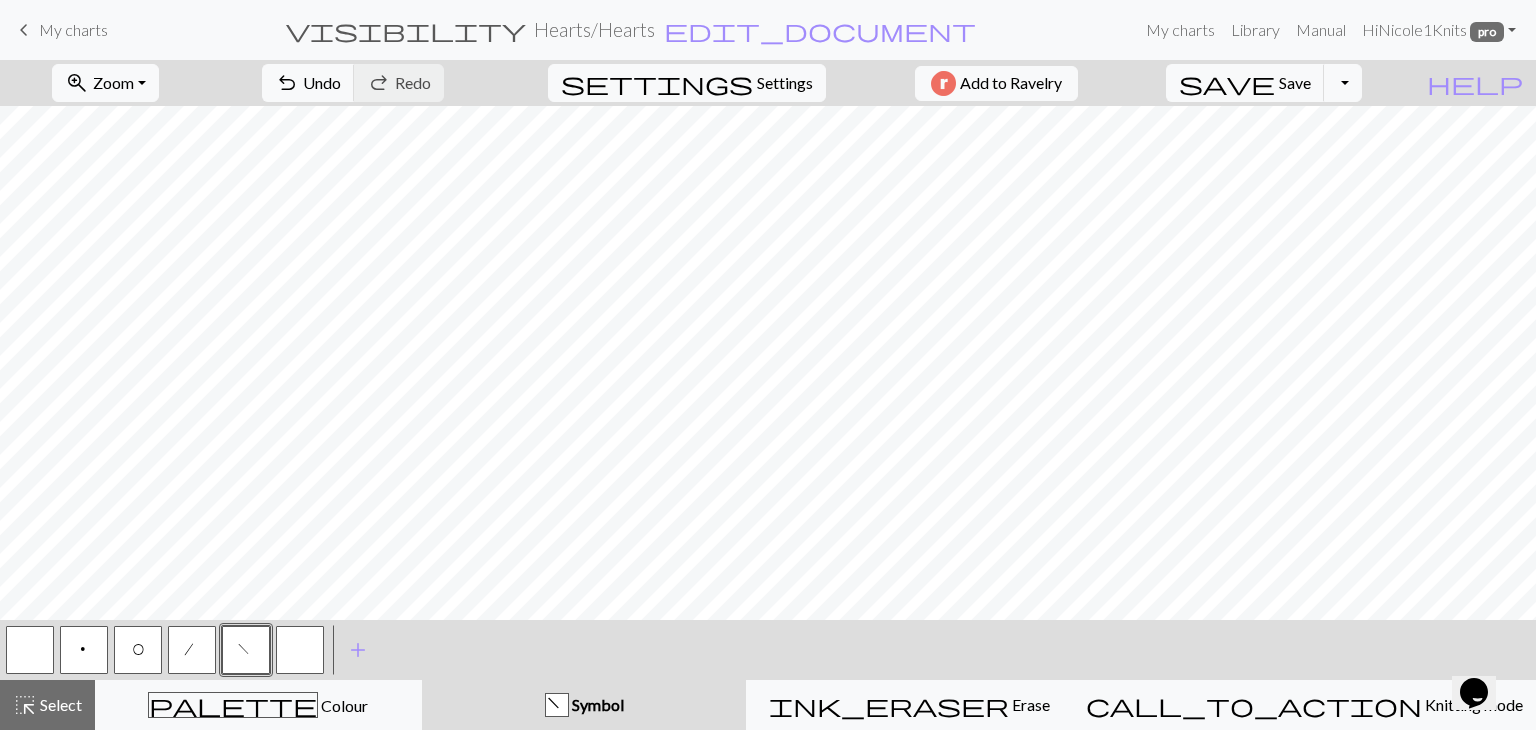 click at bounding box center [300, 650] 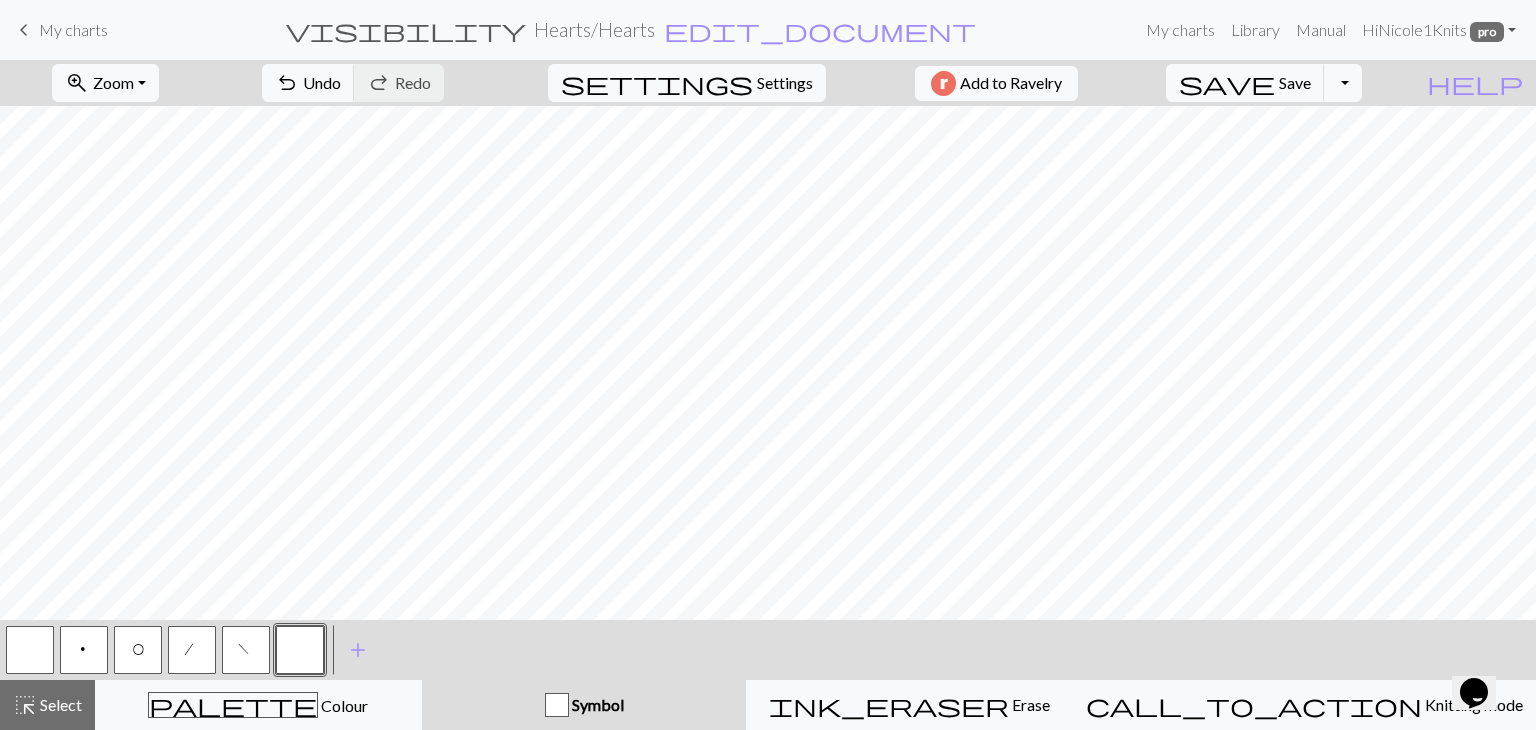 click at bounding box center [300, 650] 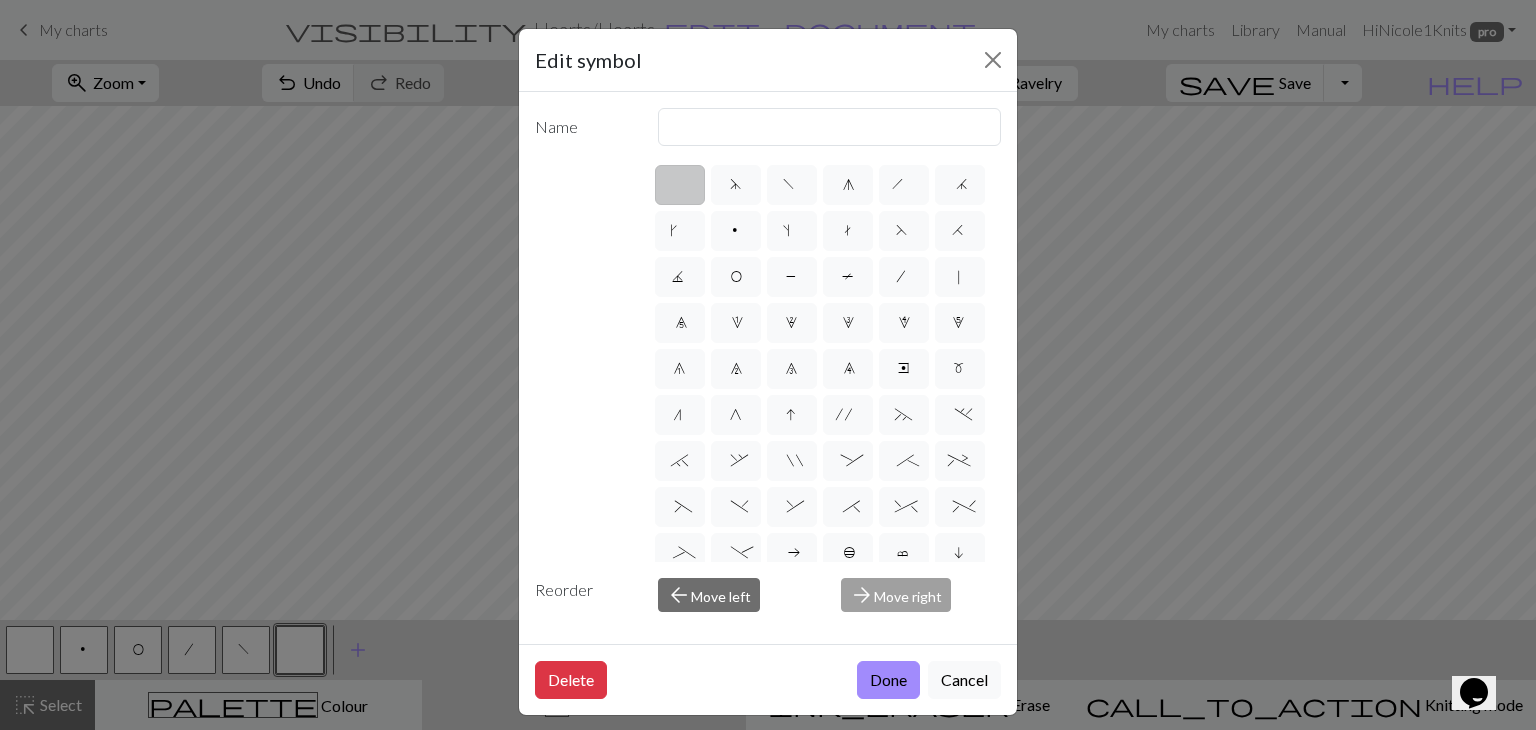 scroll, scrollTop: 349, scrollLeft: 0, axis: vertical 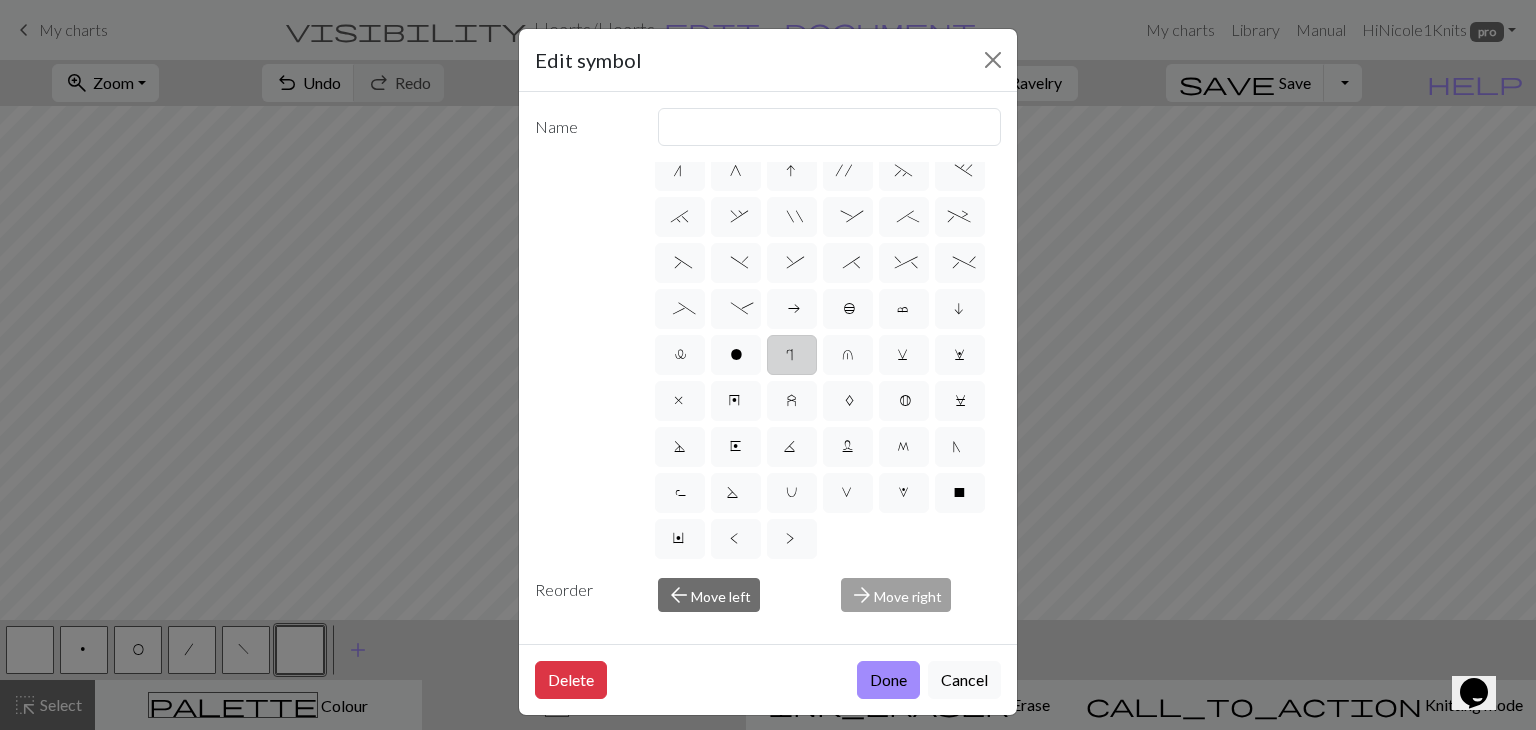 click on "r" at bounding box center (792, 355) 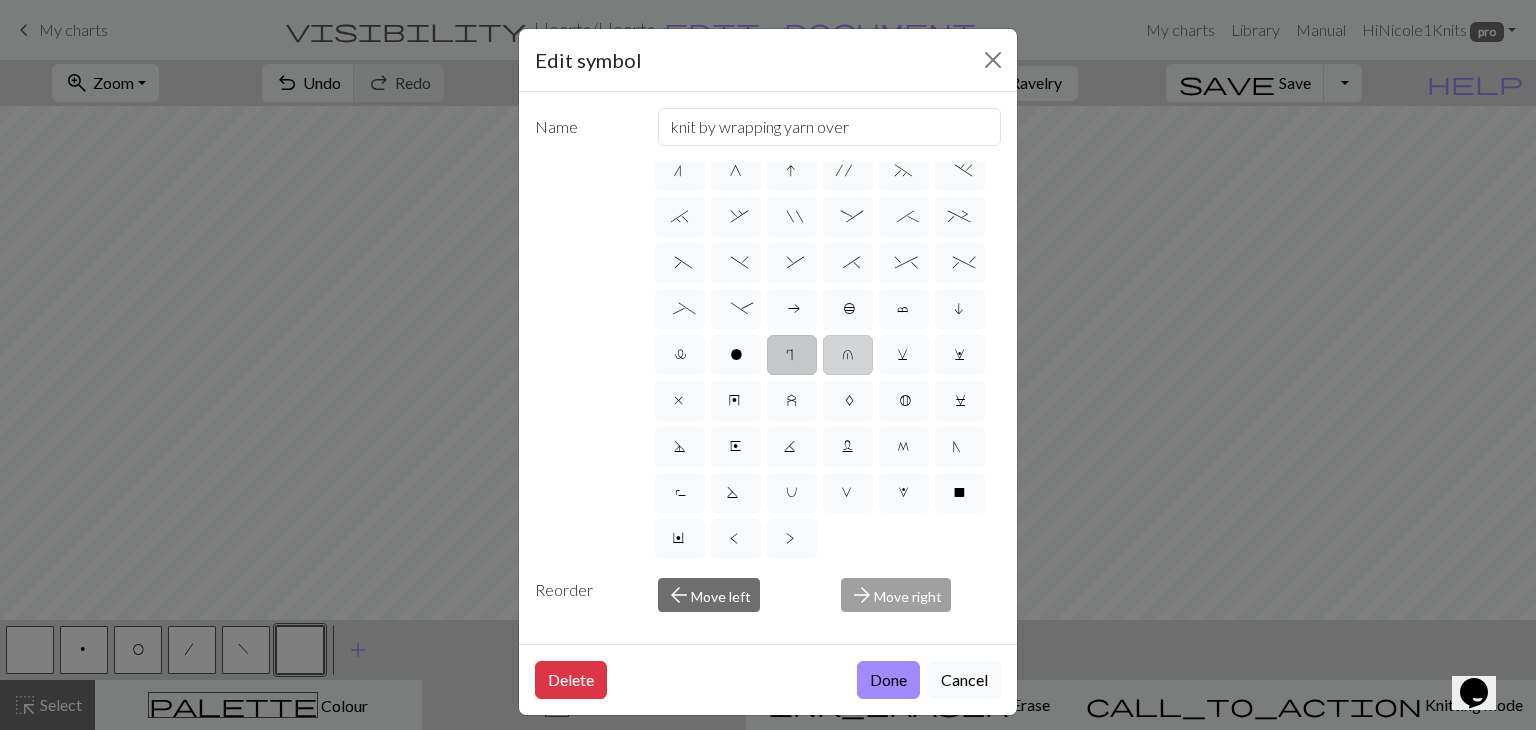 click on "u" at bounding box center [848, 357] 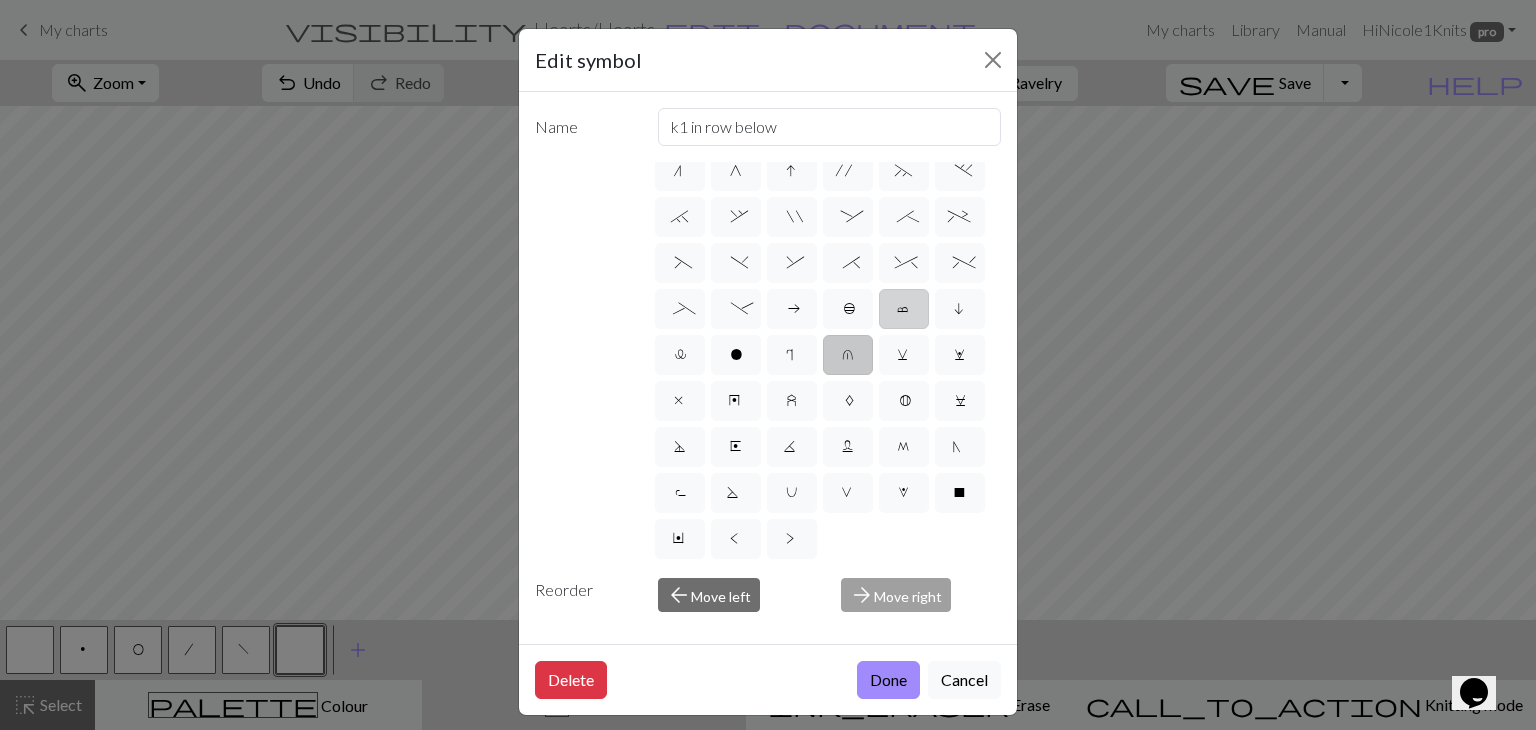 click on "c" at bounding box center (904, 311) 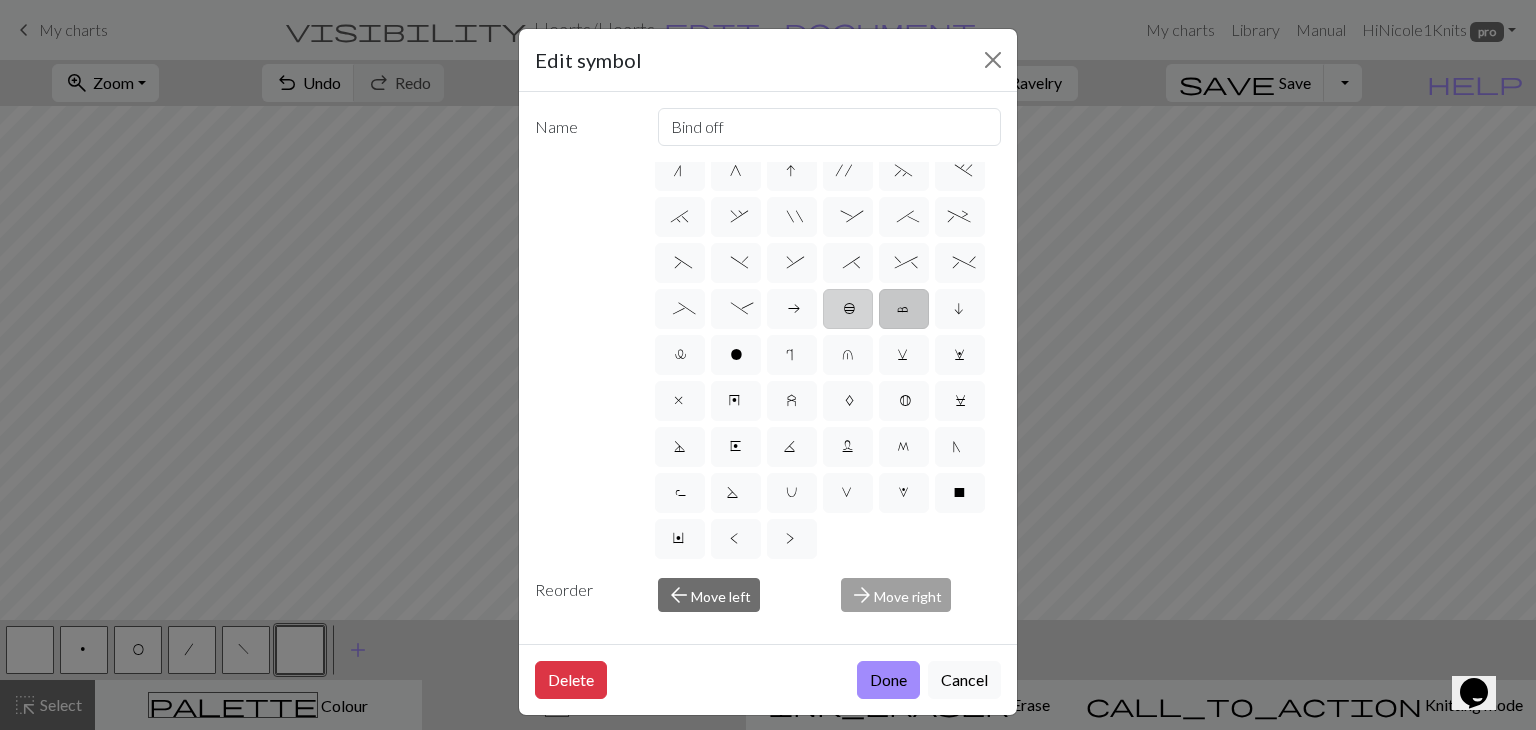 click on "b" at bounding box center [848, 309] 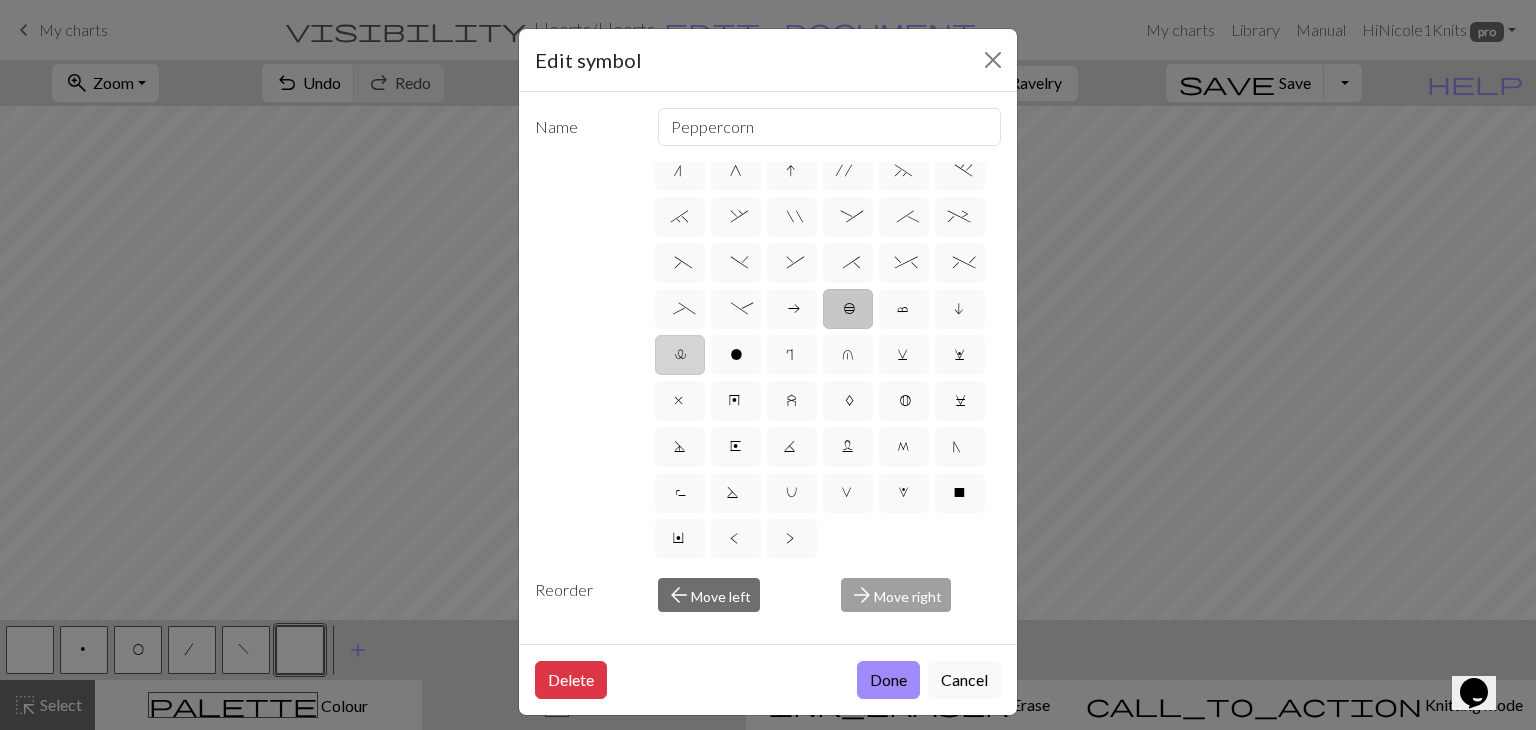 click on "l" at bounding box center [679, 357] 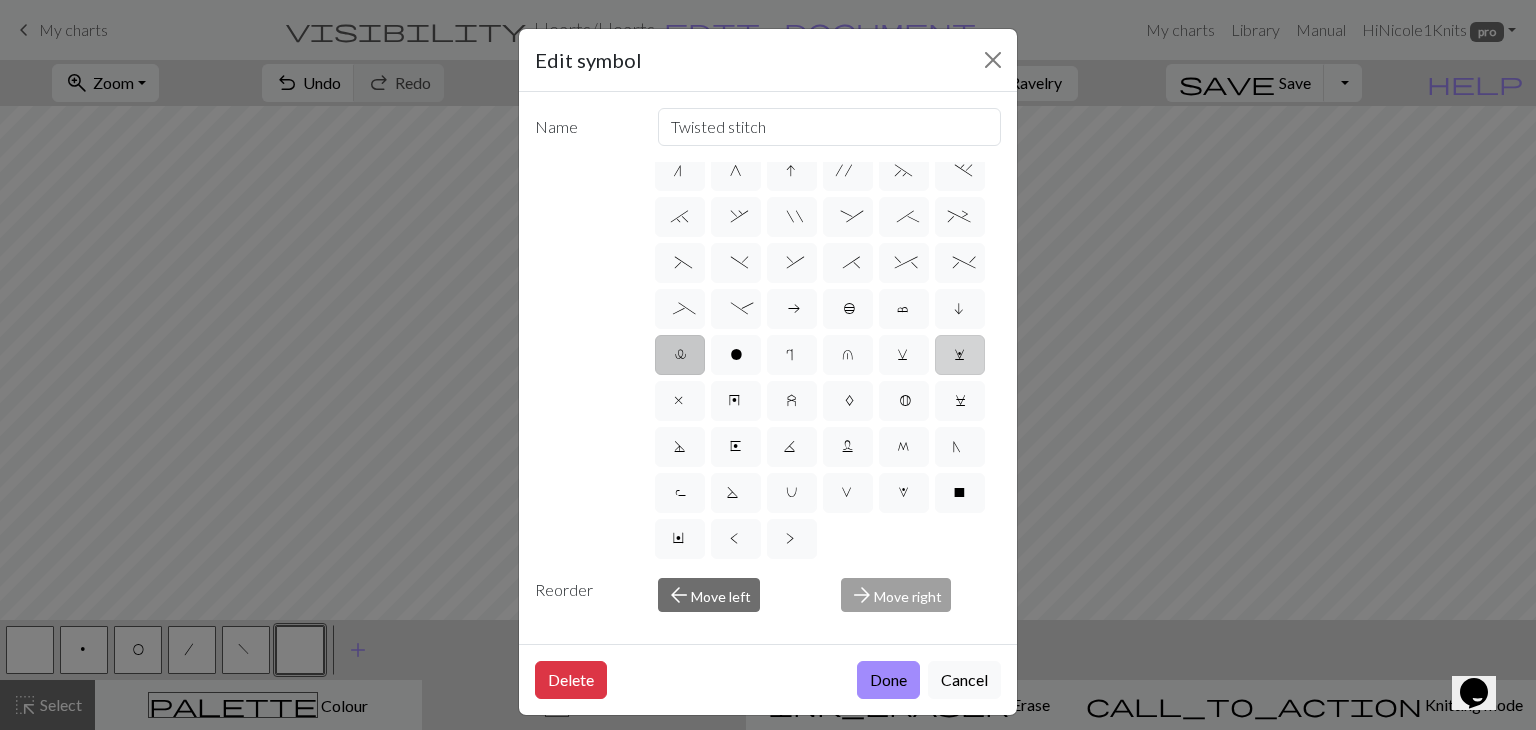 click on "w" at bounding box center (960, 357) 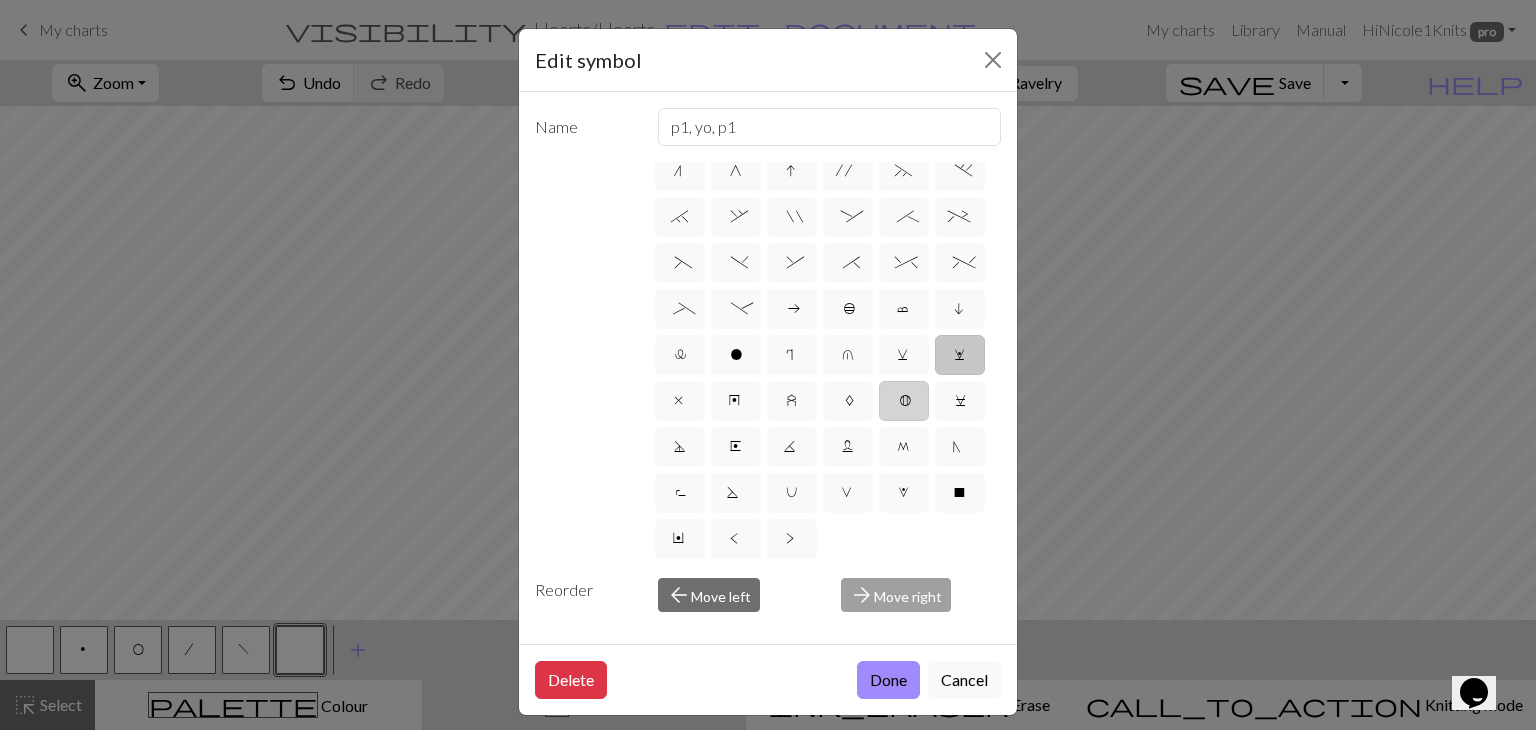 click on "B" at bounding box center (904, 403) 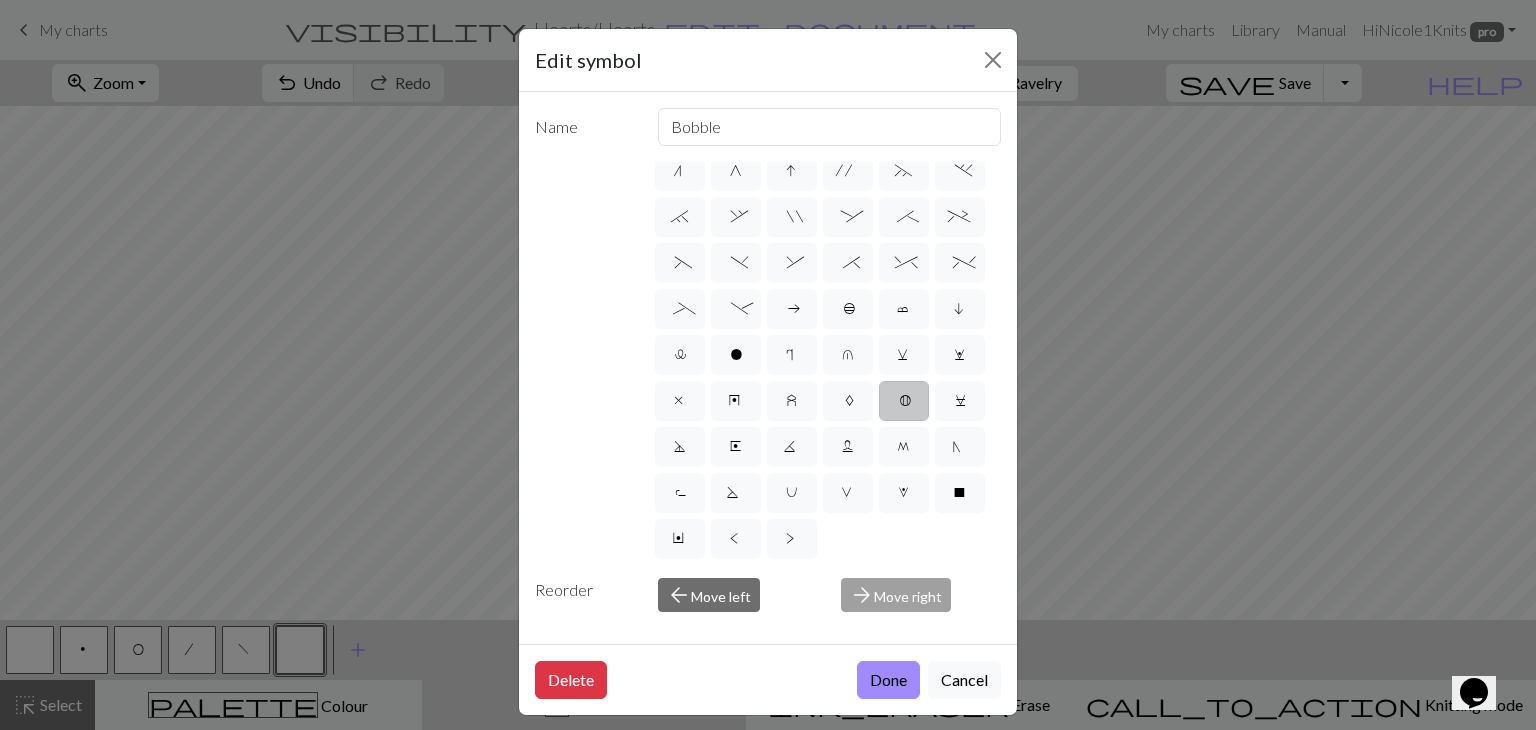 scroll, scrollTop: 7, scrollLeft: 0, axis: vertical 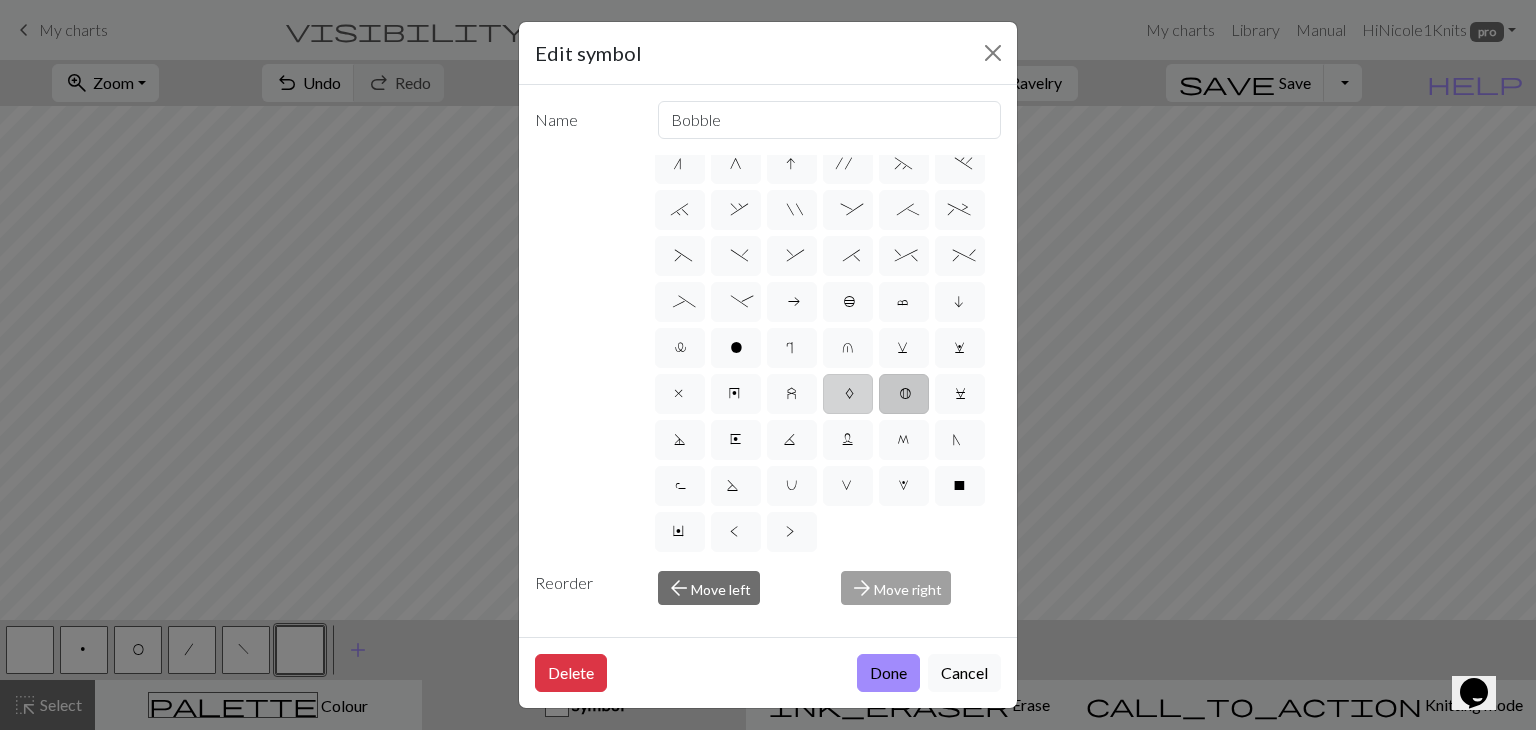 click on "A" at bounding box center [848, 396] 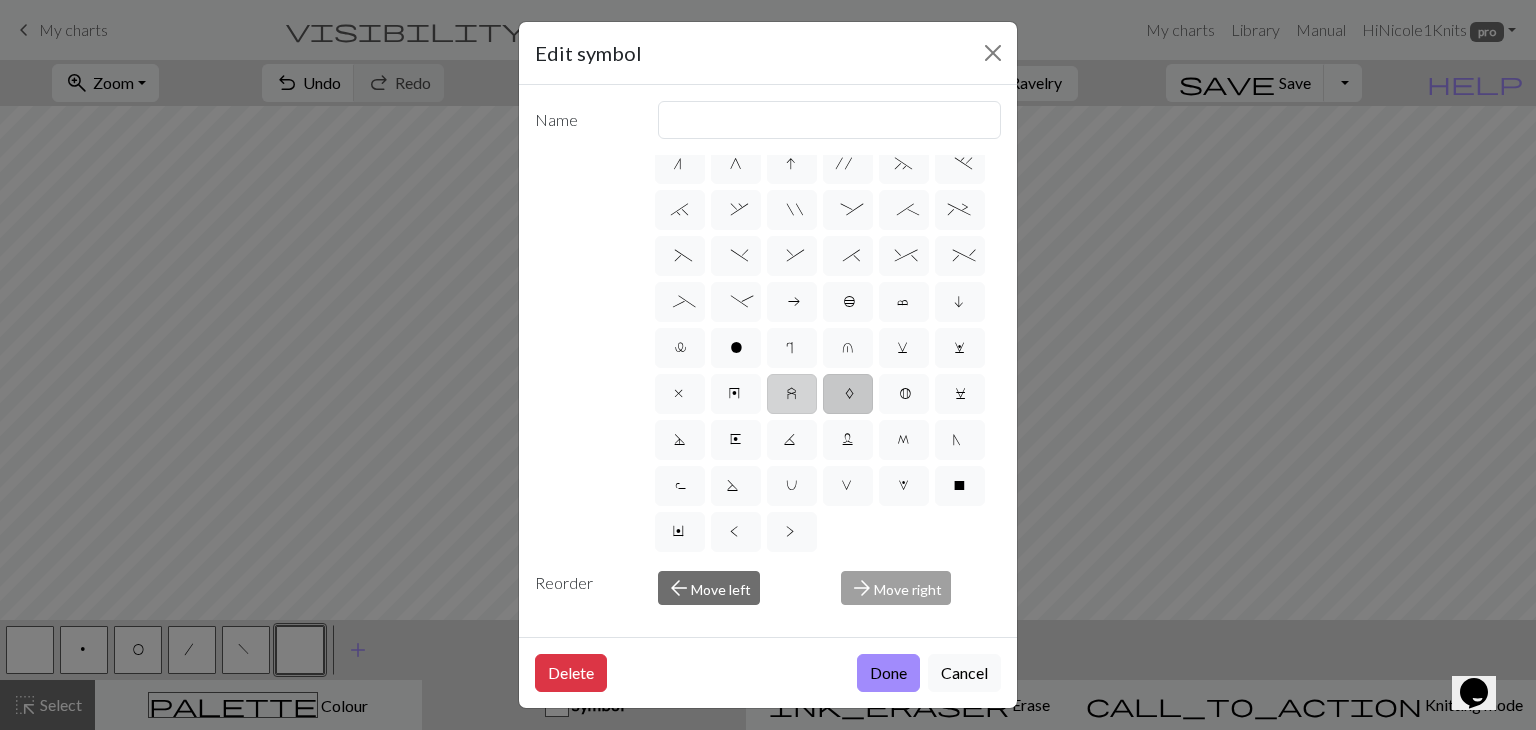 click on "z" at bounding box center [792, 396] 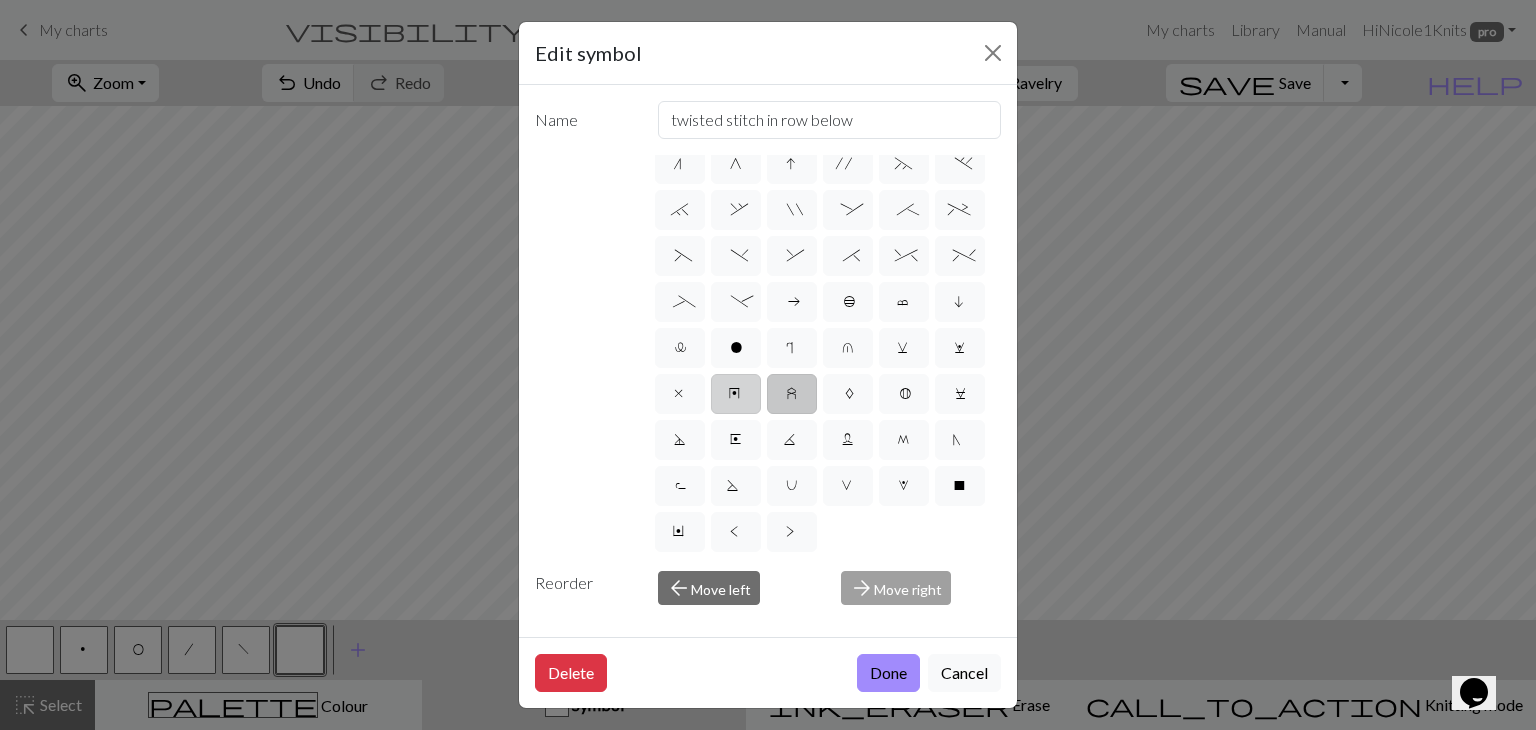 click on "y" at bounding box center [736, 396] 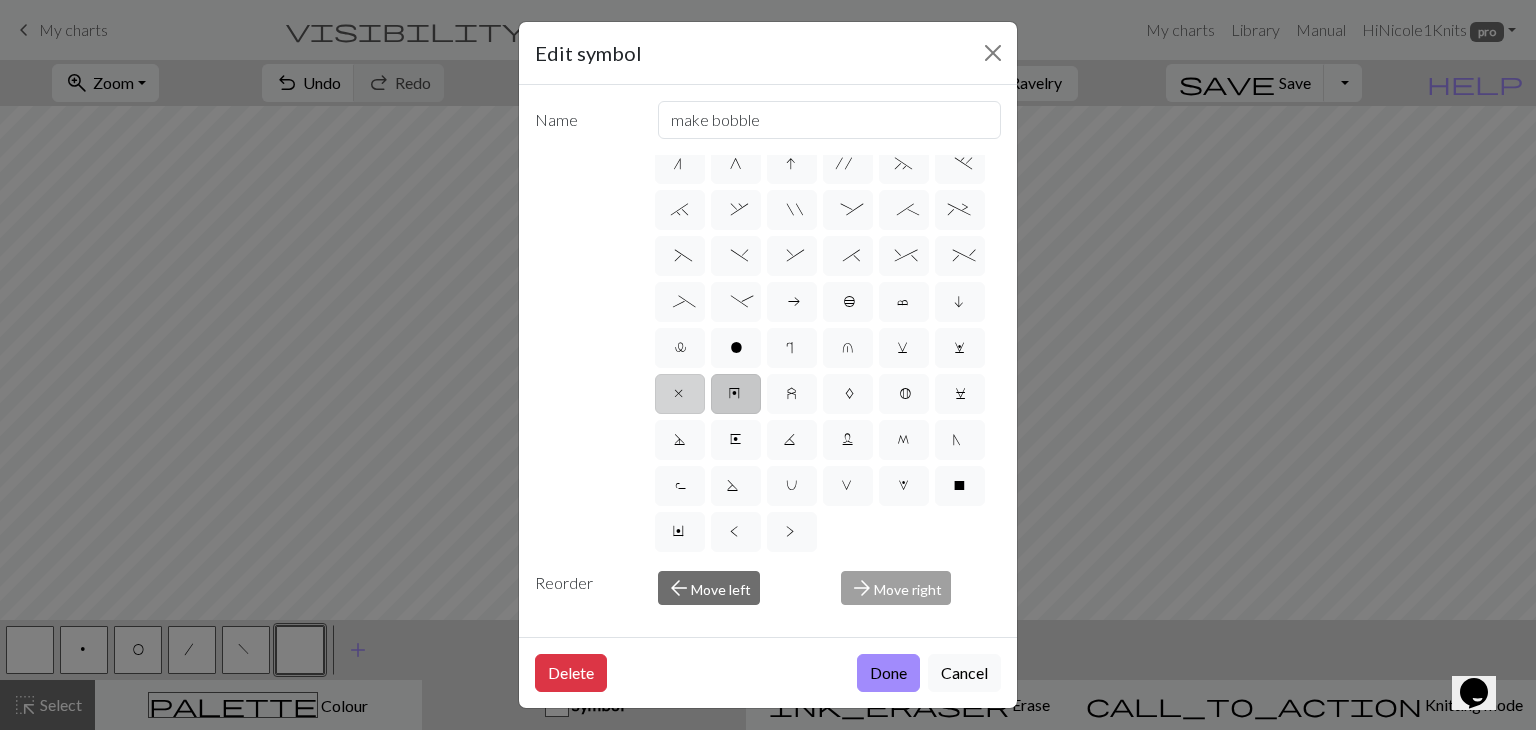 click on "x" at bounding box center [680, 396] 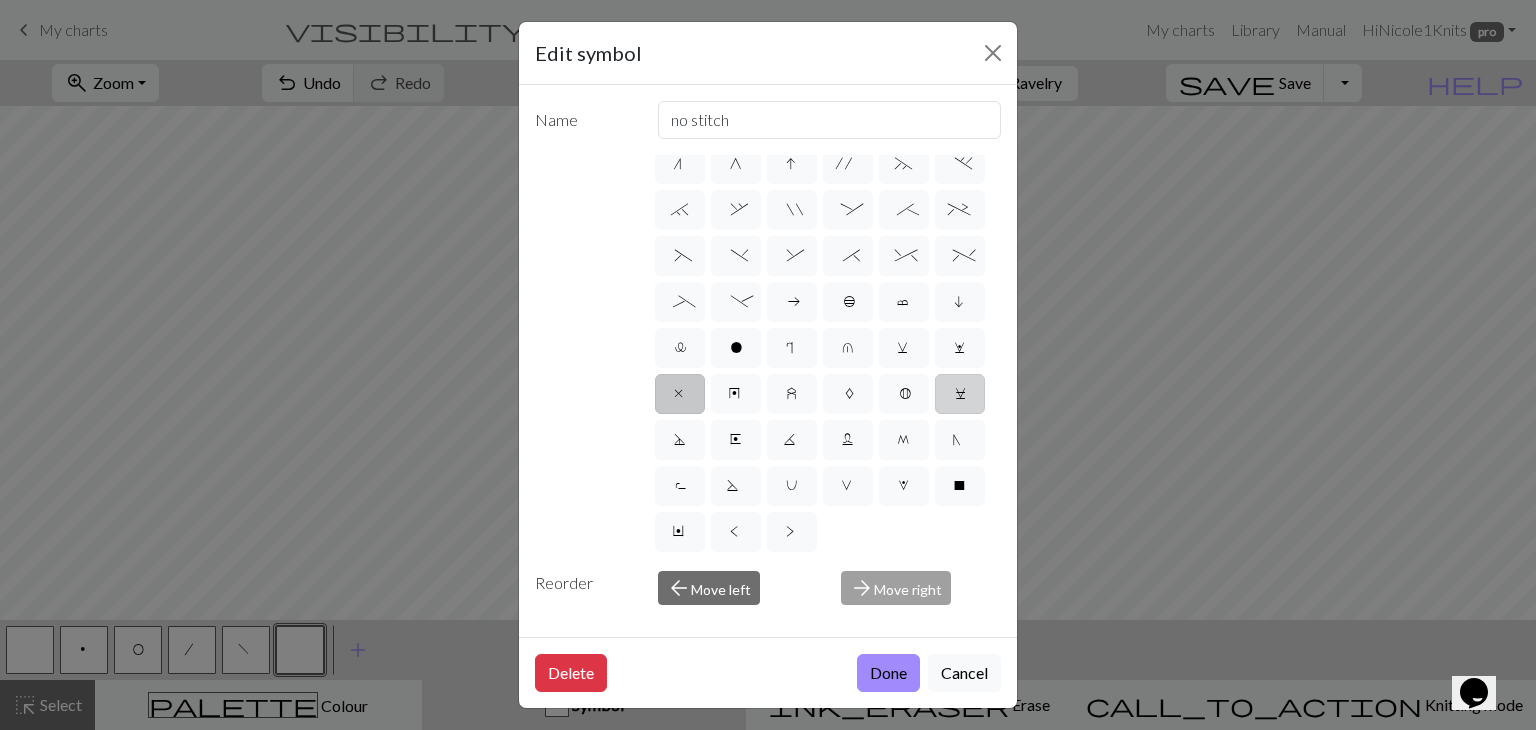 click on "C" at bounding box center (959, 396) 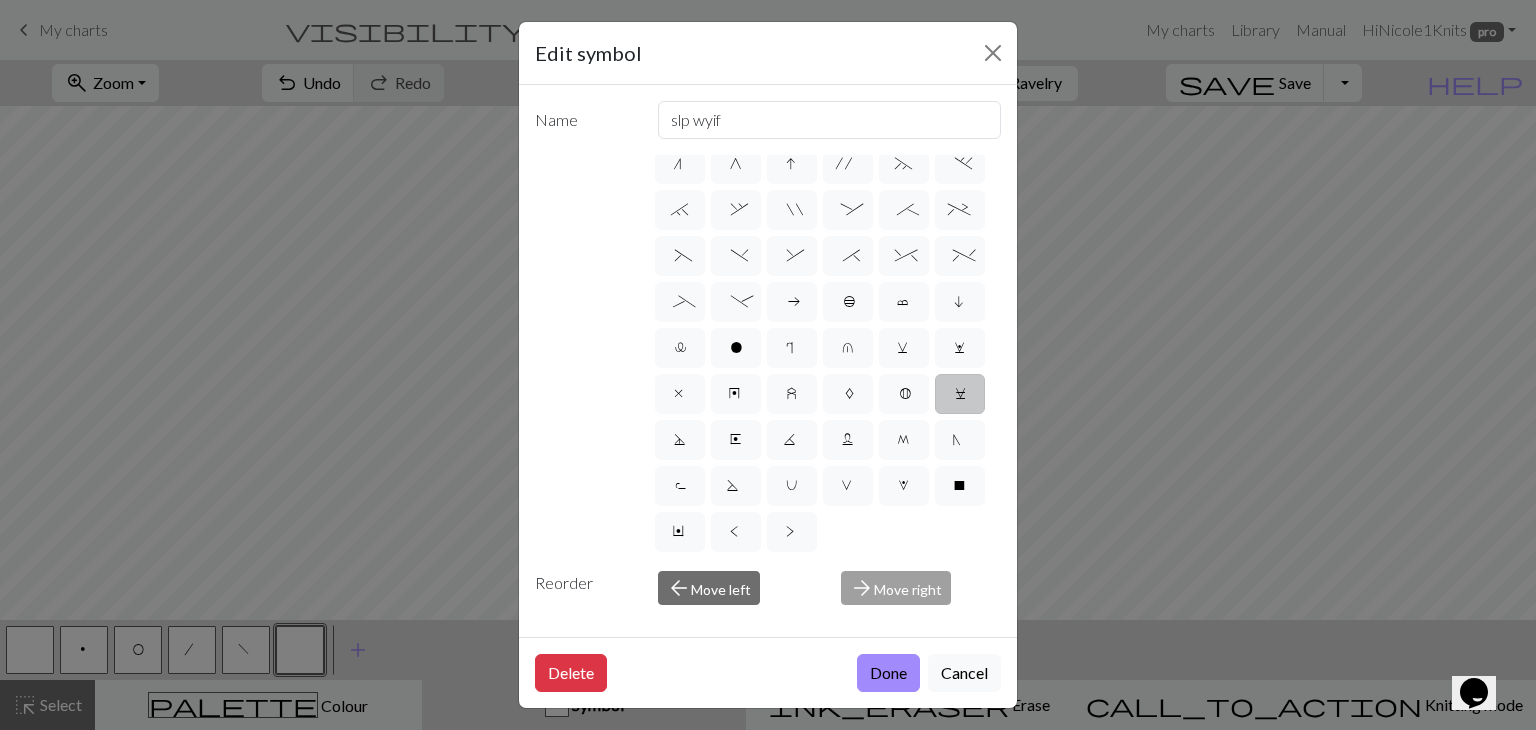 scroll, scrollTop: 191, scrollLeft: 0, axis: vertical 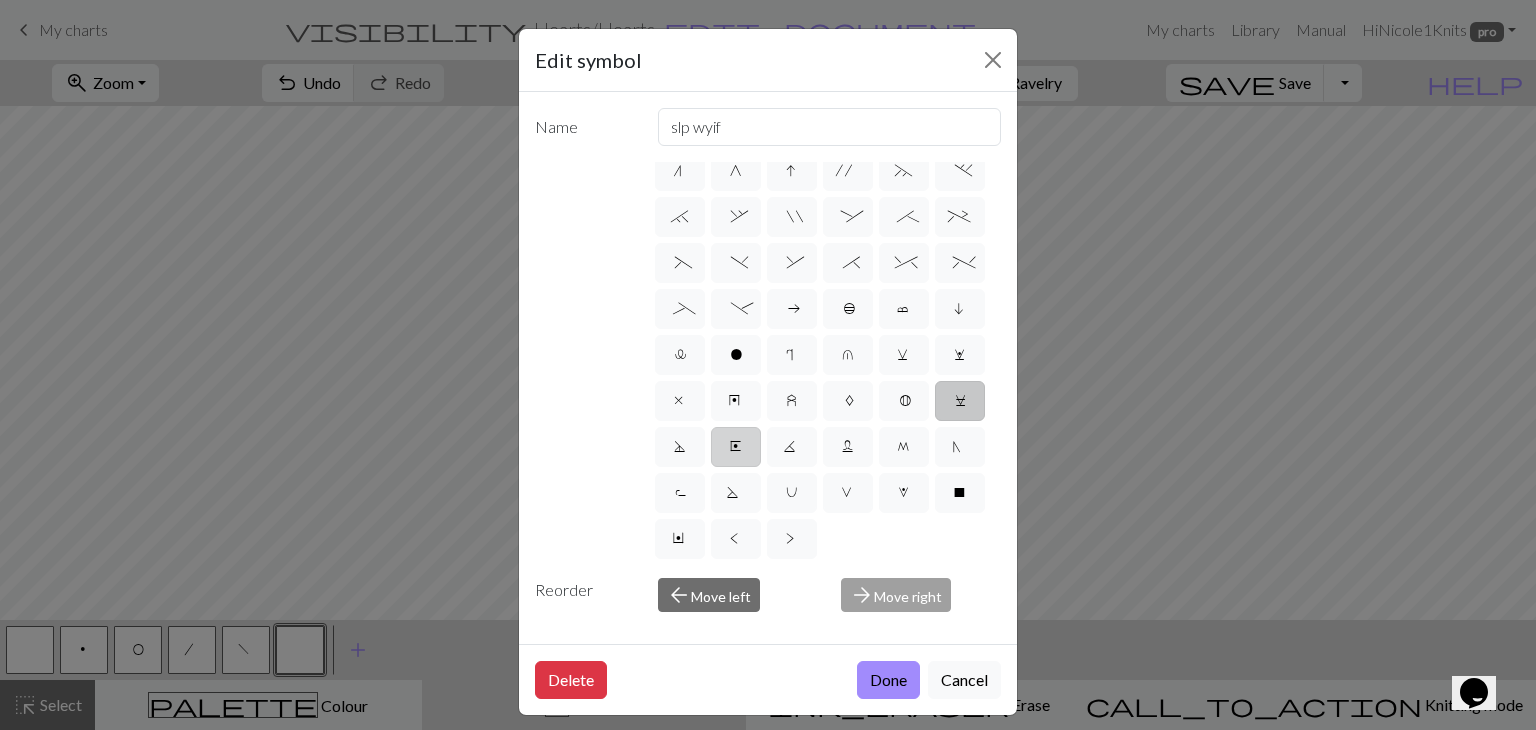 click on "E" at bounding box center [736, 449] 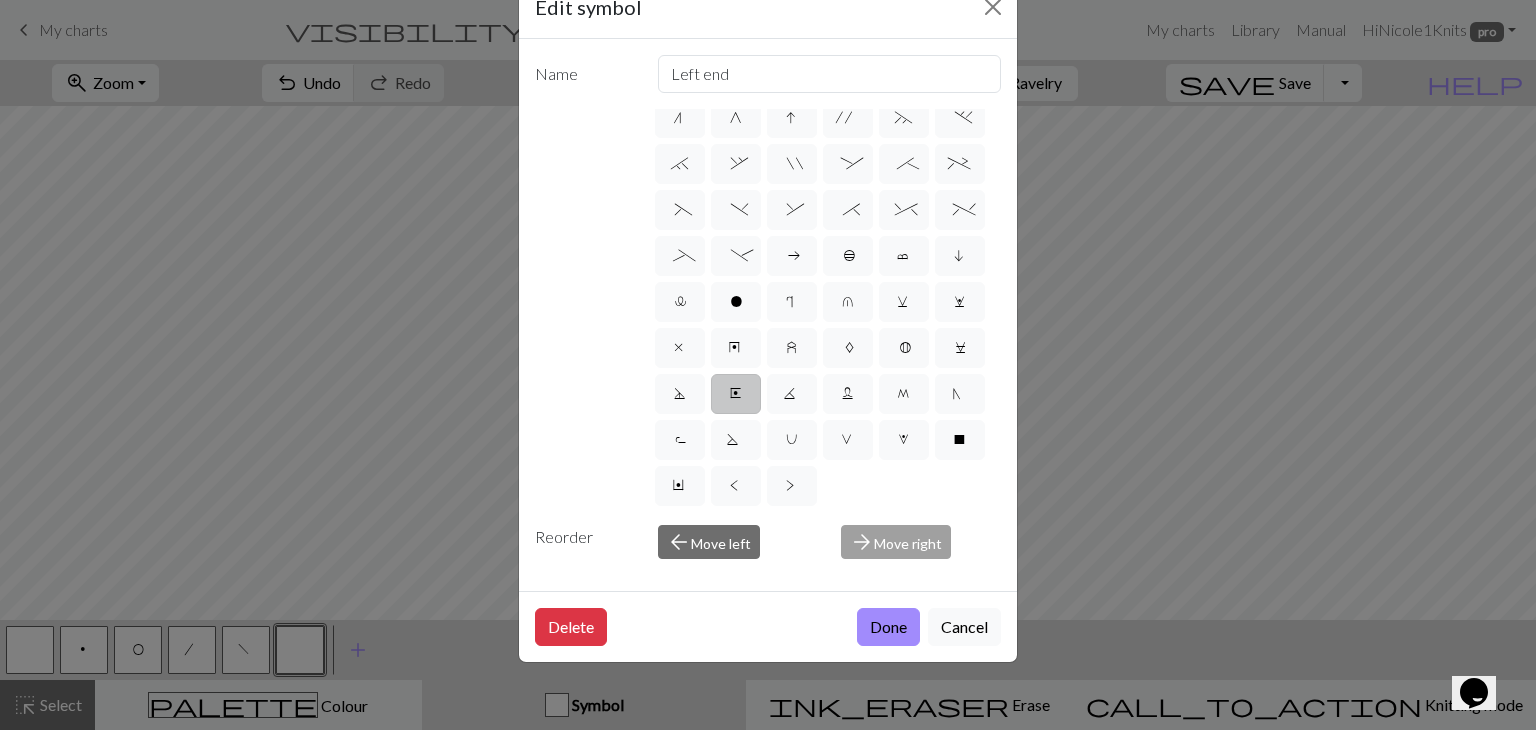scroll, scrollTop: 0, scrollLeft: 0, axis: both 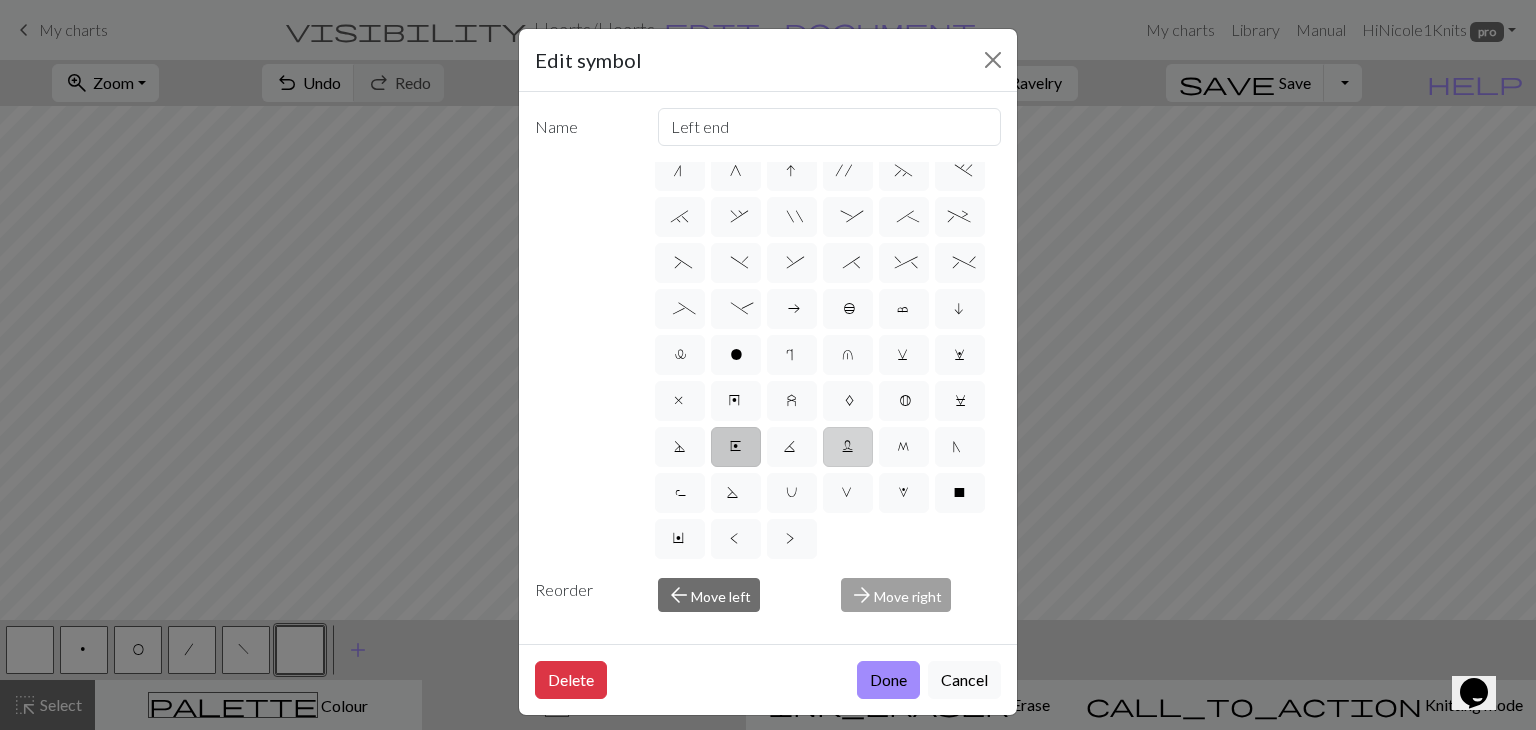 click on "L" at bounding box center (848, 449) 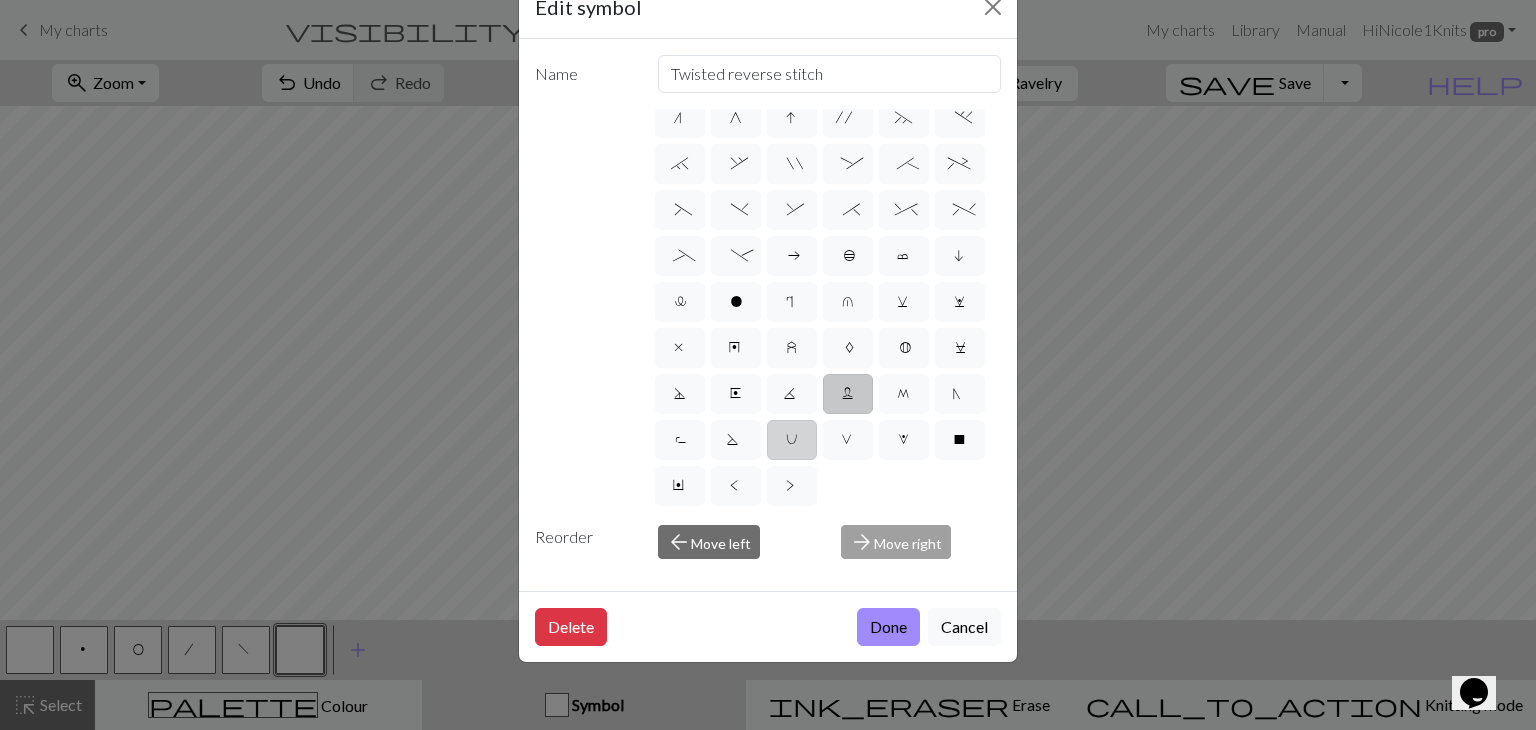scroll, scrollTop: 0, scrollLeft: 0, axis: both 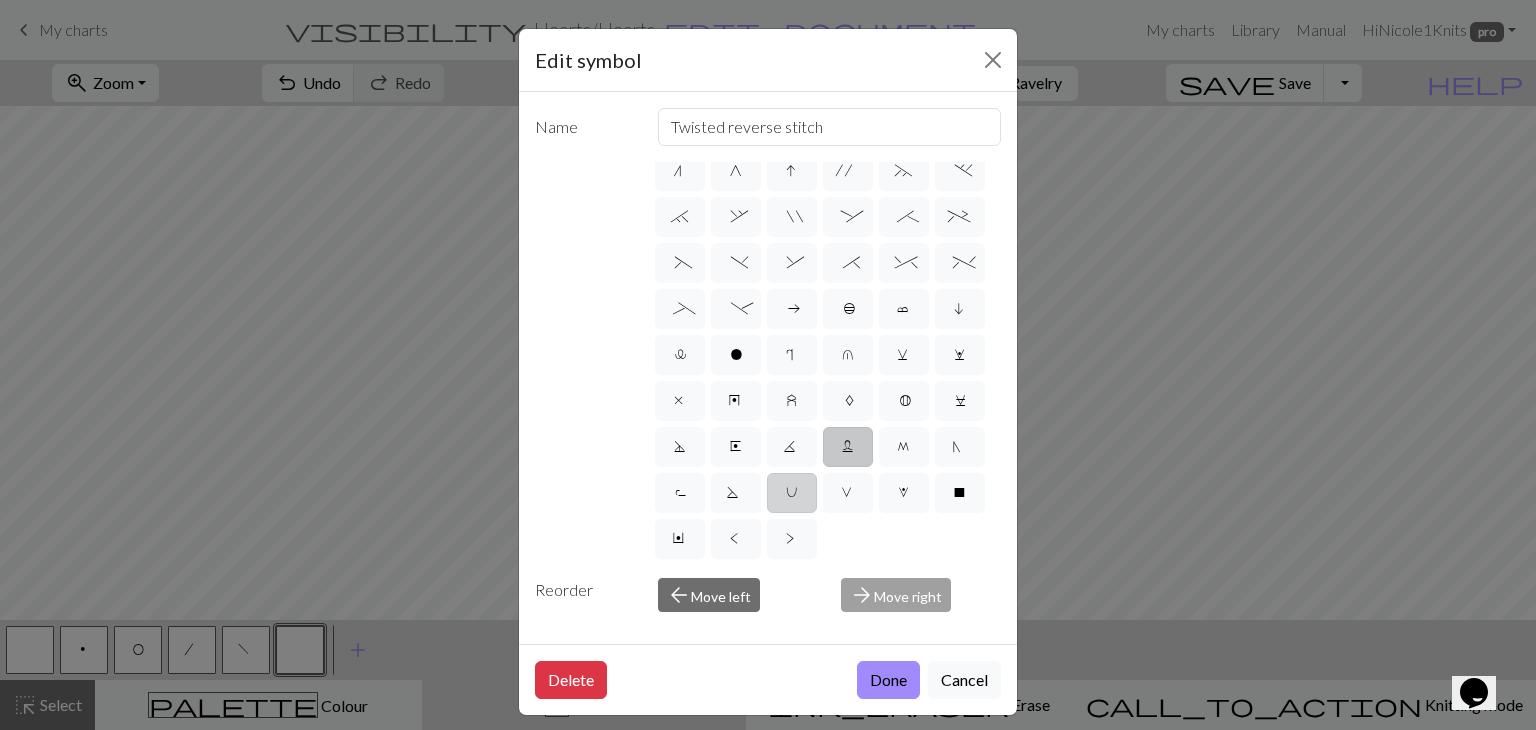 click on "U" at bounding box center (792, 495) 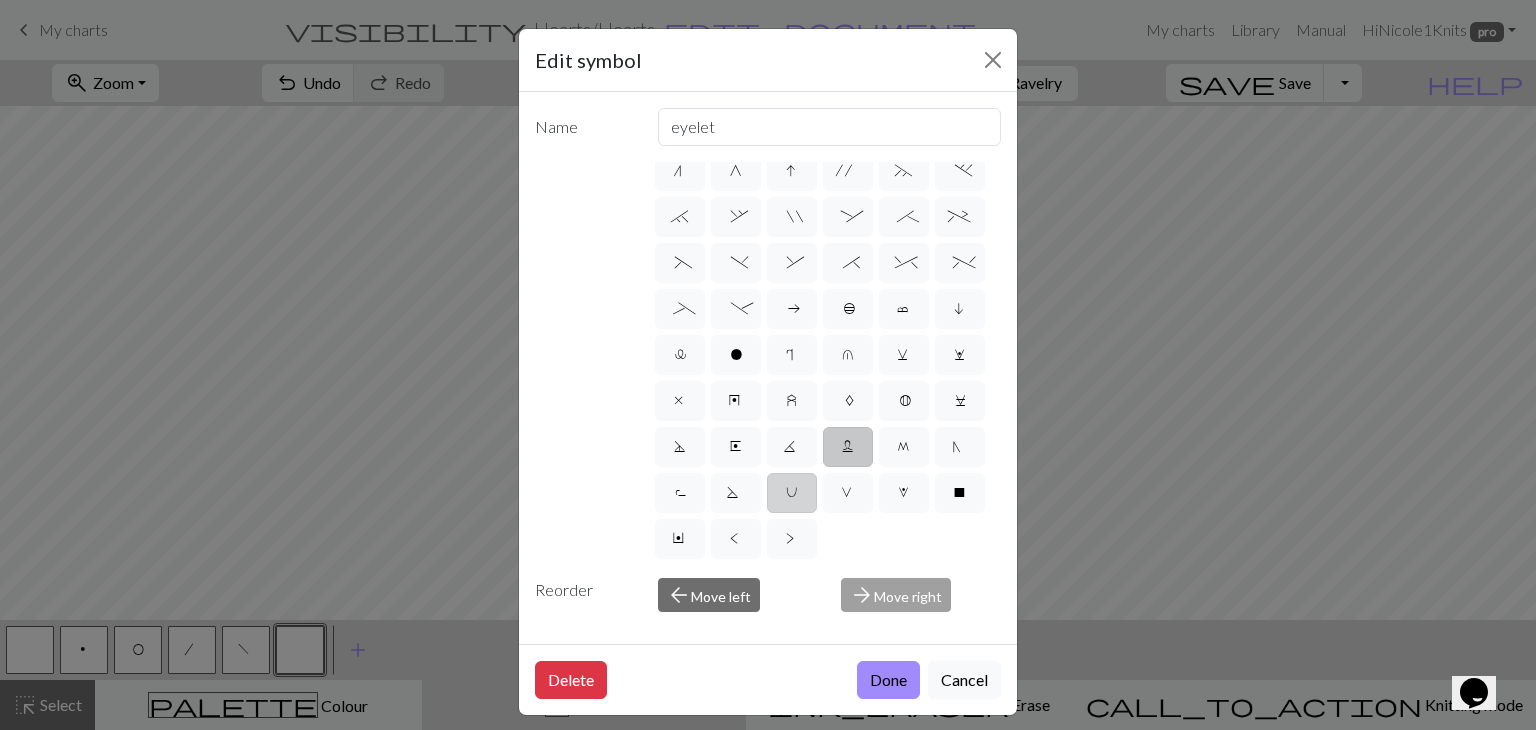 scroll, scrollTop: 191, scrollLeft: 0, axis: vertical 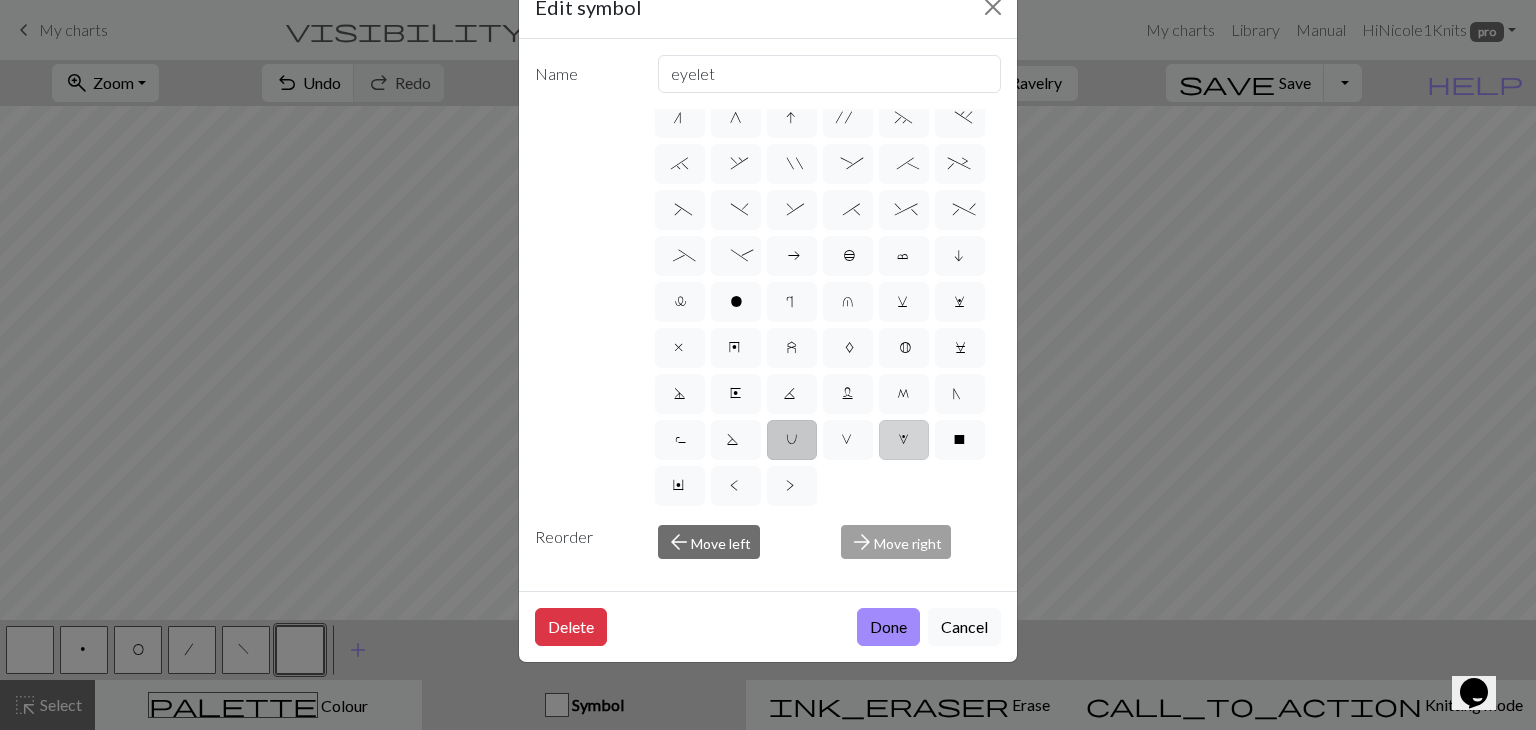 click on "W" at bounding box center (904, 442) 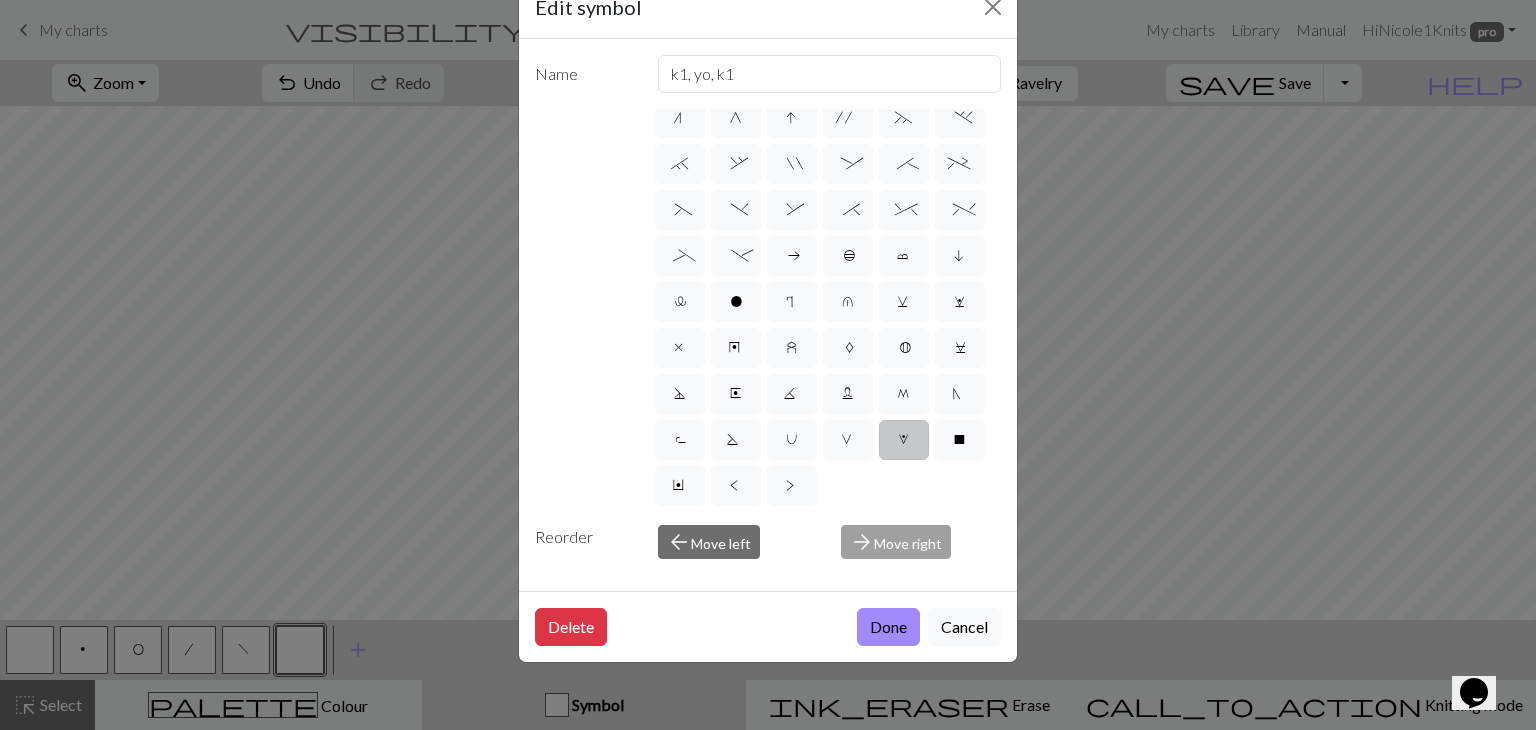 scroll, scrollTop: 0, scrollLeft: 0, axis: both 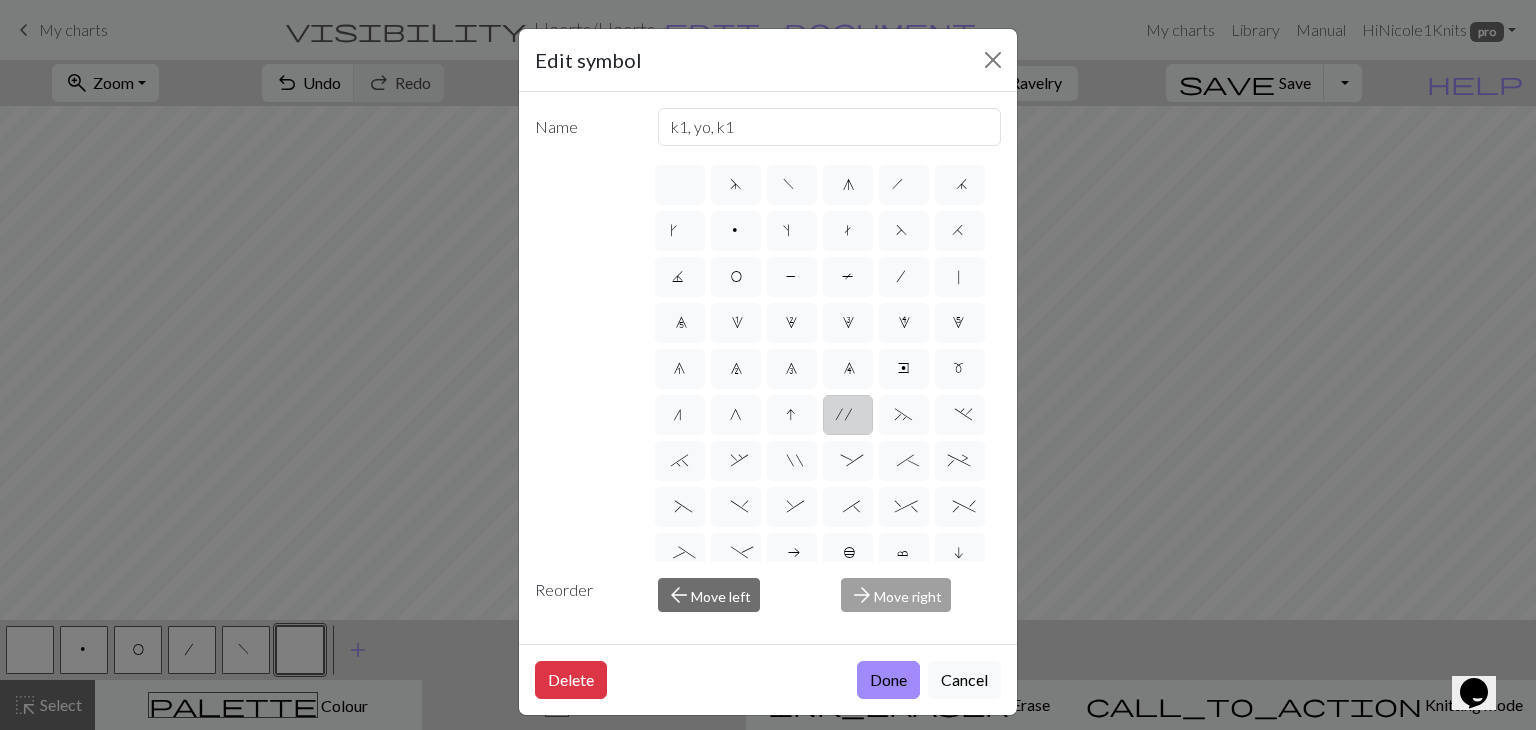 click on "'" at bounding box center [848, 417] 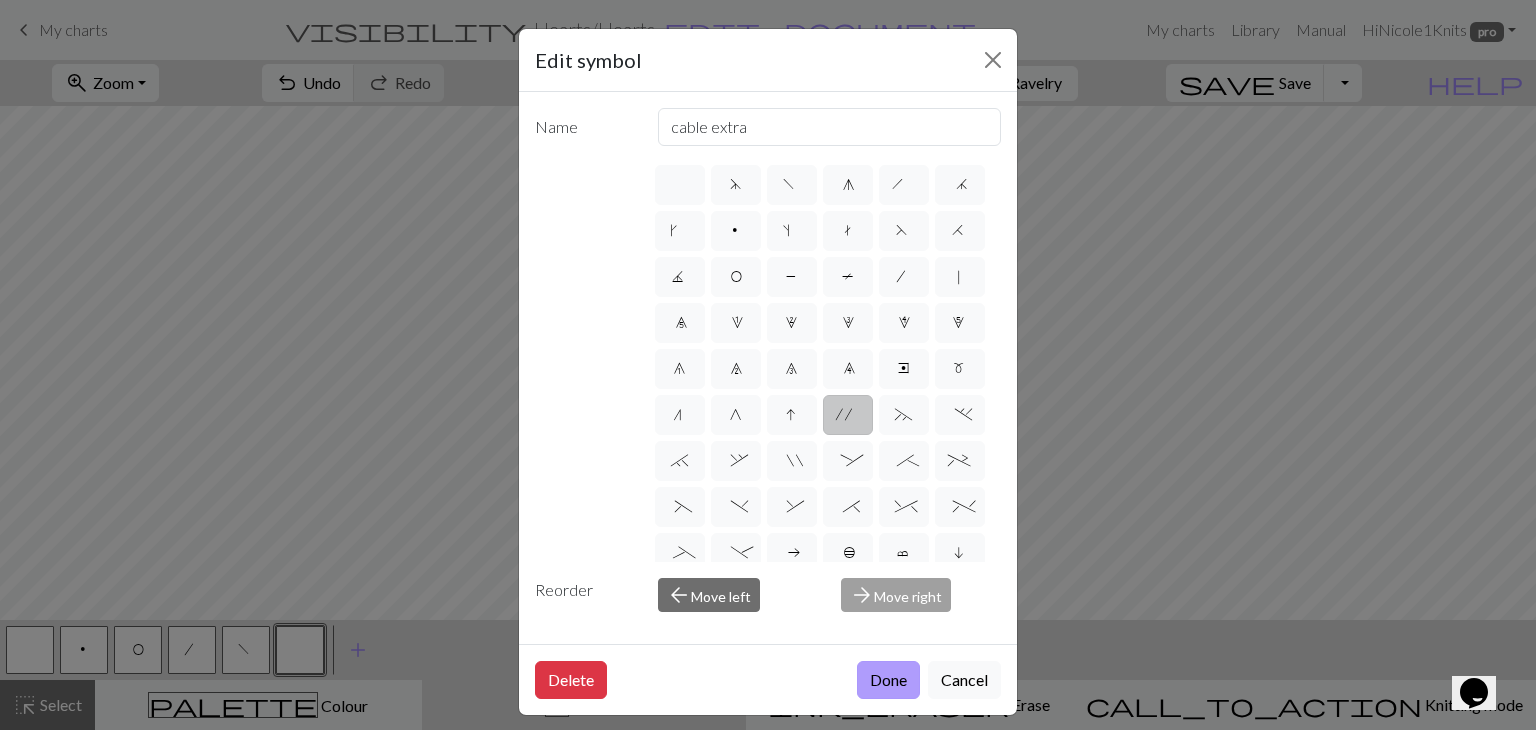 click on "Done" at bounding box center (888, 680) 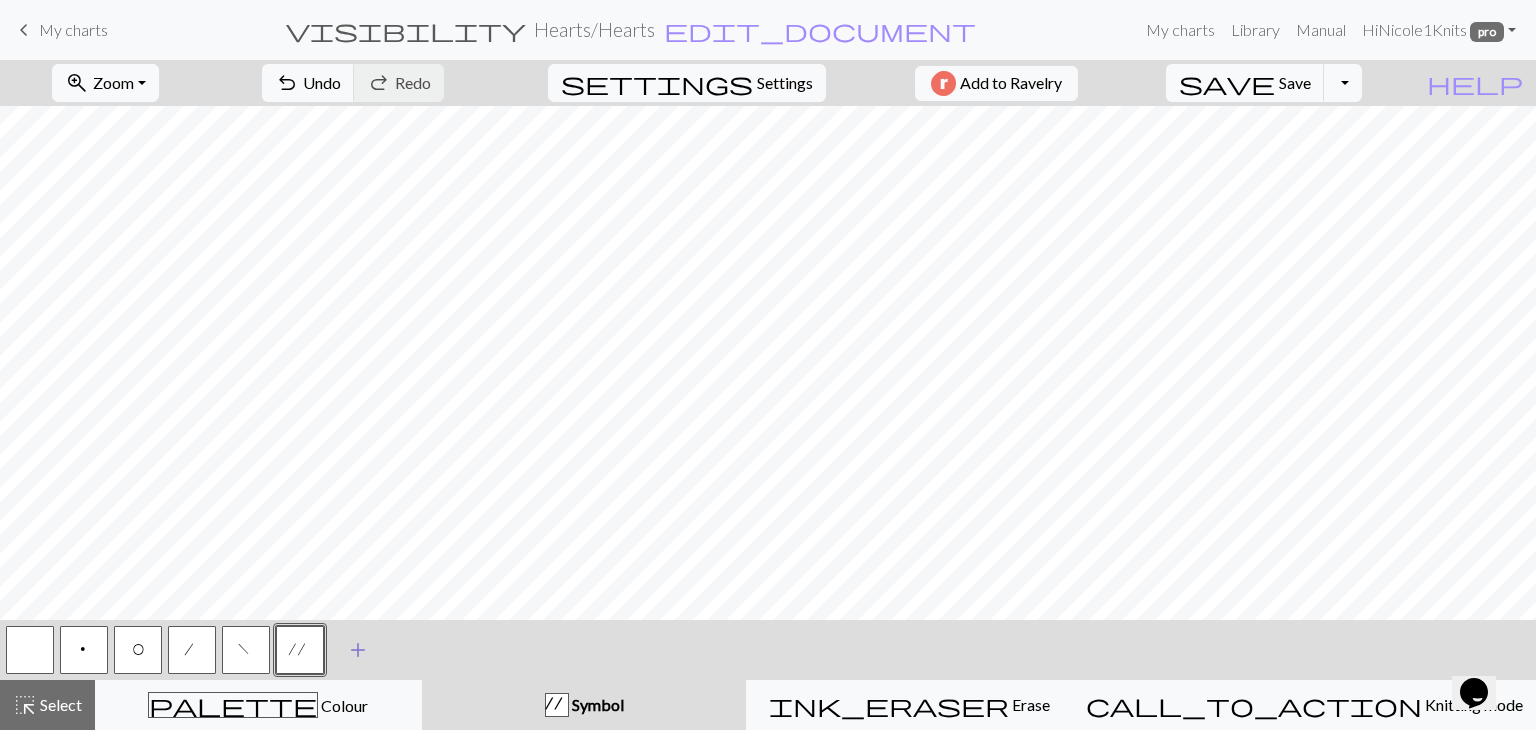 click on "add" at bounding box center [358, 650] 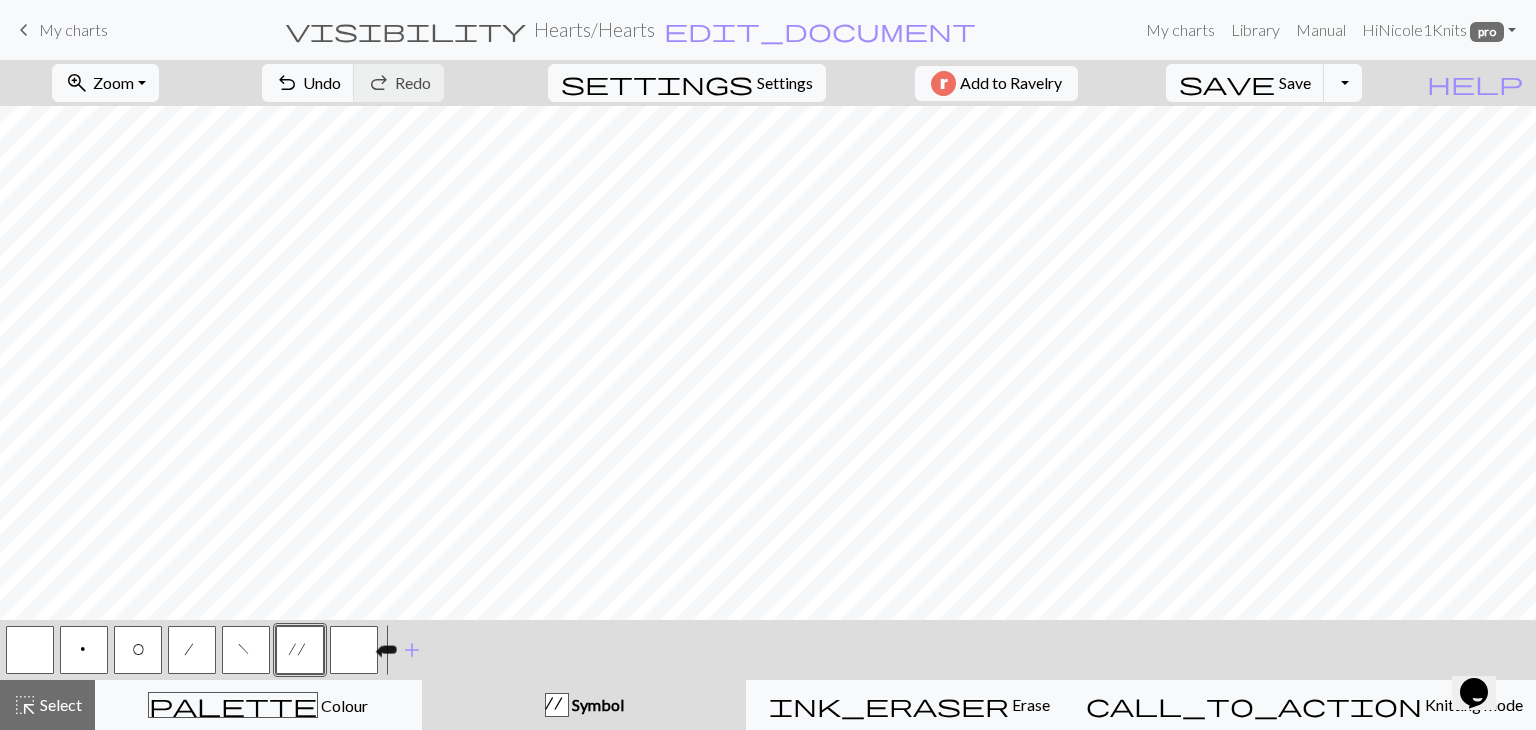 click at bounding box center (354, 650) 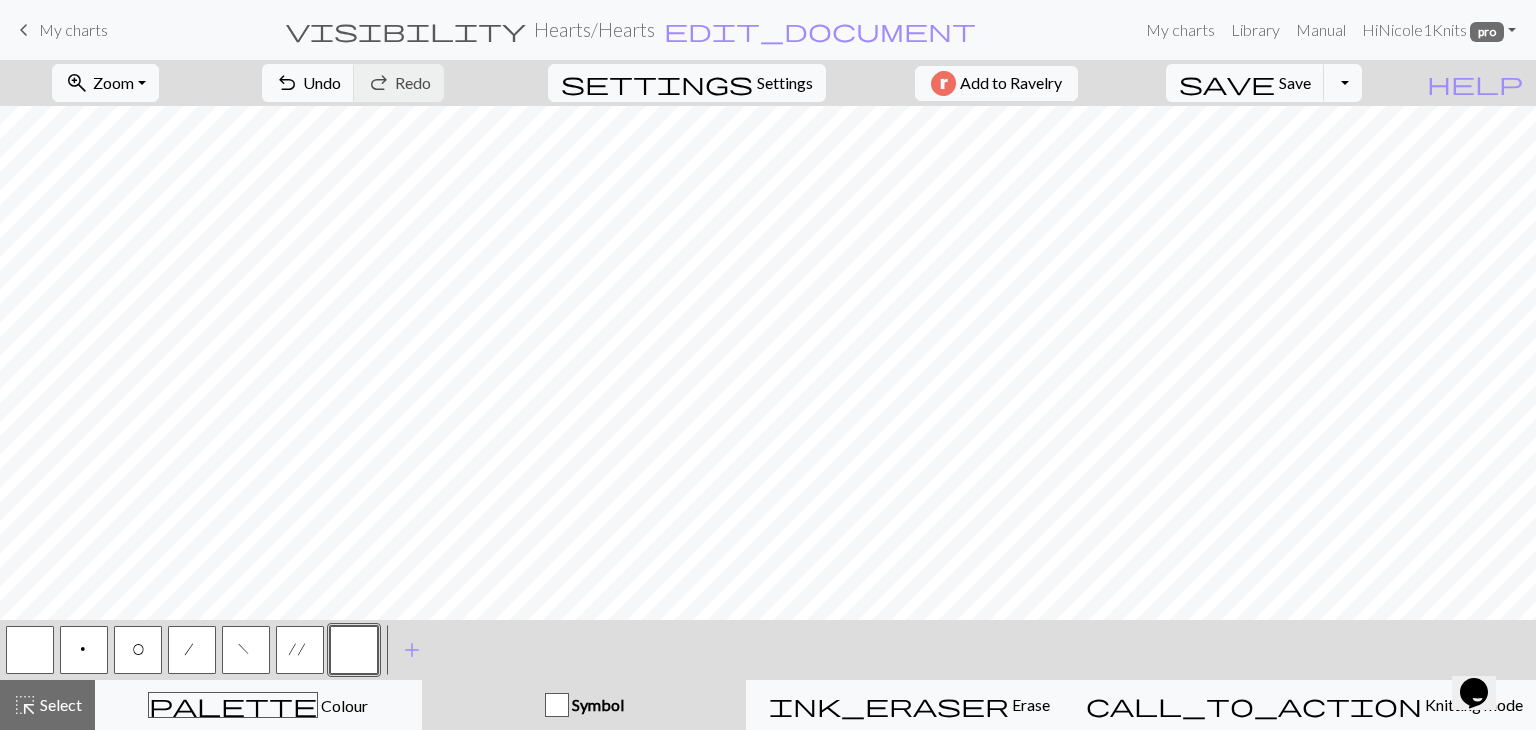 click at bounding box center [354, 650] 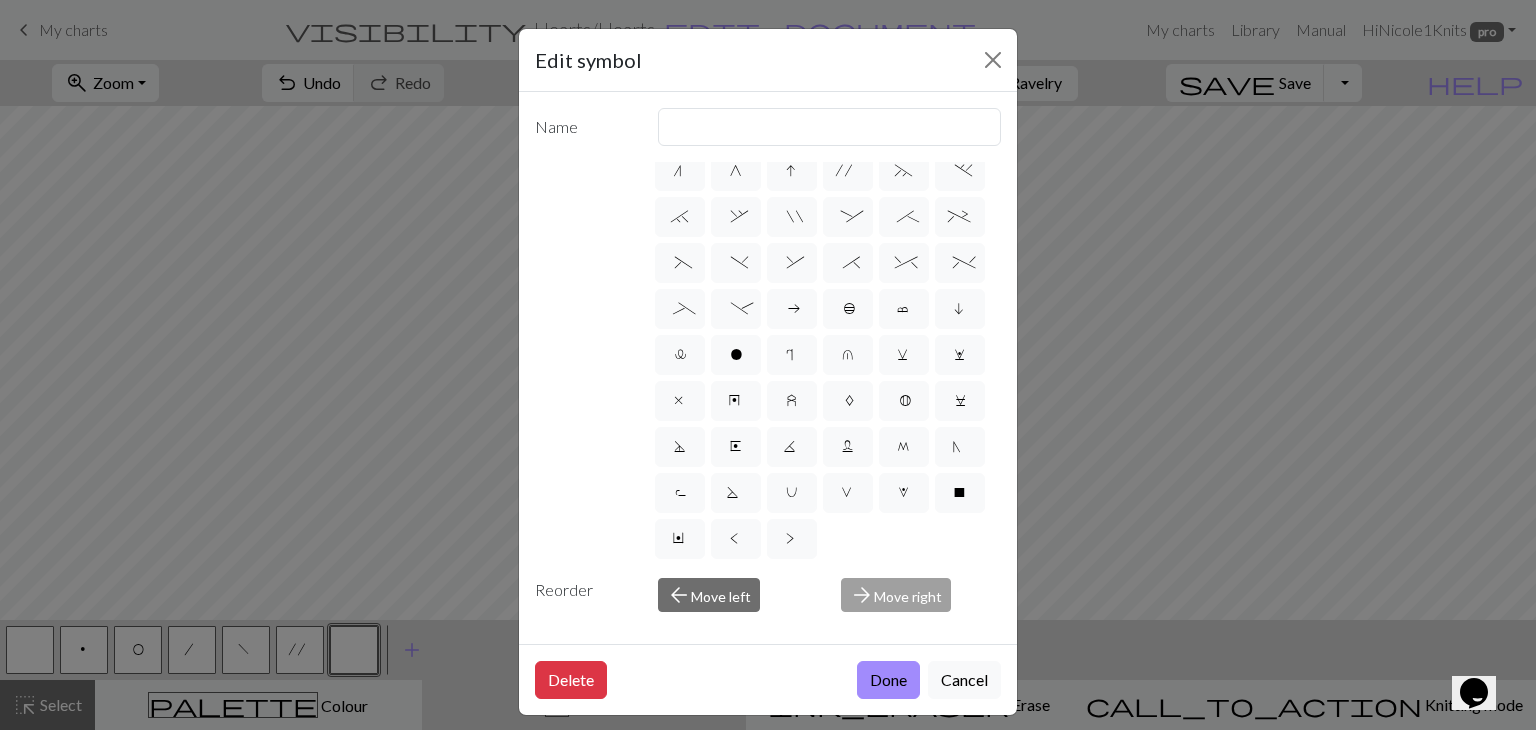 scroll, scrollTop: 383, scrollLeft: 0, axis: vertical 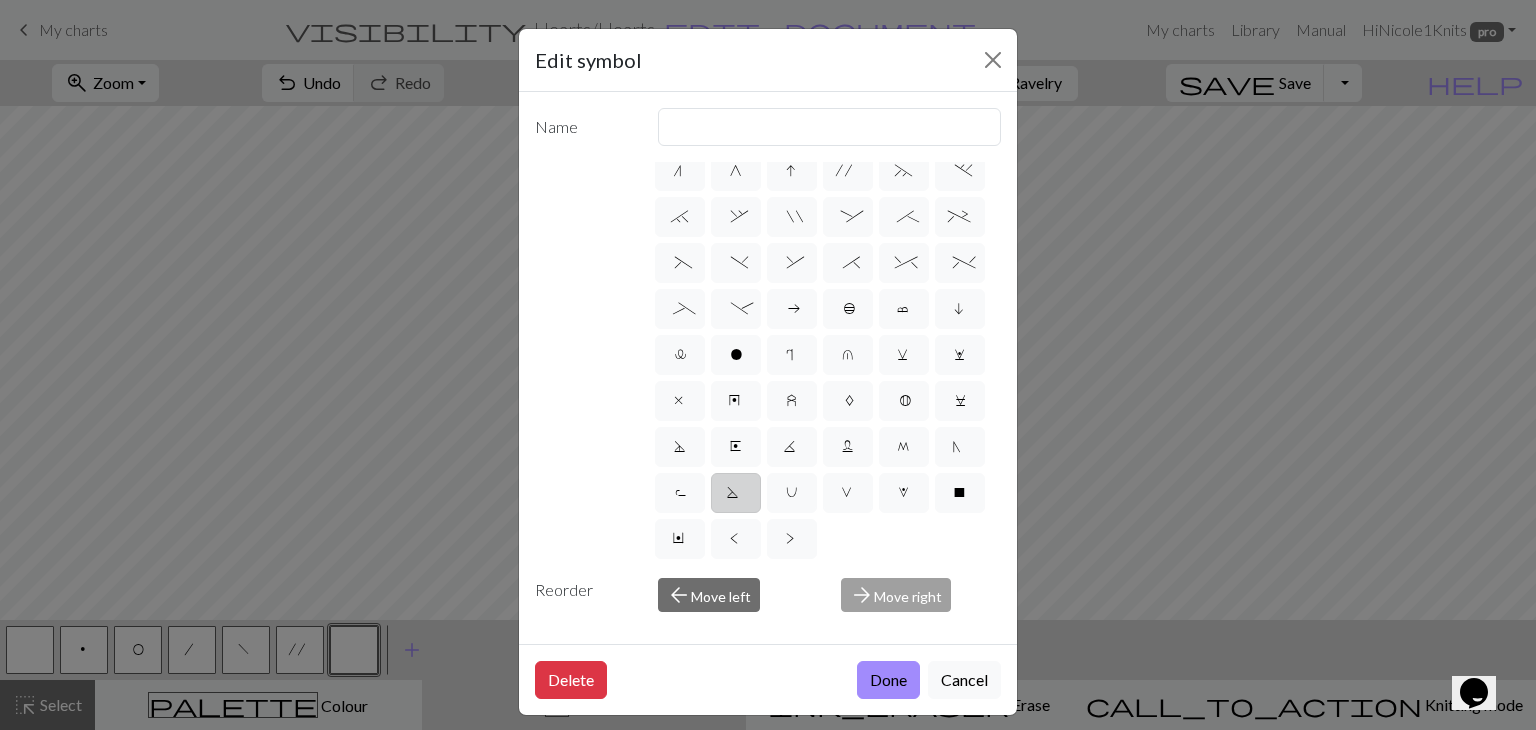 click on "S" at bounding box center [735, 495] 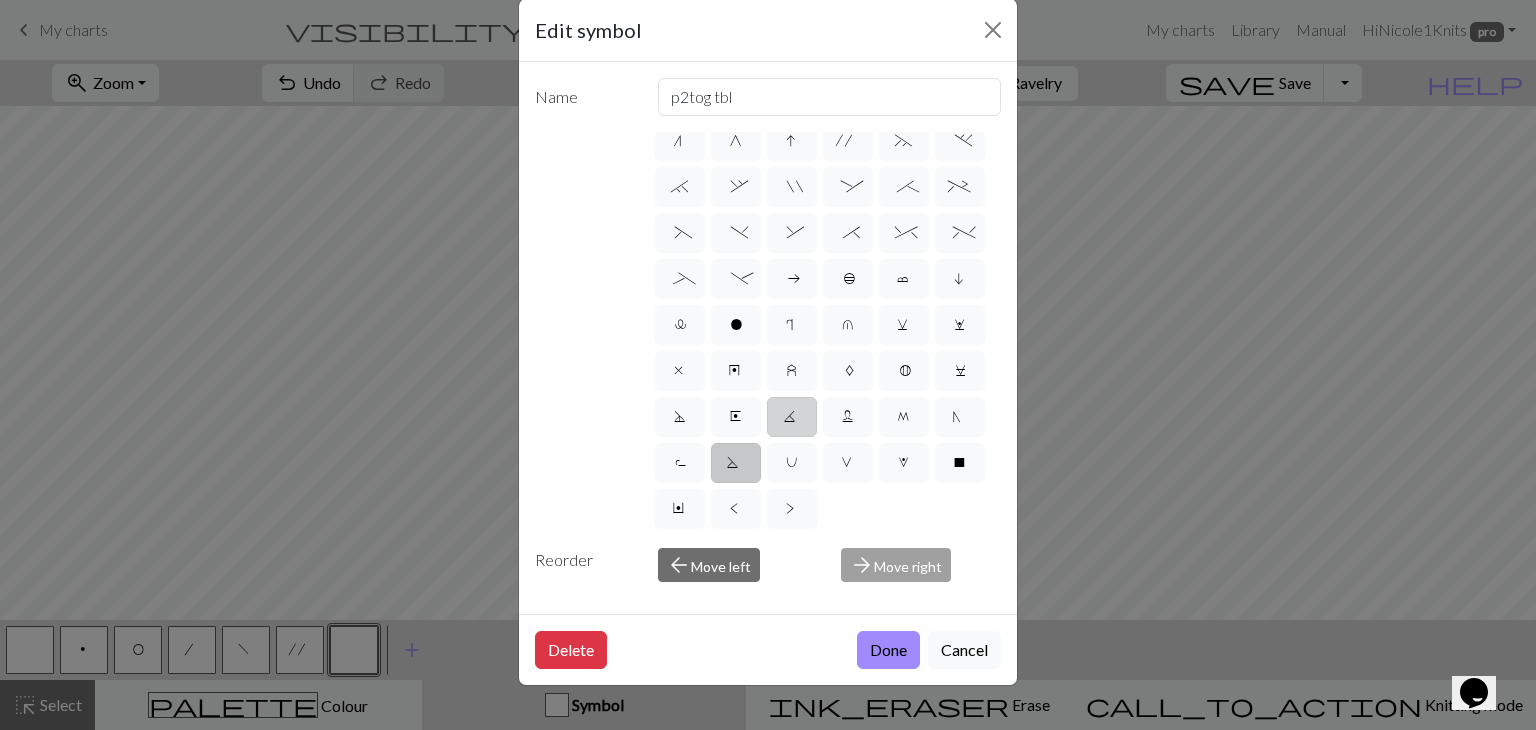 scroll, scrollTop: 0, scrollLeft: 0, axis: both 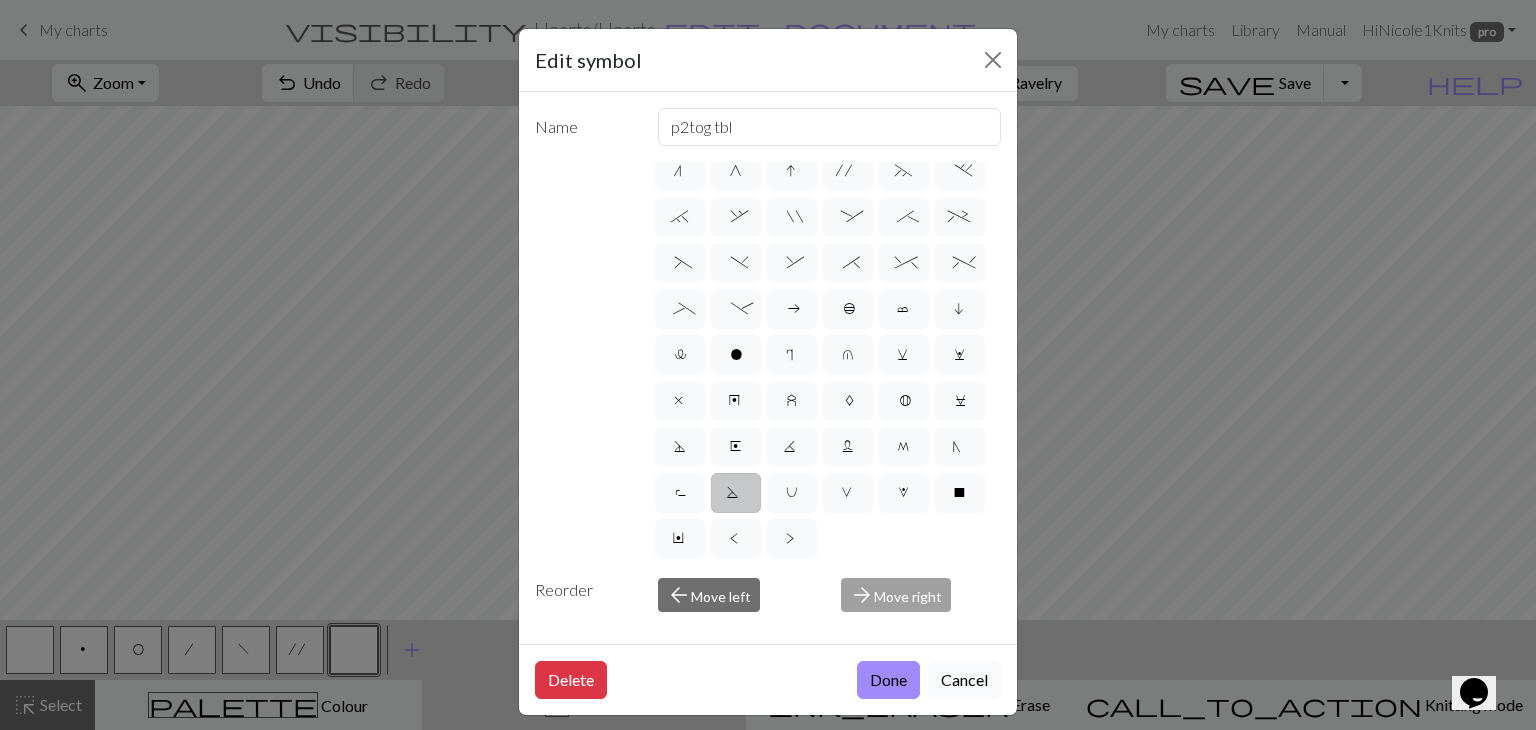 click on "Cancel" at bounding box center [964, 680] 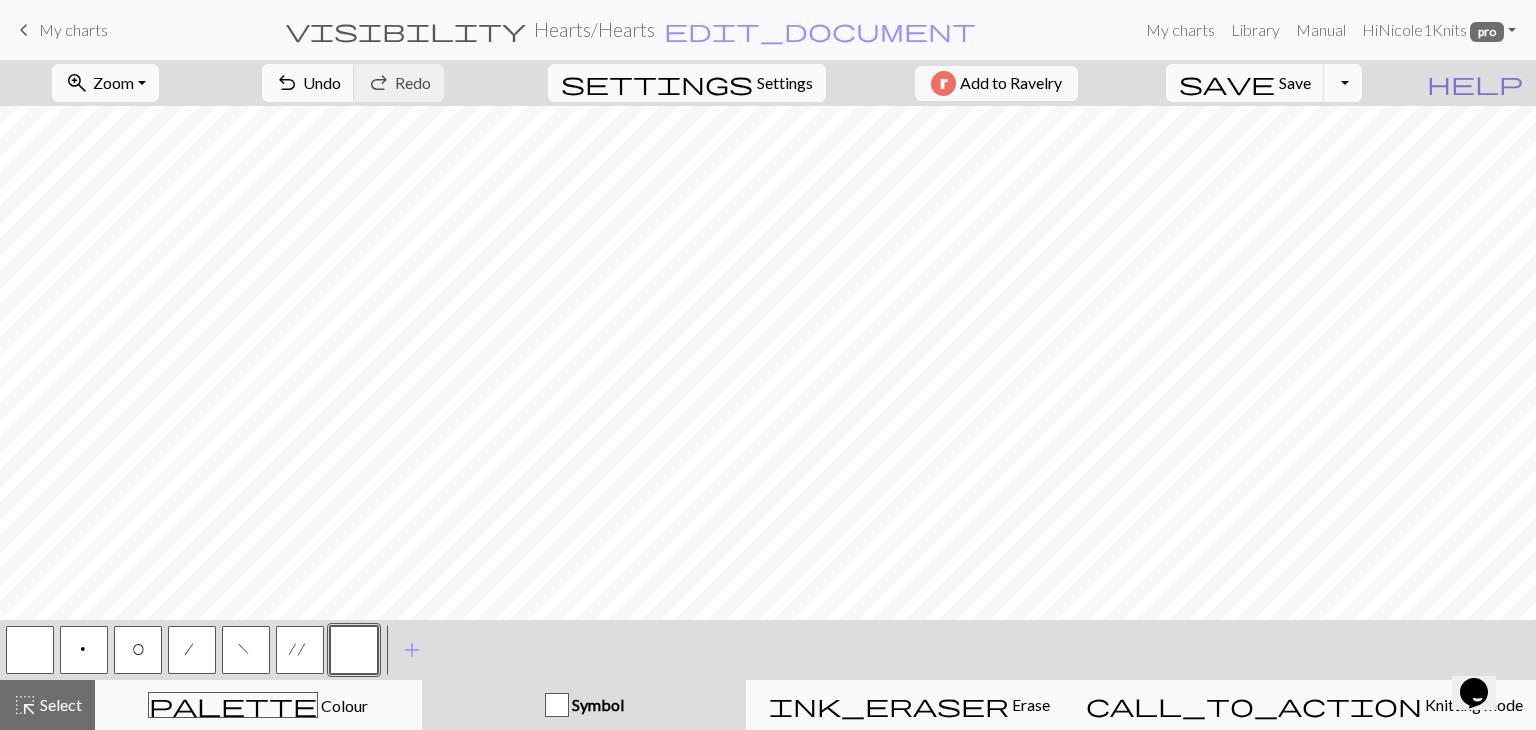 click on "help" at bounding box center (1475, 83) 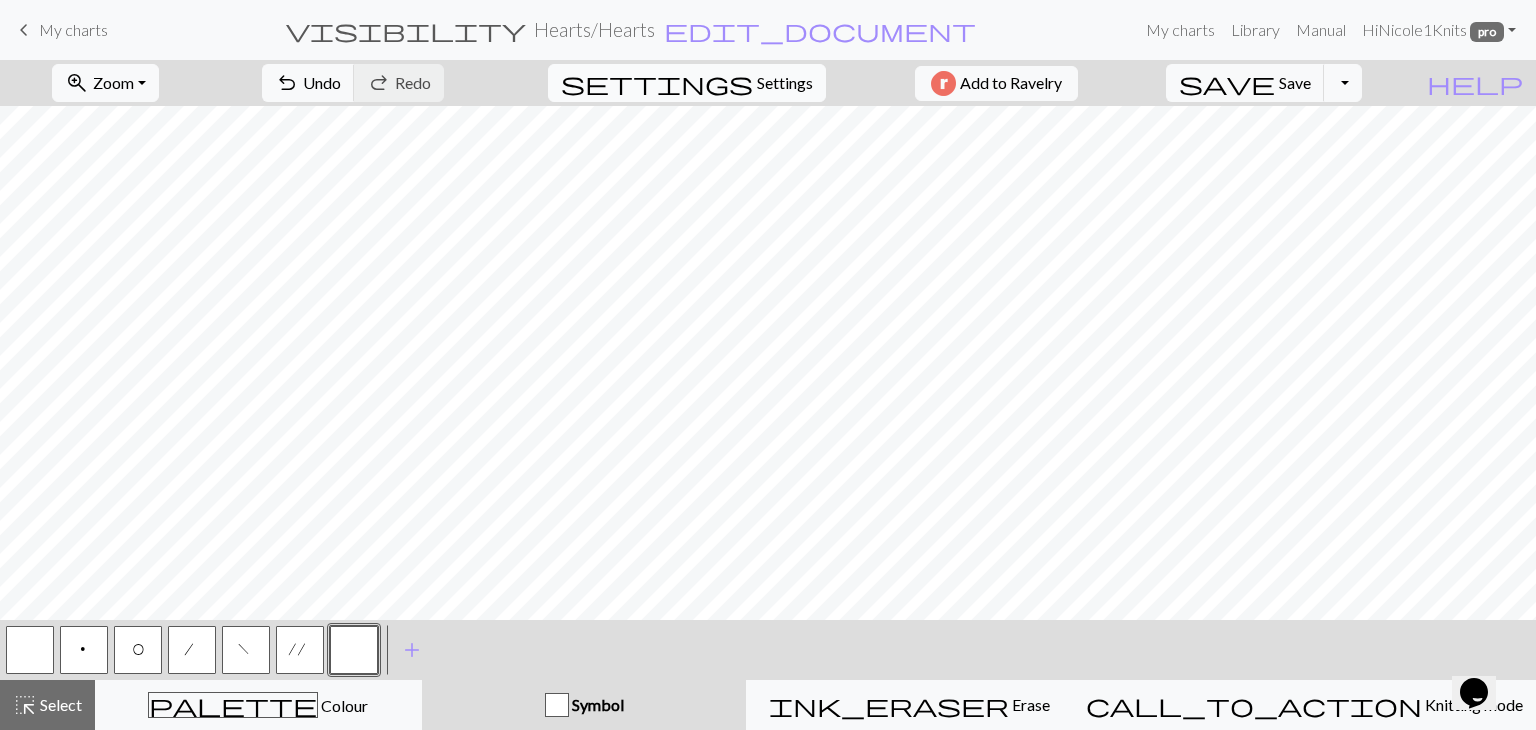 click on "Settings" at bounding box center (785, 83) 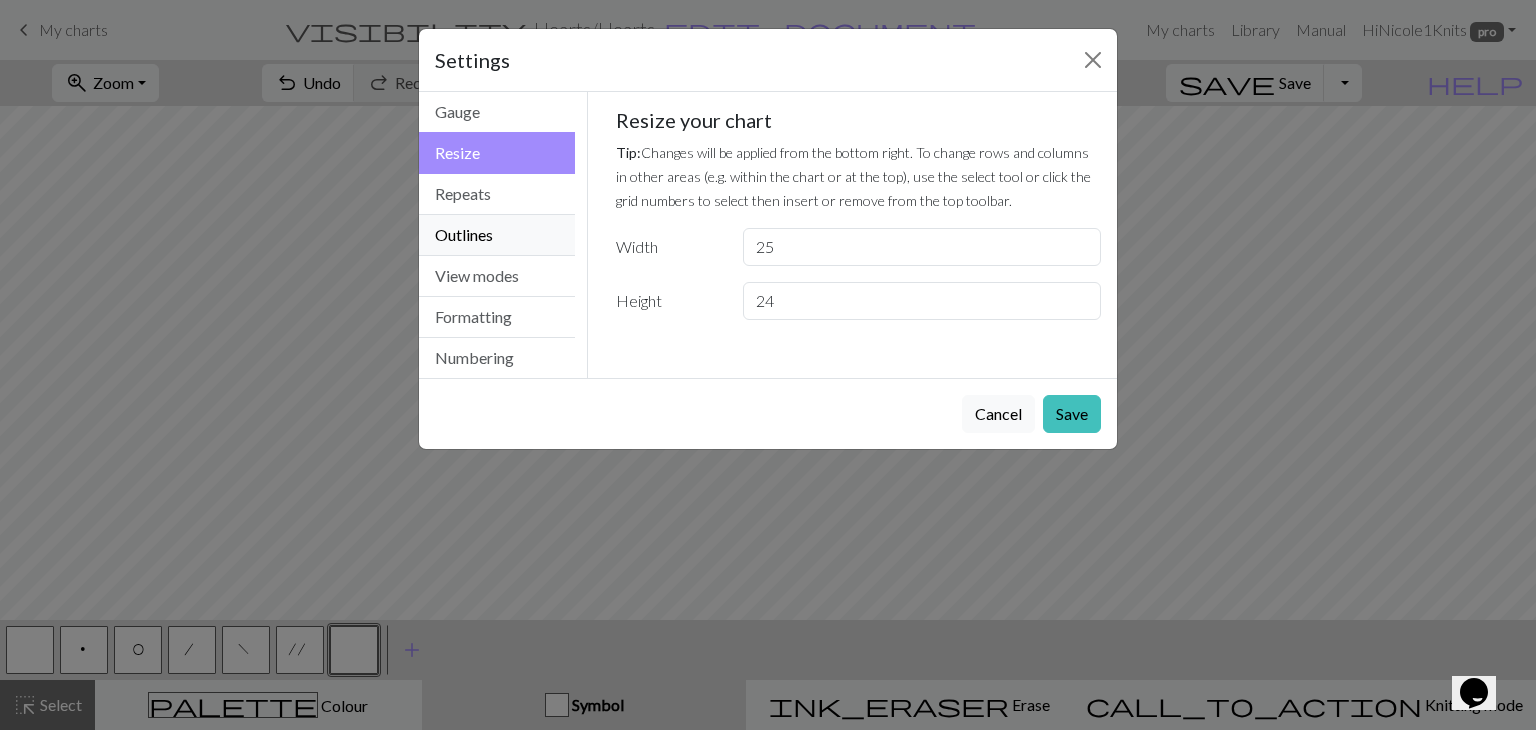 click on "Outlines" at bounding box center (497, 235) 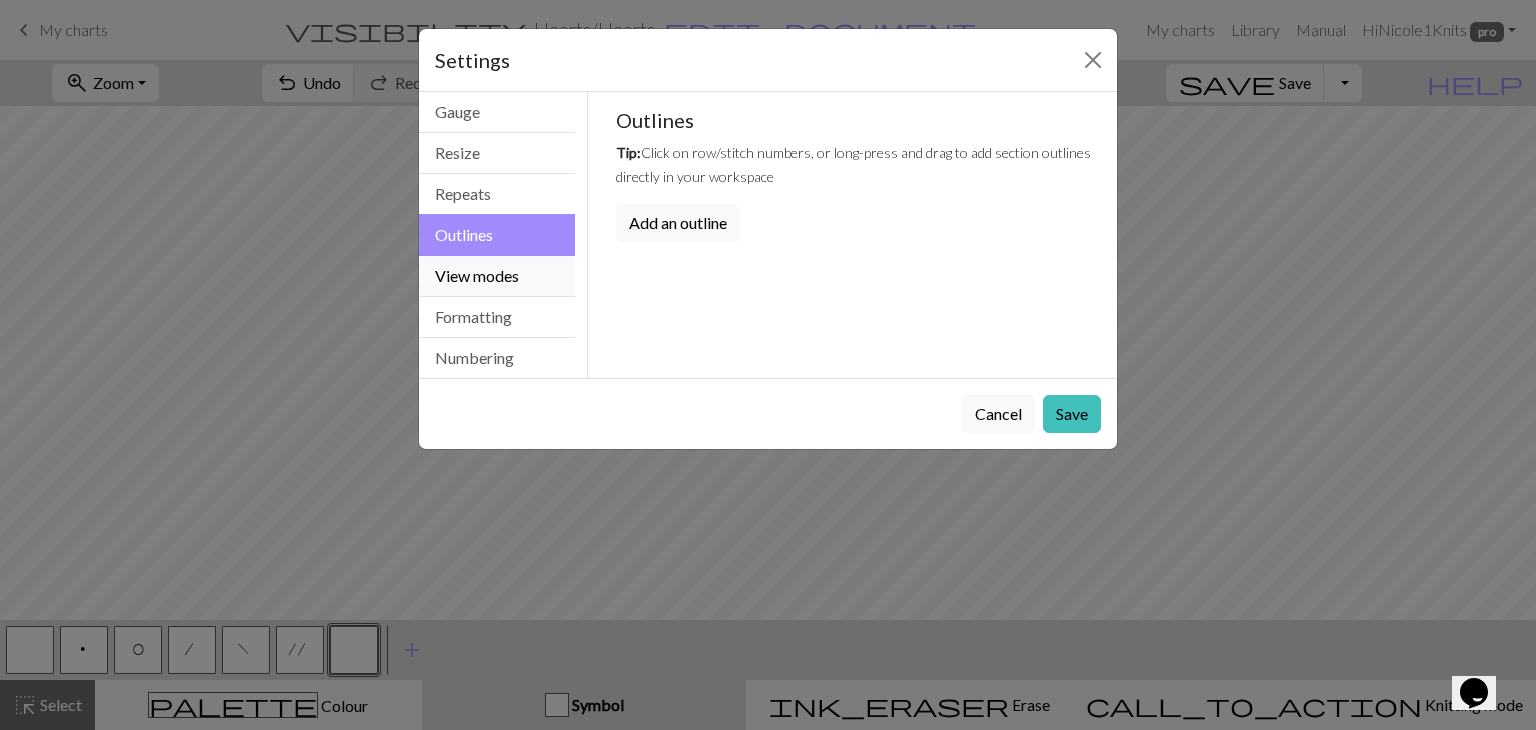 click on "View modes" at bounding box center [497, 276] 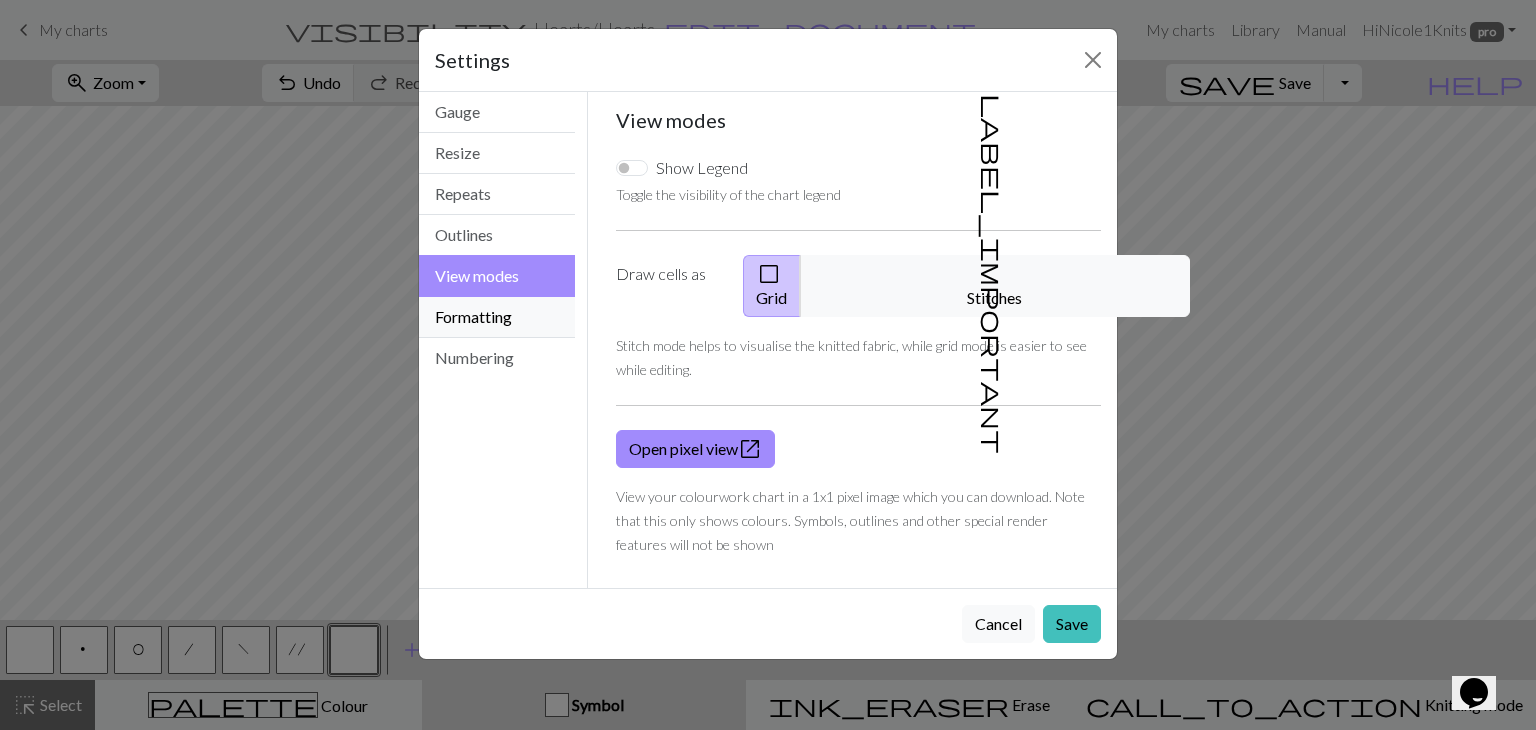 click on "Formatting" at bounding box center [497, 317] 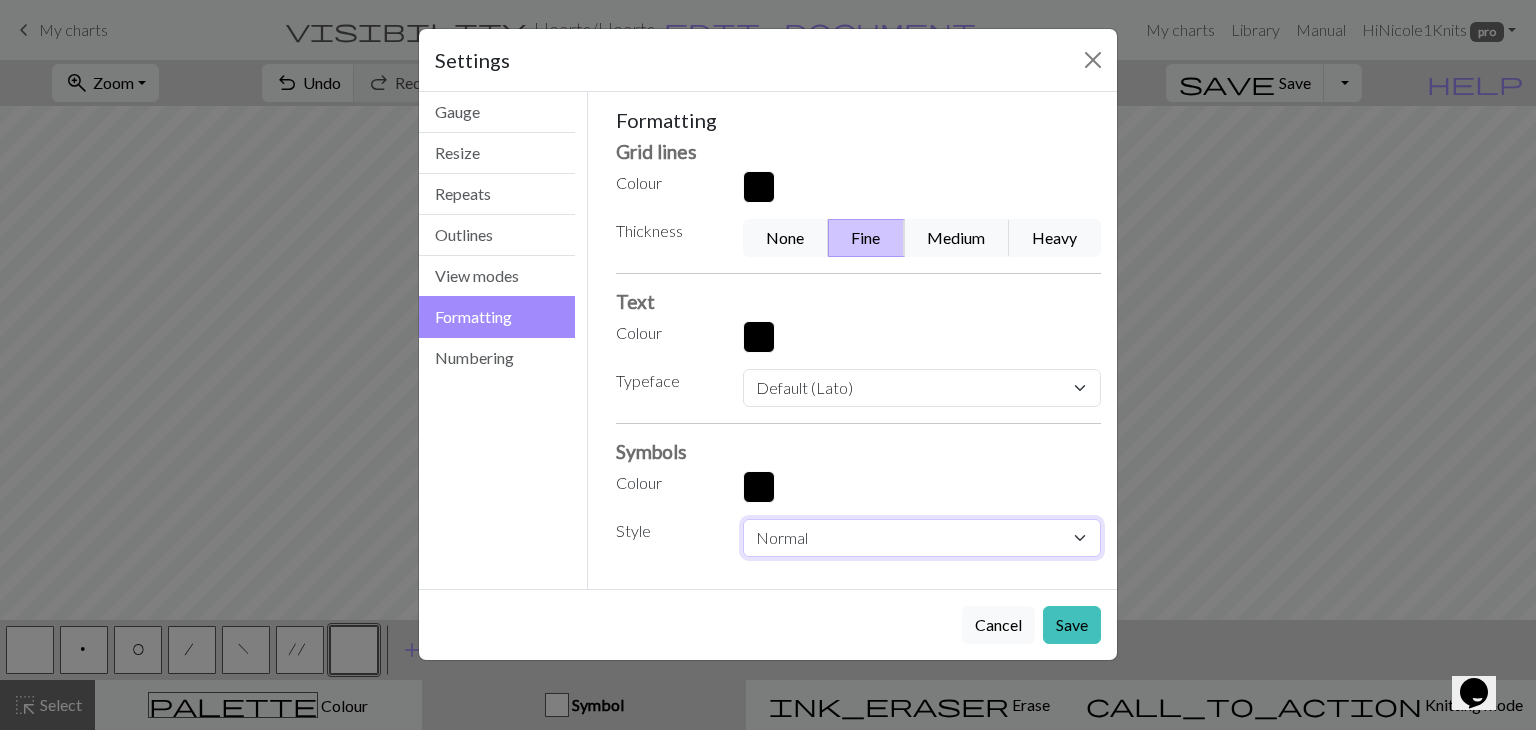 click on "Normal Heavy Hand drawn" at bounding box center [922, 538] 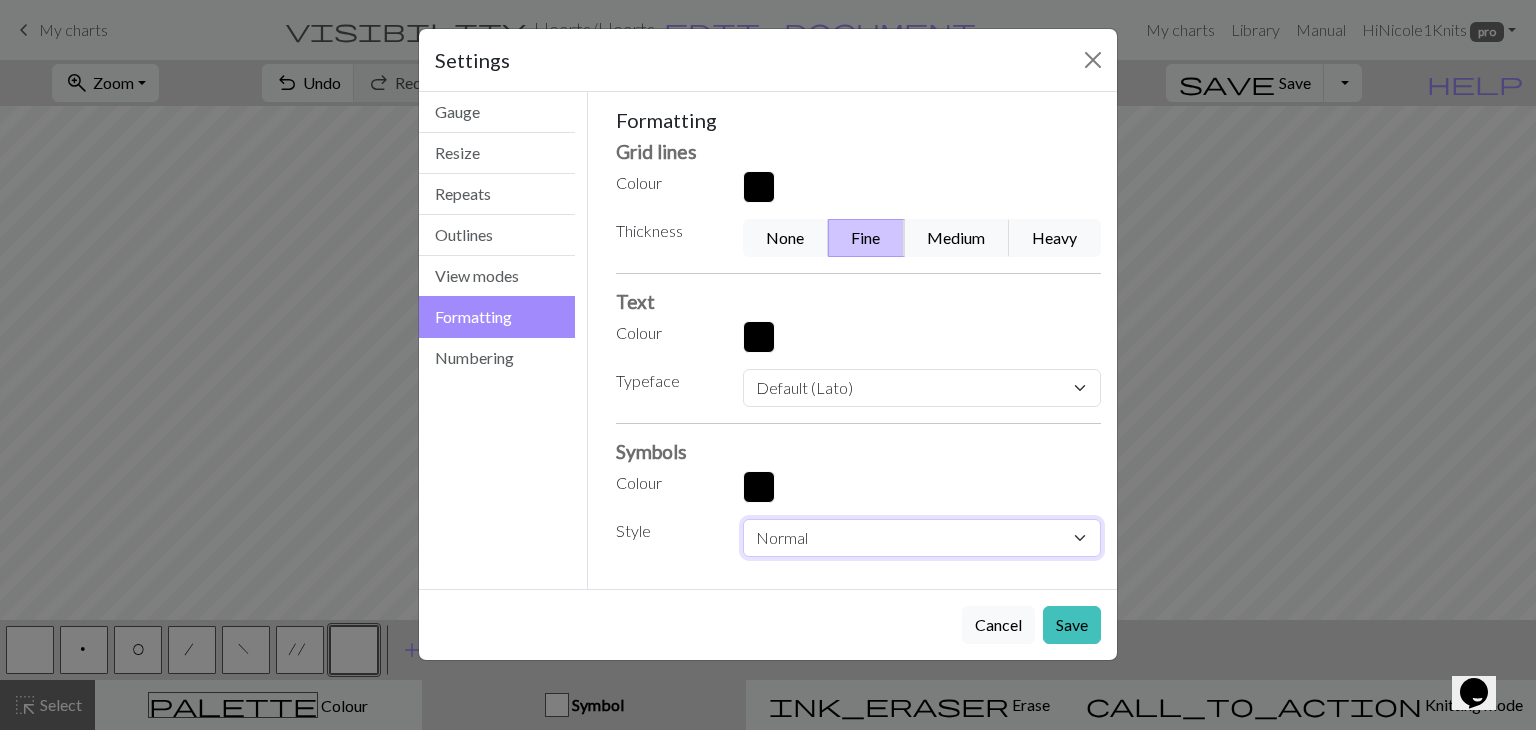 click on "Normal Heavy Hand drawn" at bounding box center [922, 538] 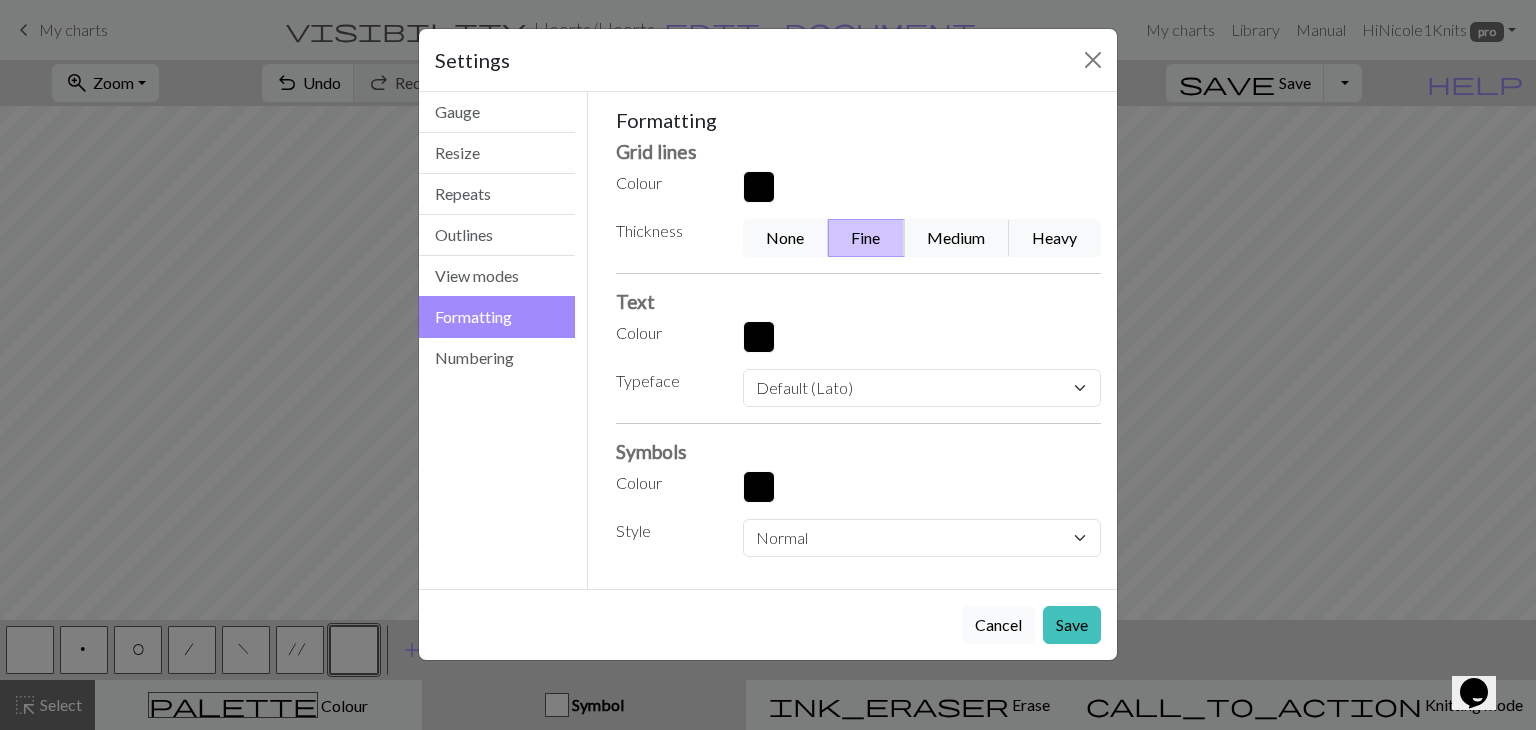 click on "Cancel" at bounding box center [998, 625] 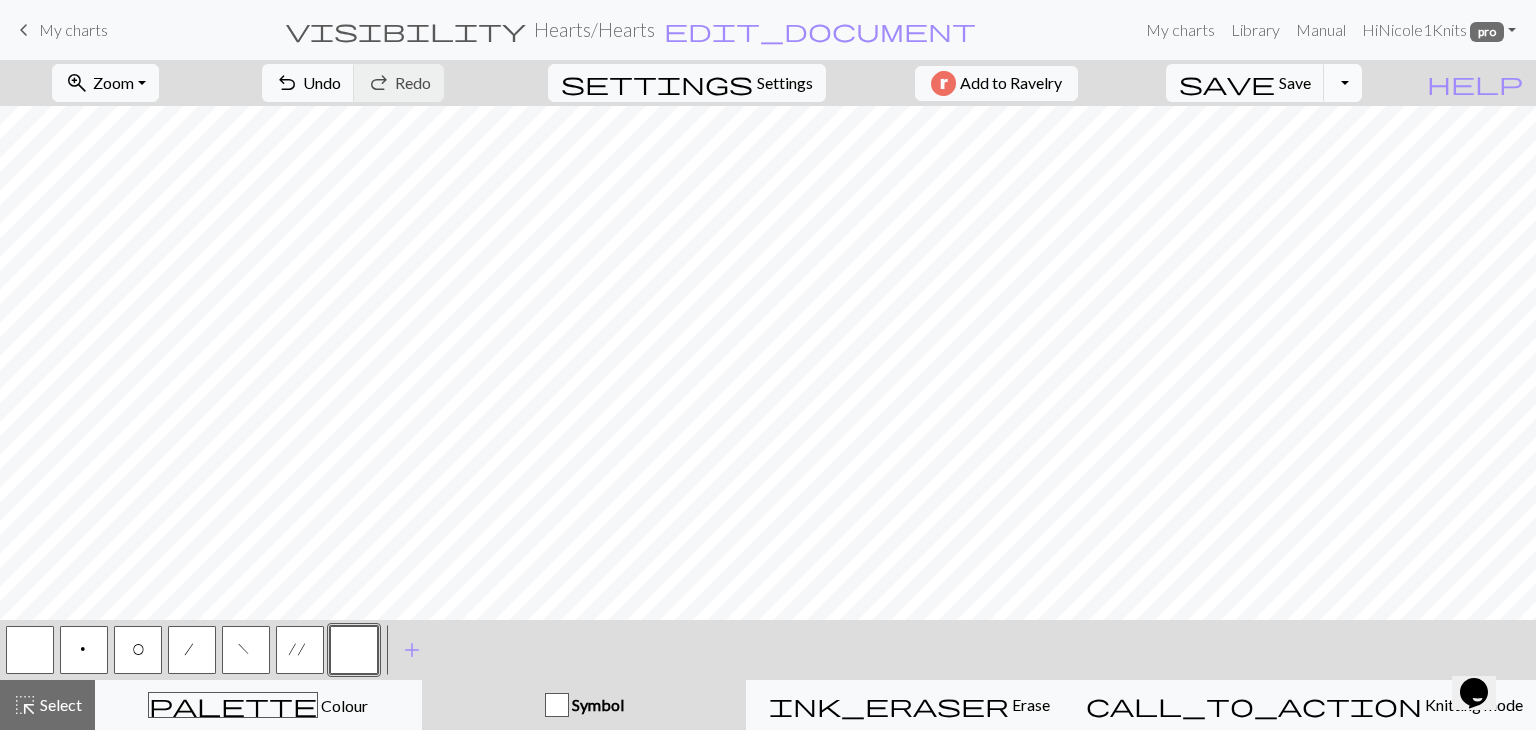 click on "Toggle Dropdown" at bounding box center (1343, 83) 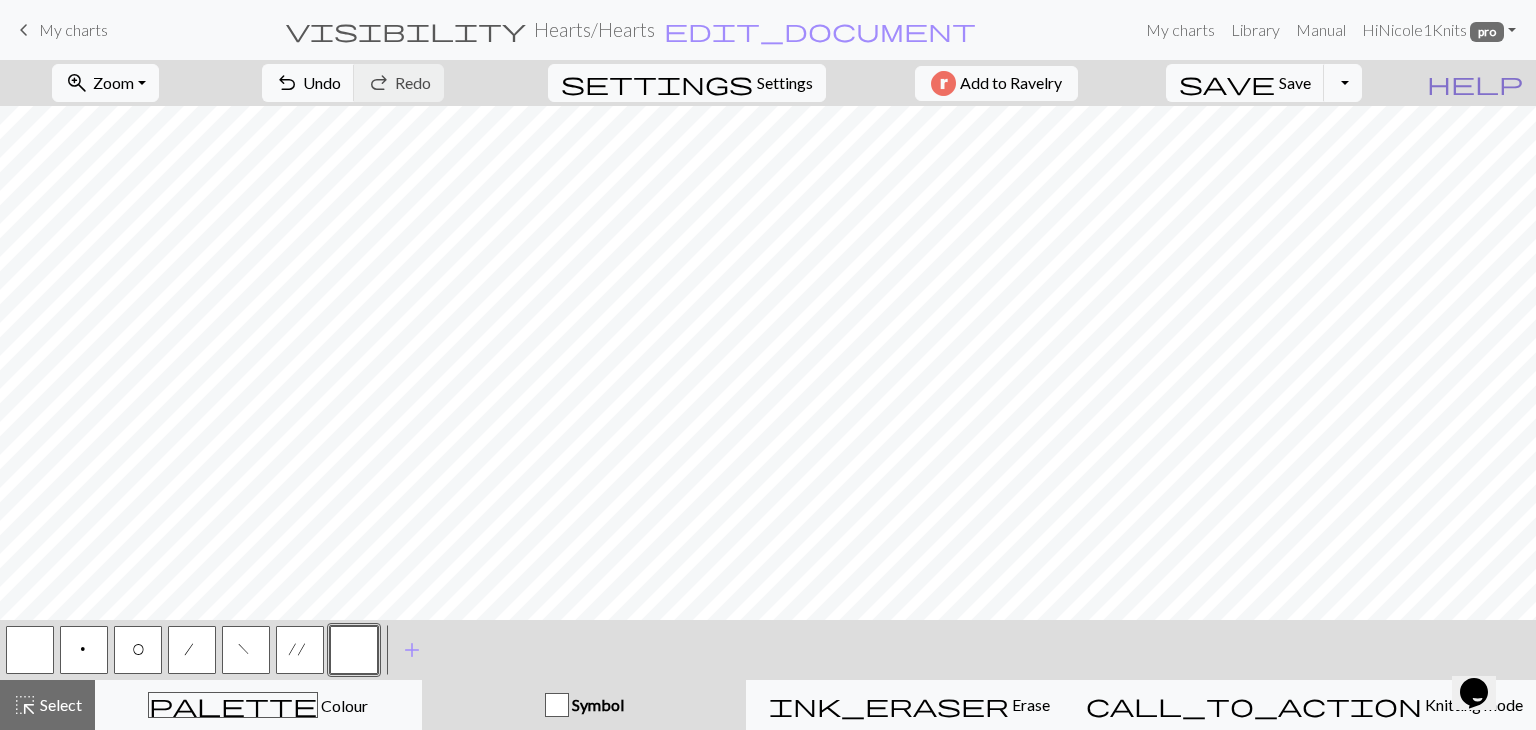 click on "help" at bounding box center [1475, 83] 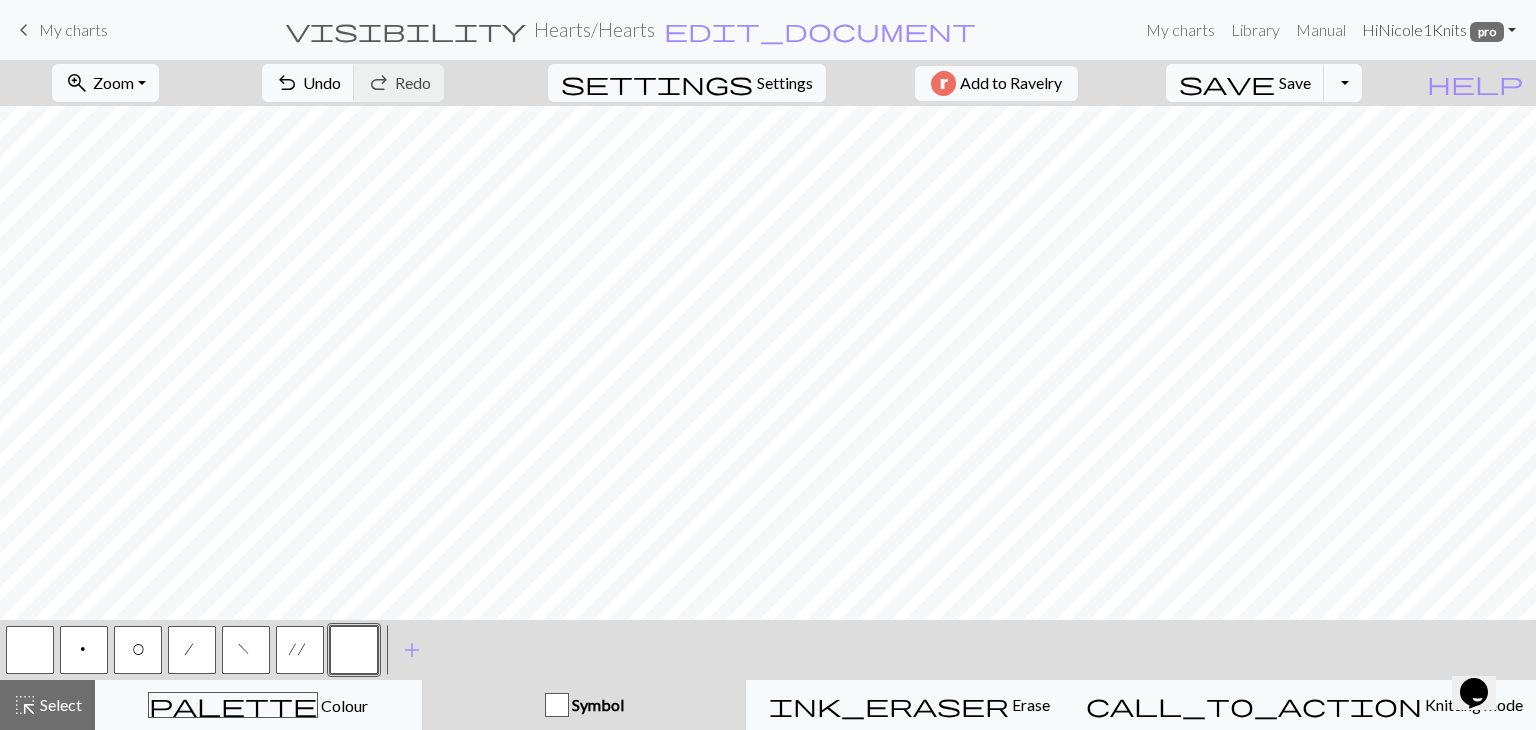 click on "Hi  Nicole1Knits   pro" at bounding box center [1439, 30] 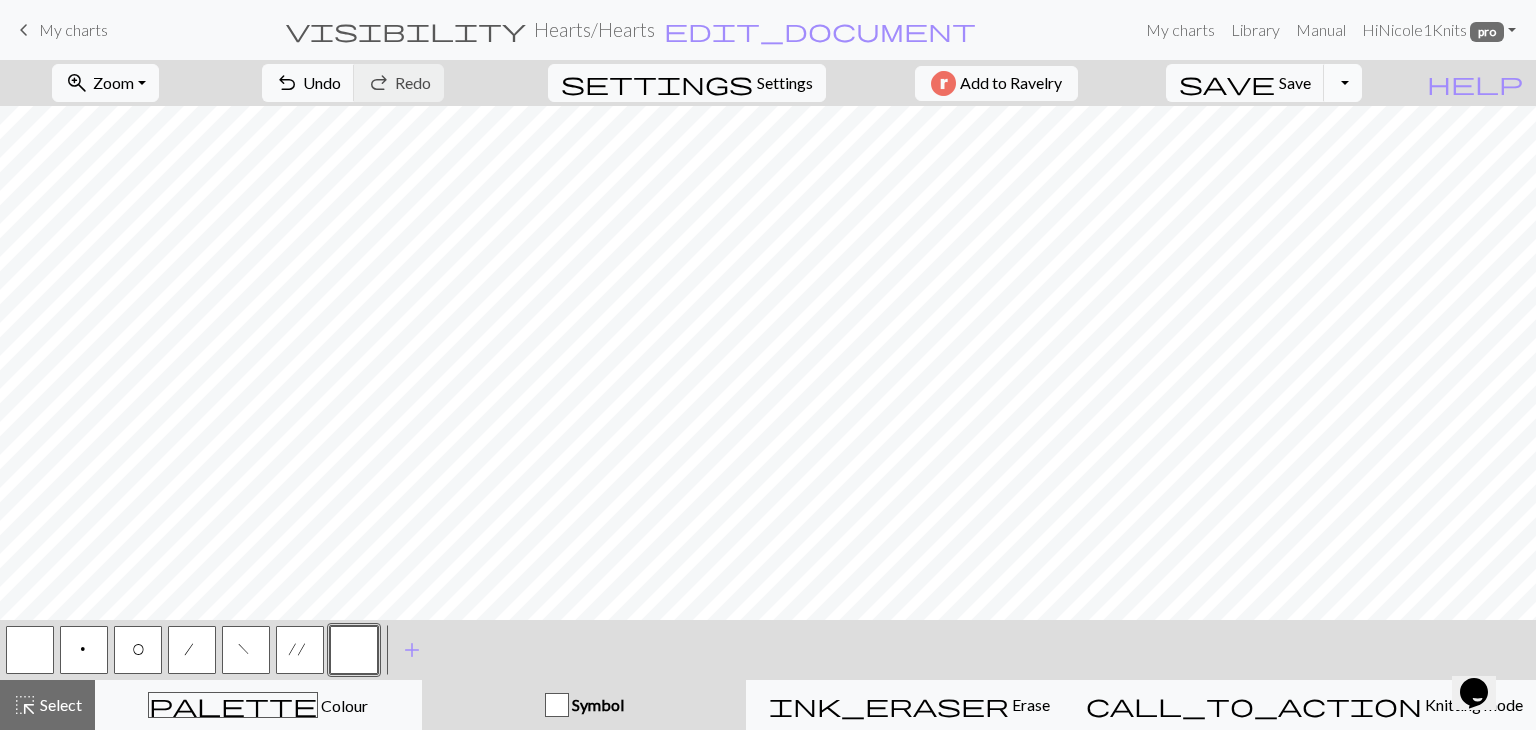 click on "Toggle Dropdown" at bounding box center (1343, 83) 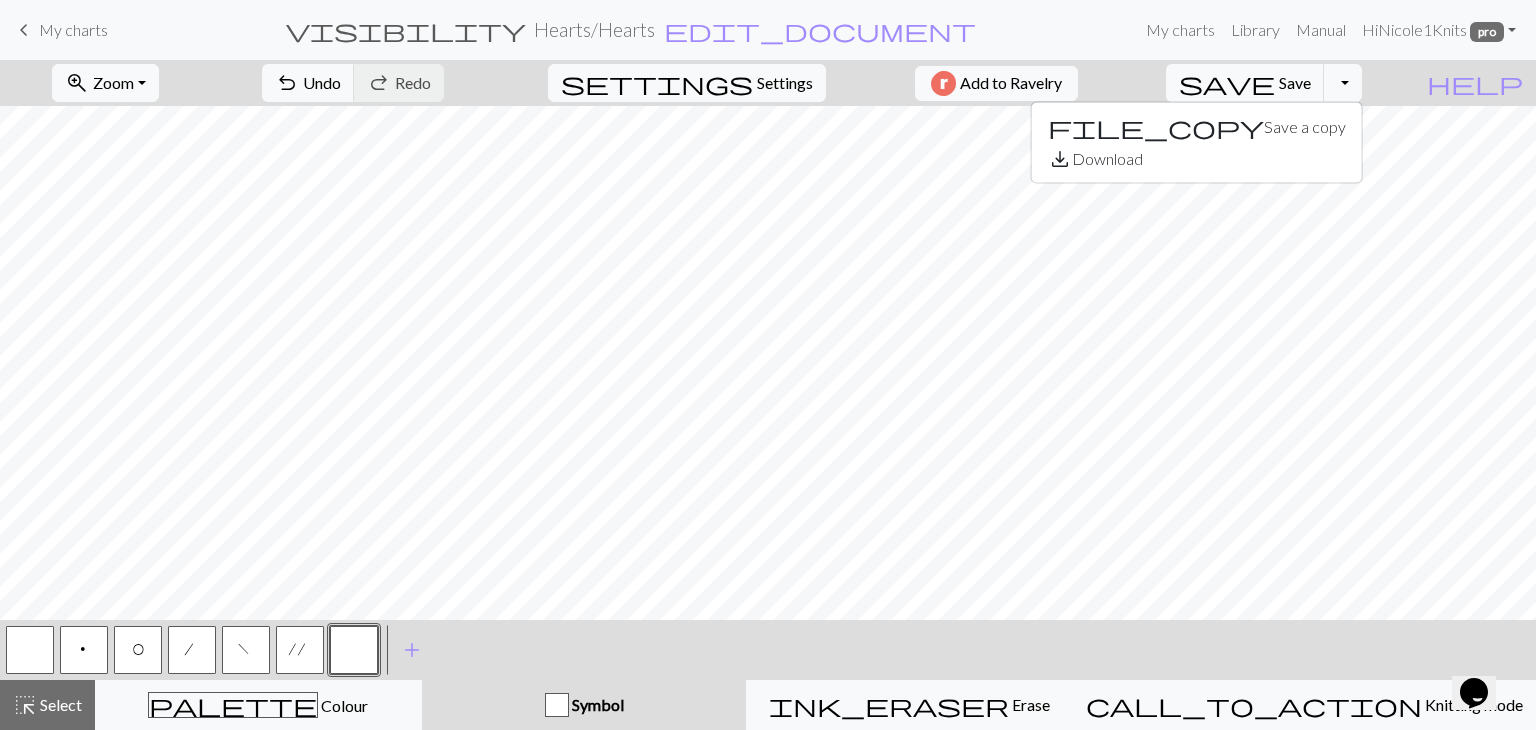 type 